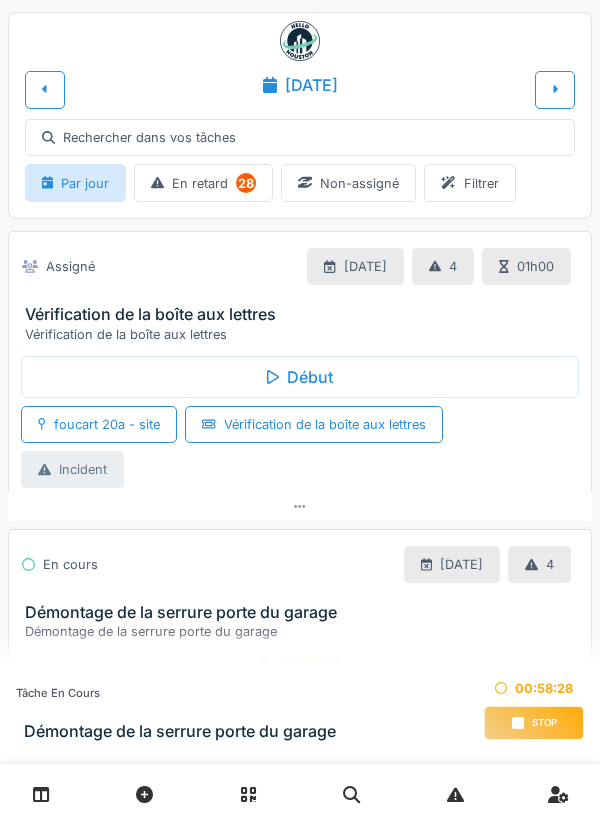 scroll, scrollTop: 0, scrollLeft: 0, axis: both 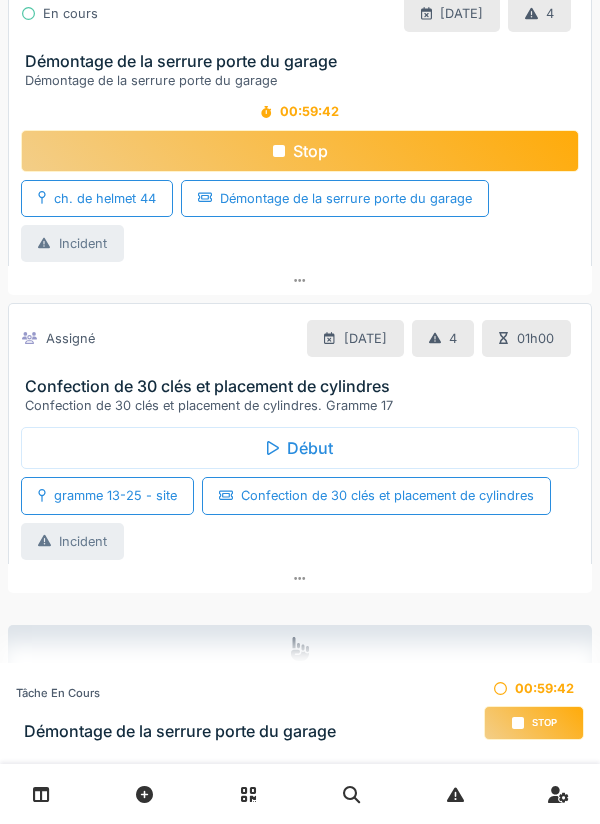 click 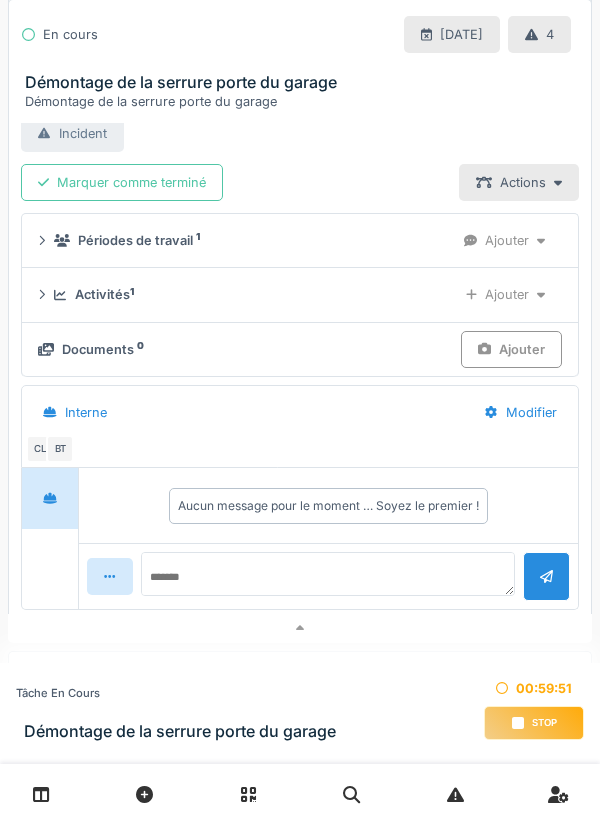 scroll, scrollTop: 681, scrollLeft: 0, axis: vertical 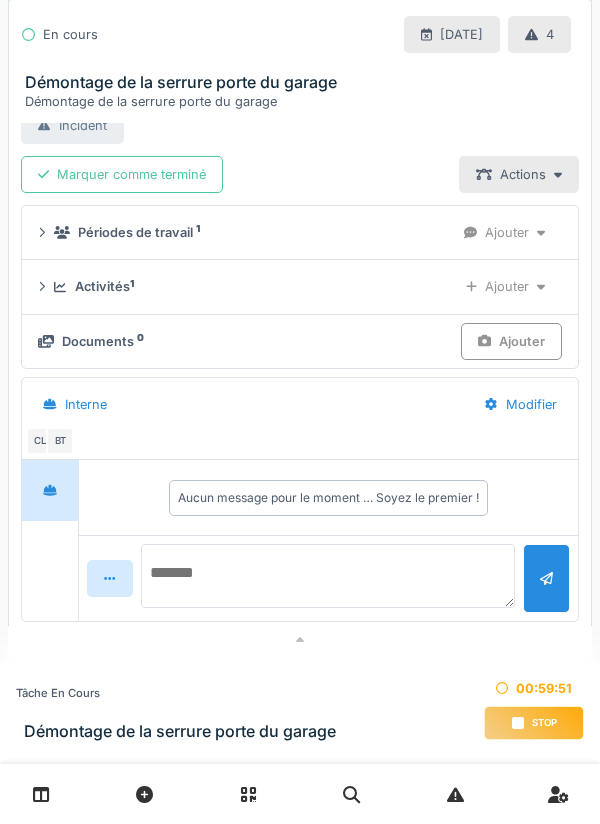 click at bounding box center (328, 576) 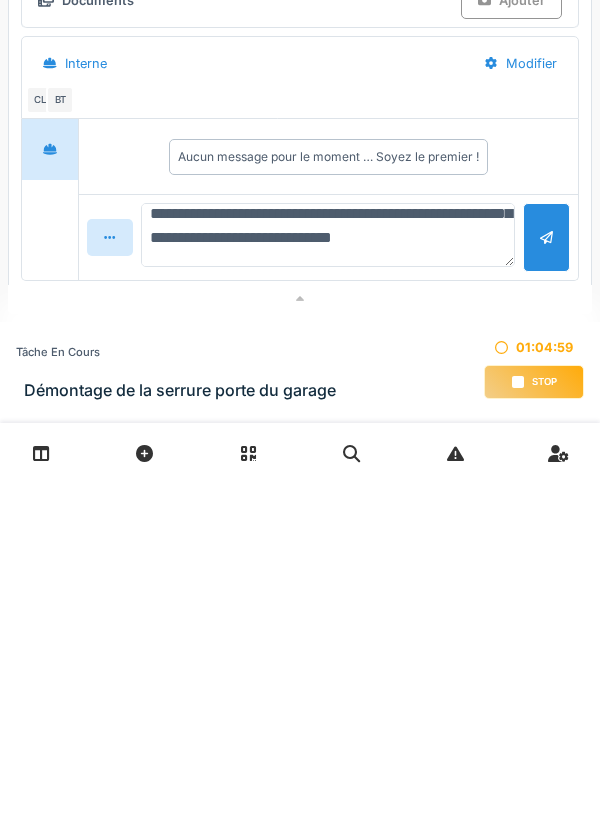 scroll, scrollTop: 143, scrollLeft: 0, axis: vertical 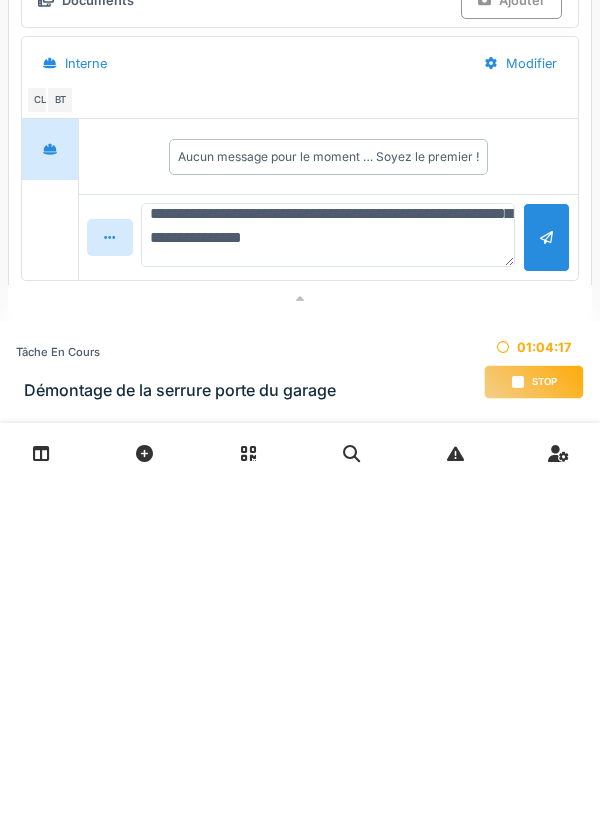 type on "**********" 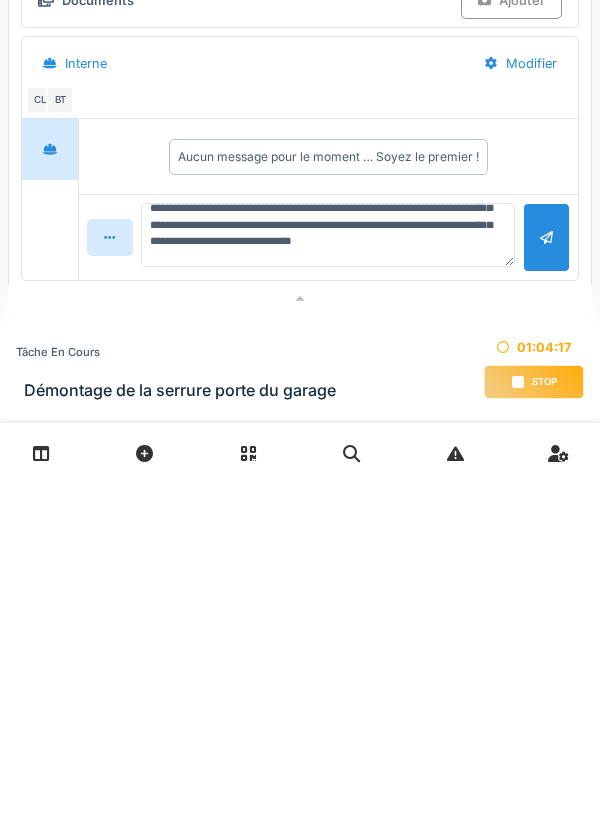 click at bounding box center (546, 578) 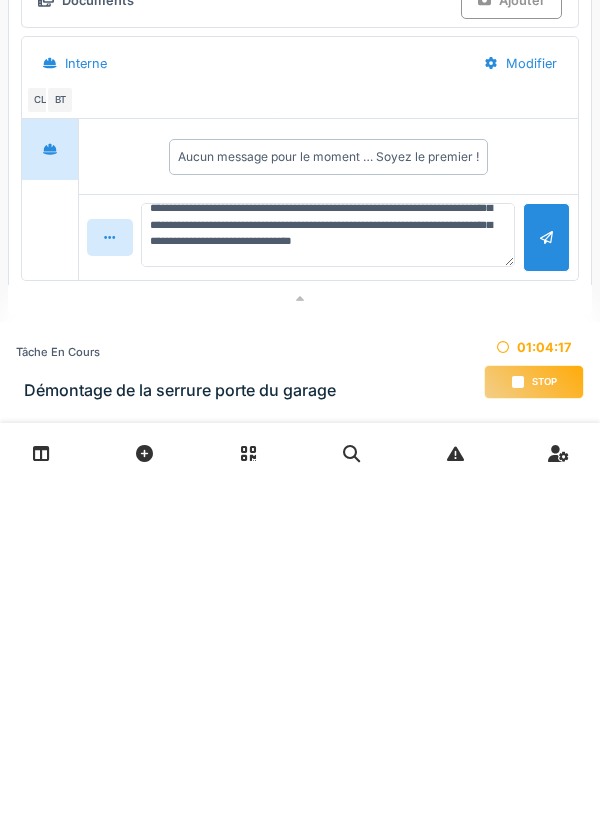 type 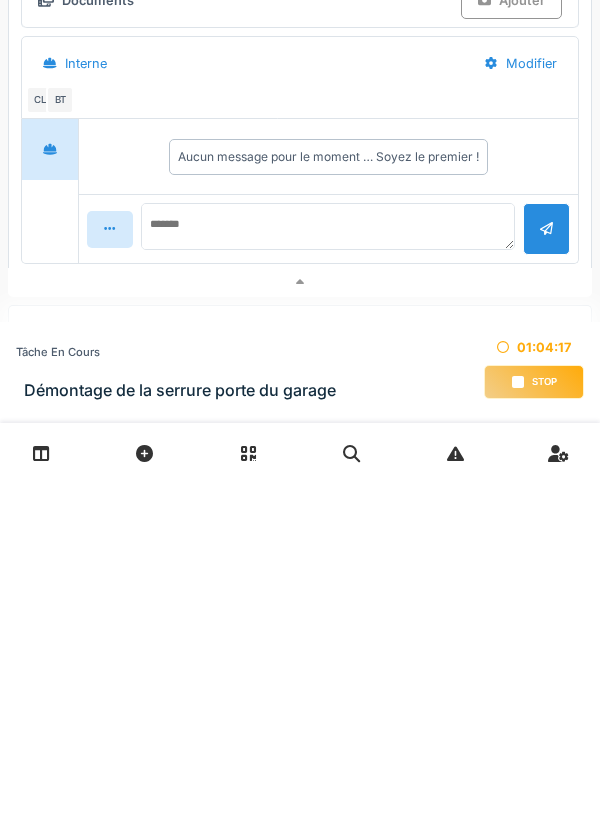 scroll, scrollTop: 0, scrollLeft: 0, axis: both 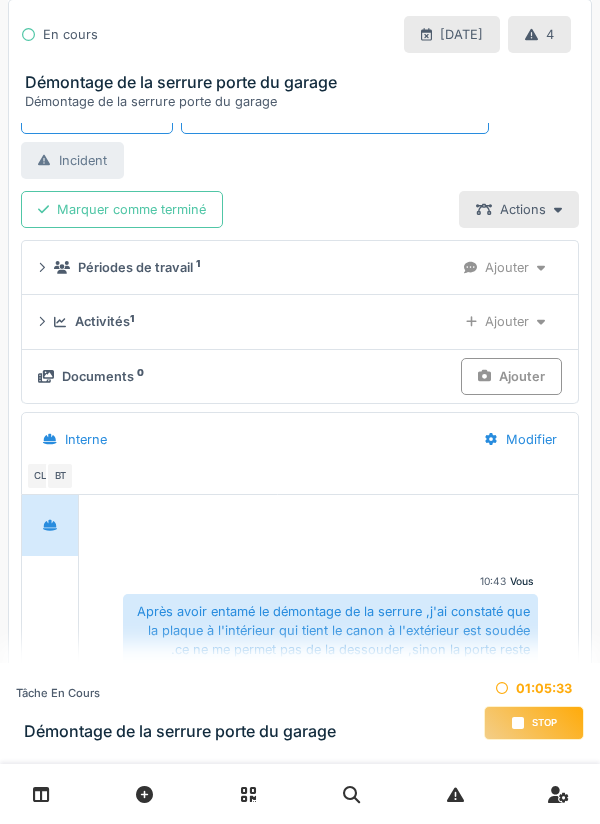 click on "Ajouter" at bounding box center (505, 321) 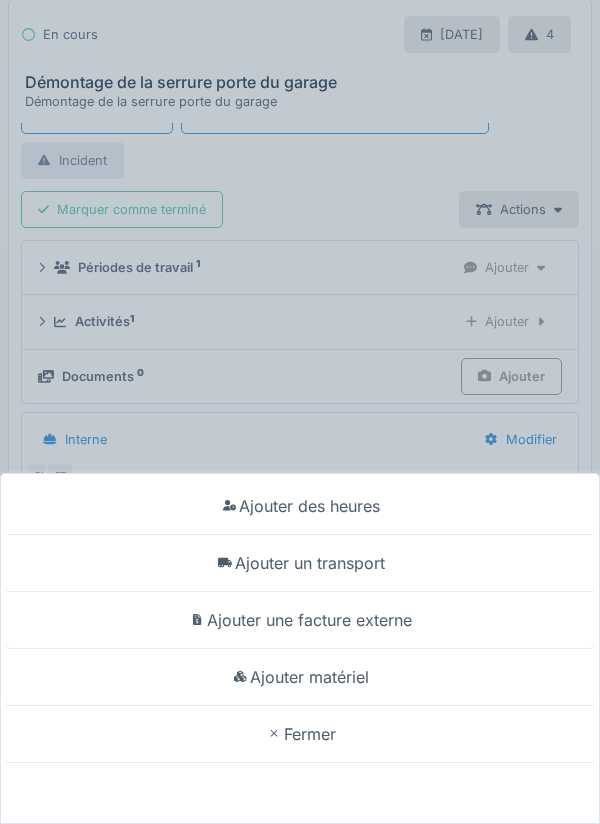 click on "Ajouter un transport" at bounding box center (300, 563) 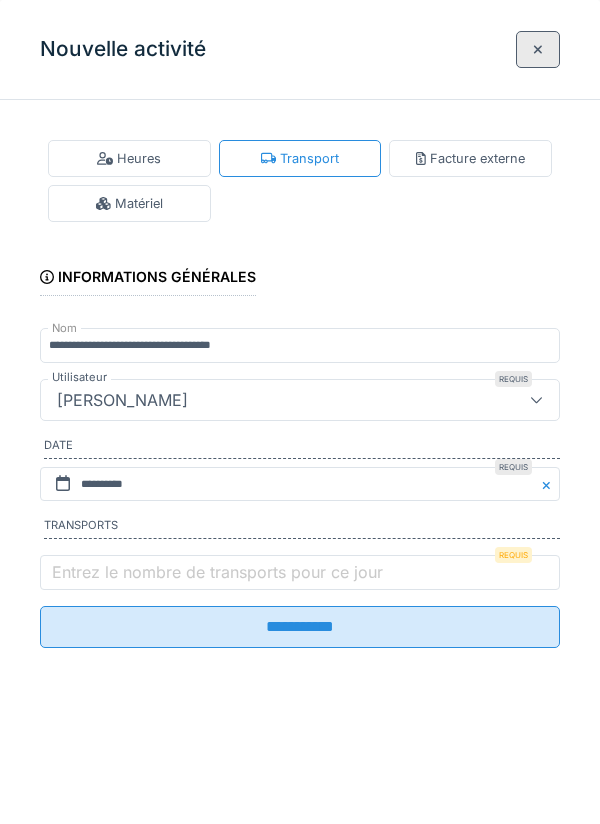 click on "Entrez le nombre de transports pour ce jour" at bounding box center (217, 572) 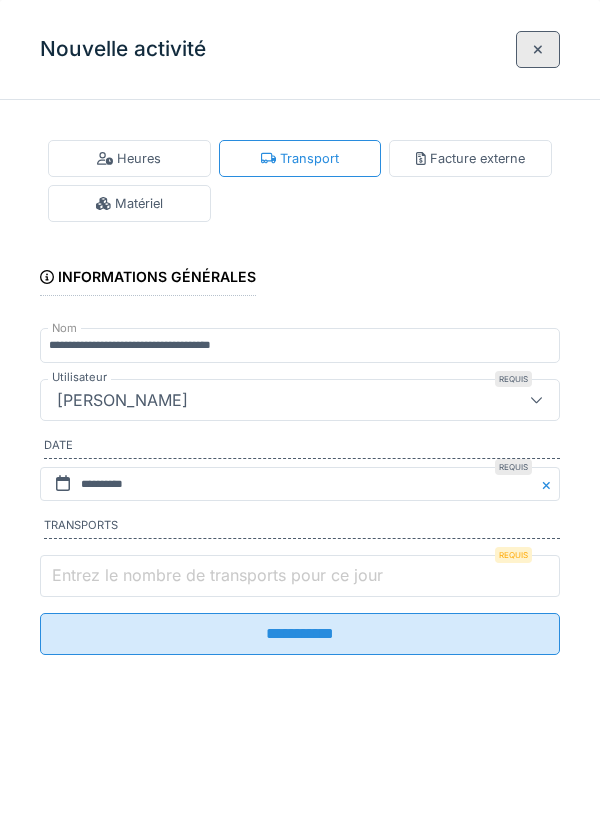 click on "Entrez le nombre de transports pour ce jour" at bounding box center [300, 576] 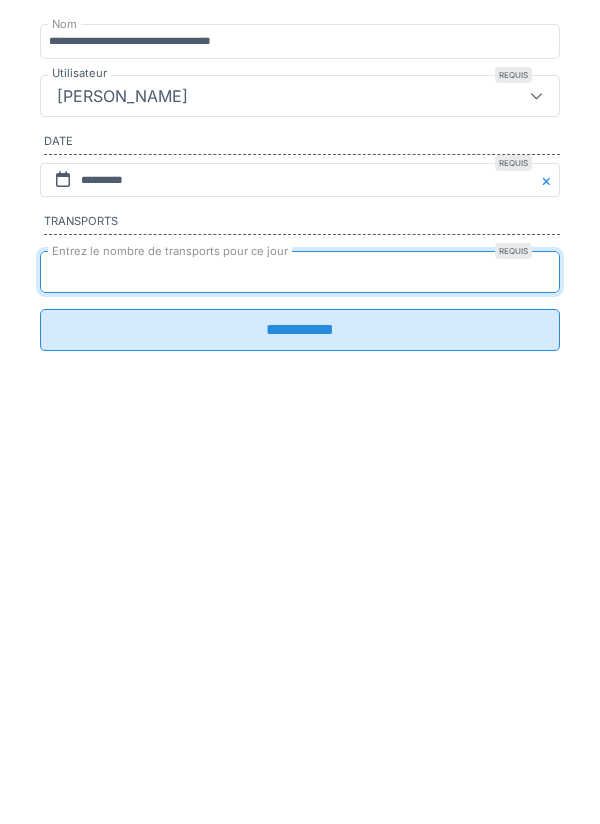 type on "*" 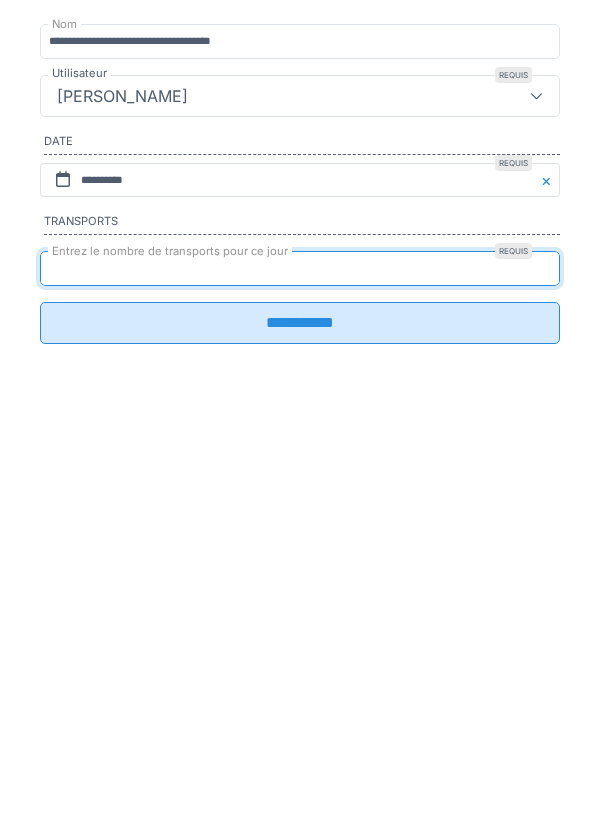 click on "**********" at bounding box center (300, 627) 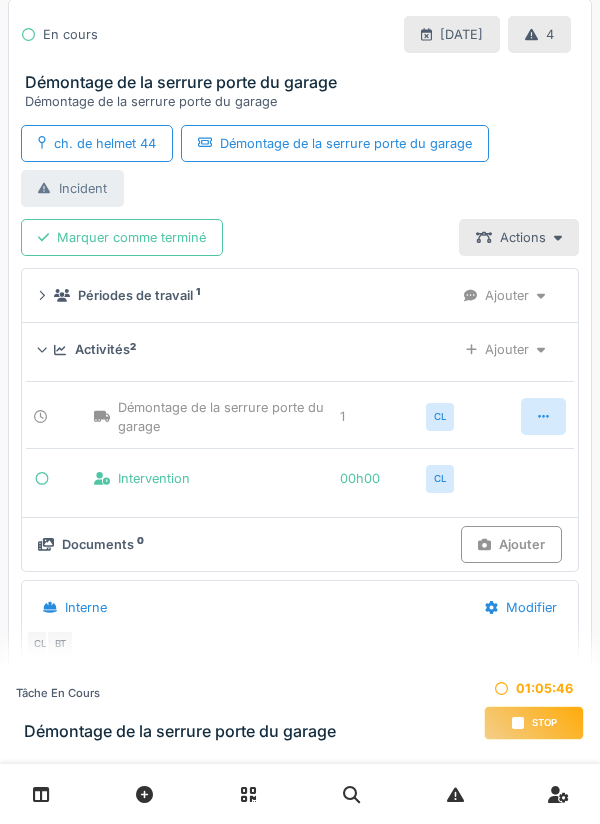 scroll, scrollTop: 613, scrollLeft: 0, axis: vertical 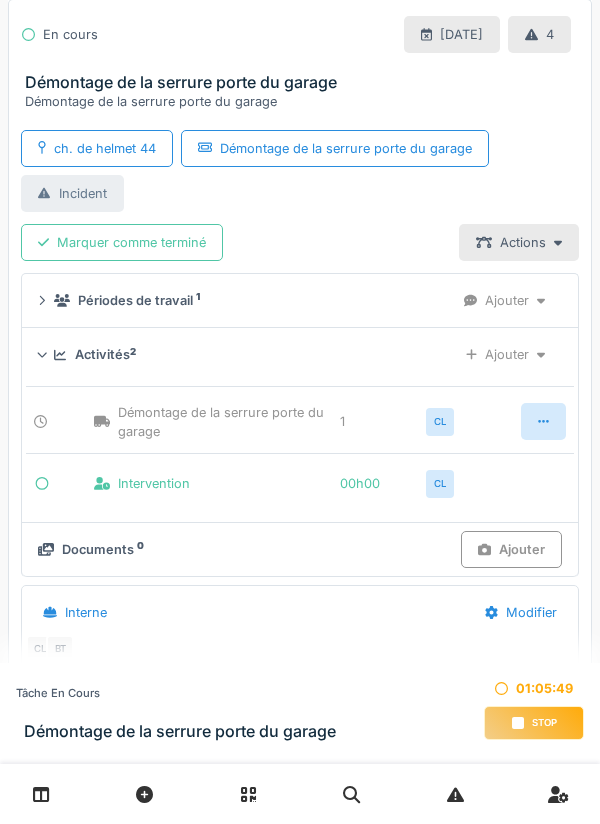 click on "Ajouter" at bounding box center (511, 549) 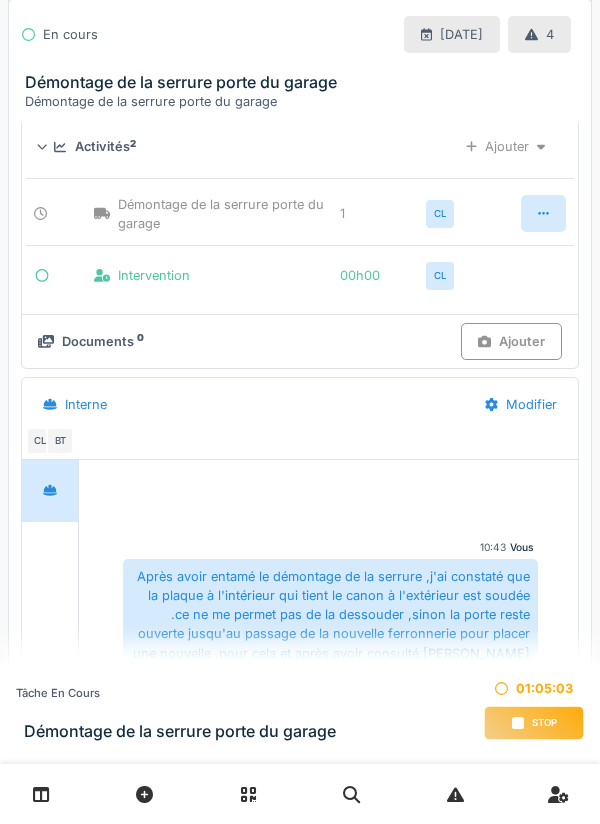 scroll, scrollTop: 919, scrollLeft: 0, axis: vertical 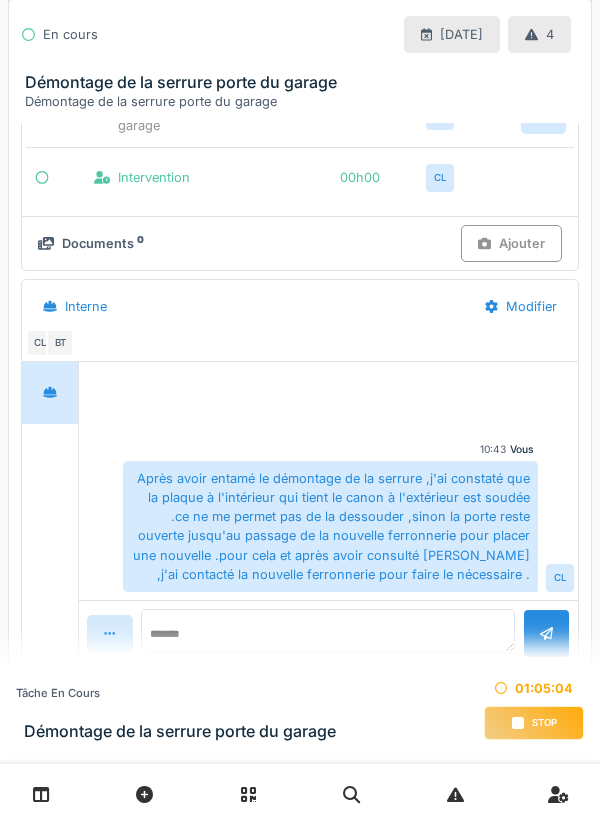 click on "stop" at bounding box center (544, 723) 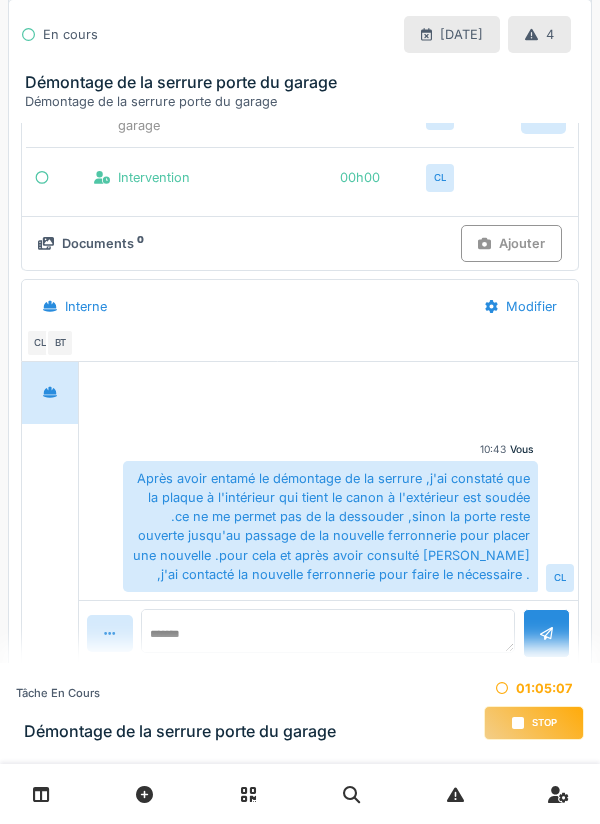 click on "stop" at bounding box center [544, 723] 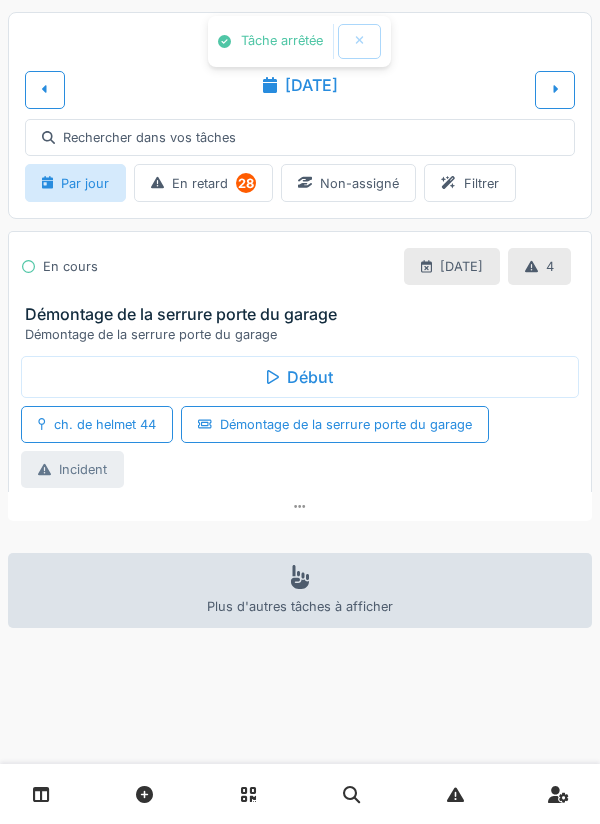 scroll, scrollTop: 0, scrollLeft: 0, axis: both 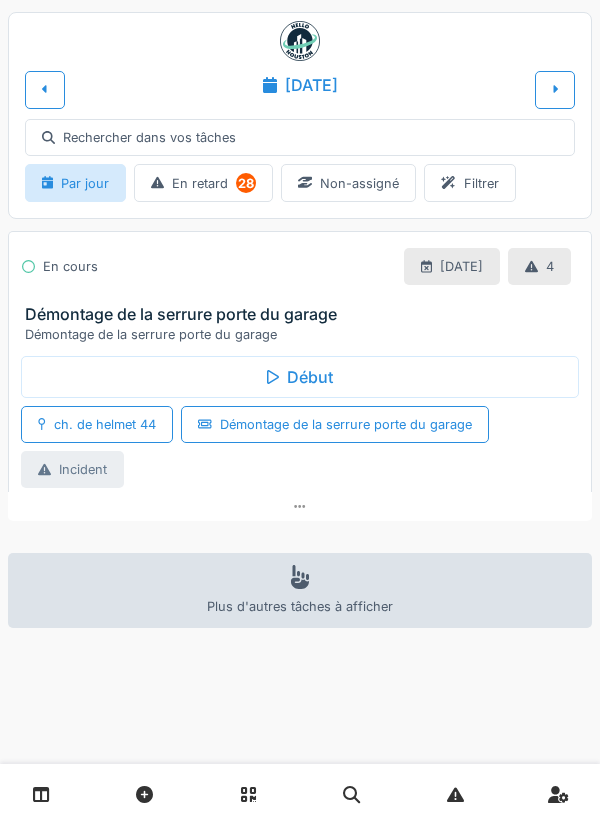 click 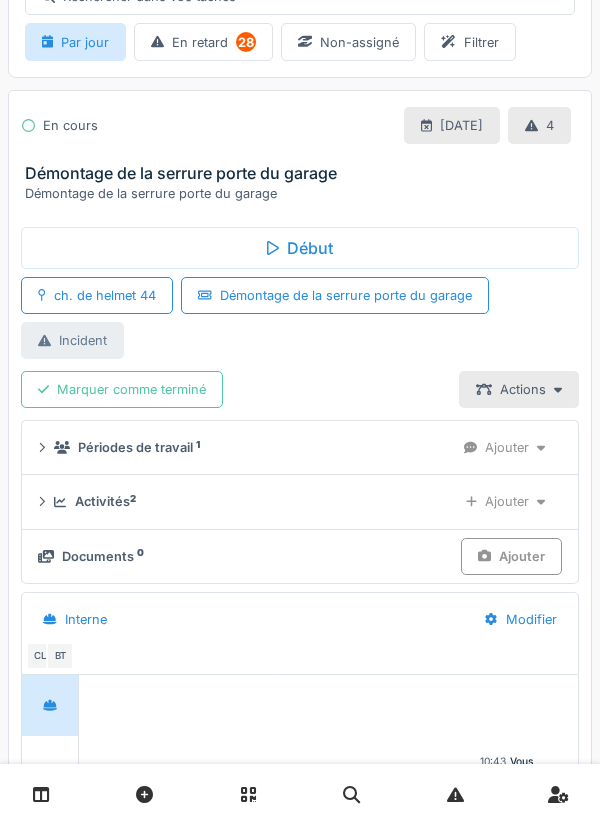 scroll, scrollTop: 151, scrollLeft: 0, axis: vertical 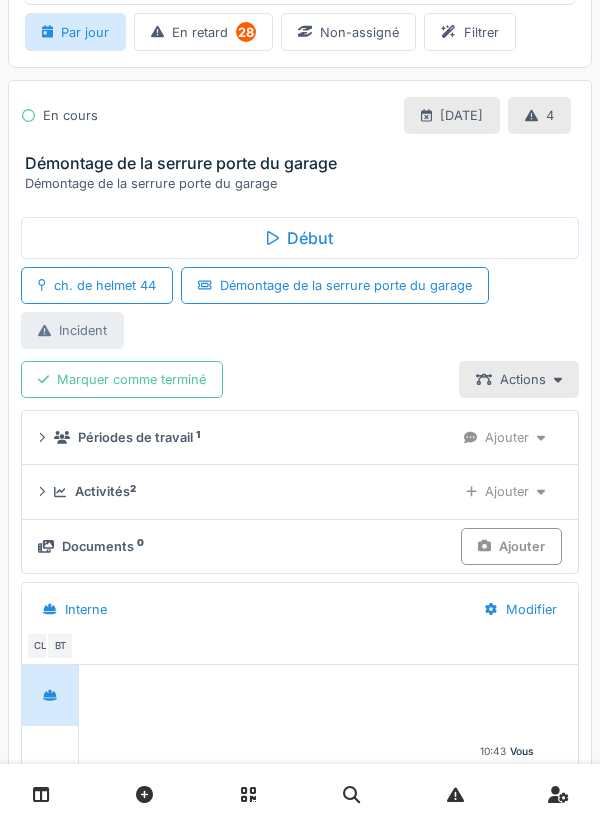 click on "Marquer comme terminé" at bounding box center [122, 379] 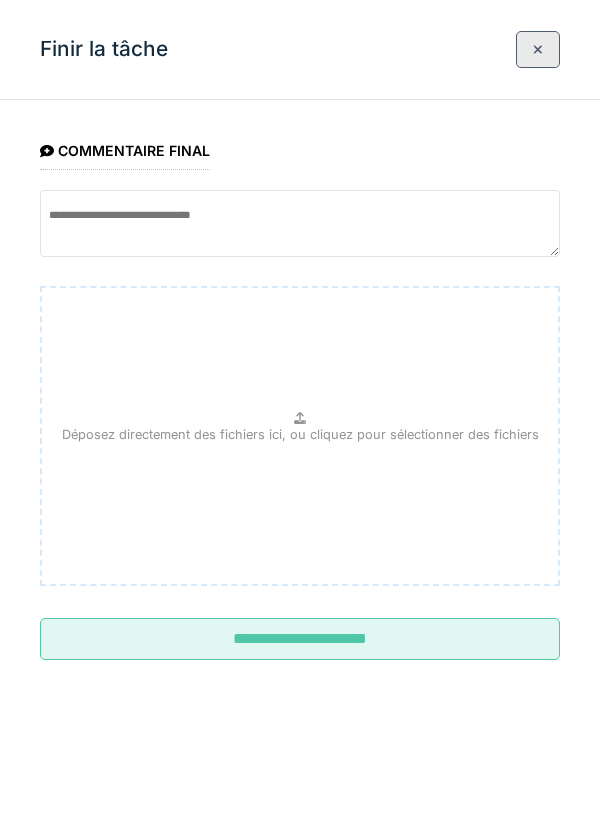 click on "**********" at bounding box center [300, 639] 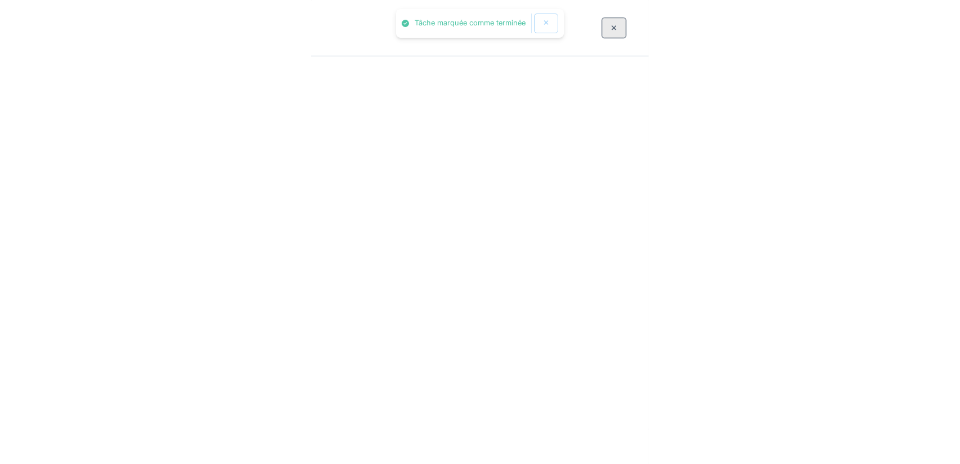 scroll, scrollTop: 0, scrollLeft: 0, axis: both 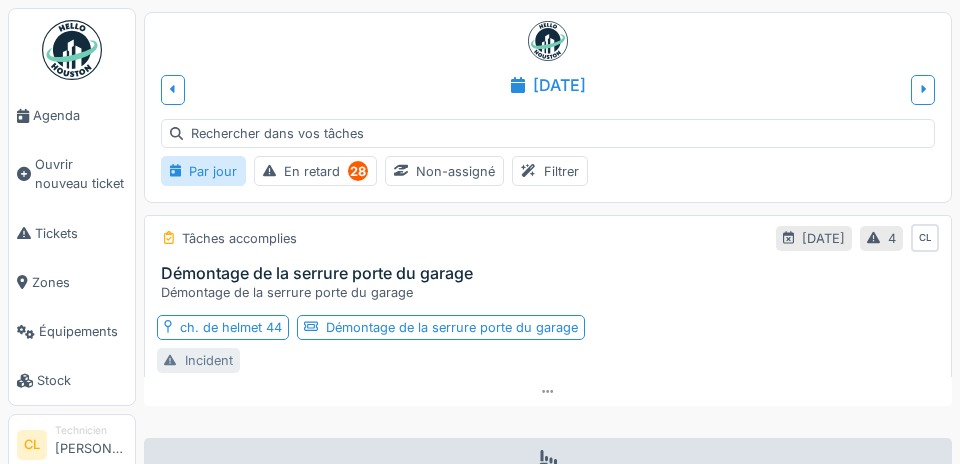 click on "Agenda" at bounding box center (80, 115) 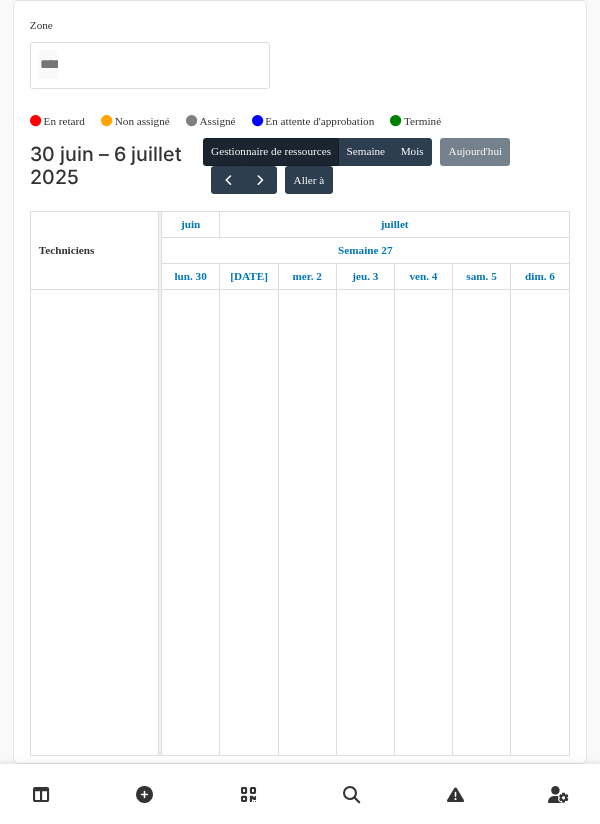 scroll, scrollTop: 0, scrollLeft: 0, axis: both 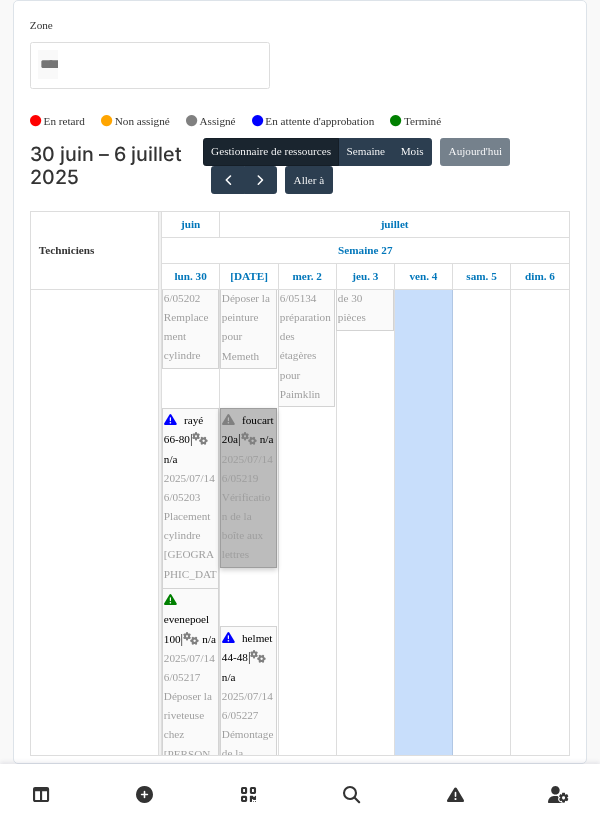 click on "foucart 20a
|     n/a
2025/07/146/05219
Vérification de la boîte aux lettres" at bounding box center [248, 488] 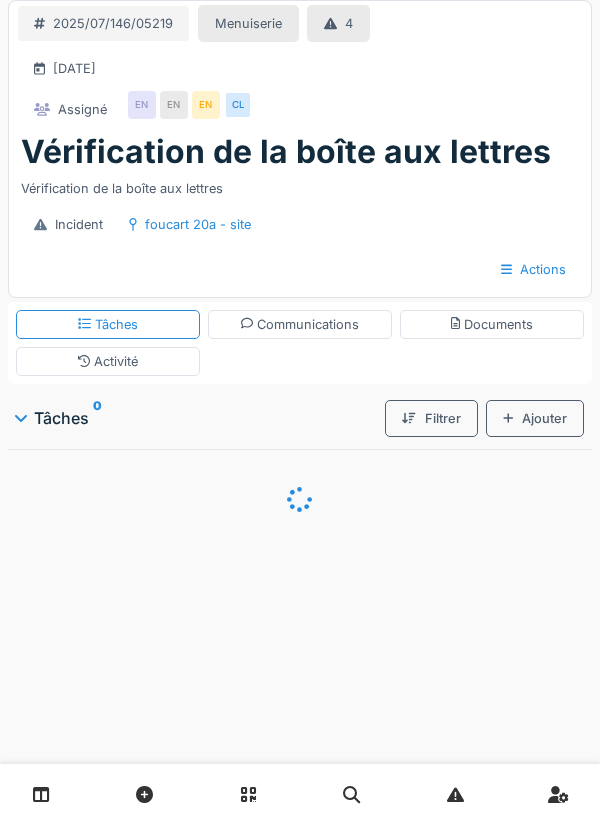 scroll, scrollTop: 0, scrollLeft: 0, axis: both 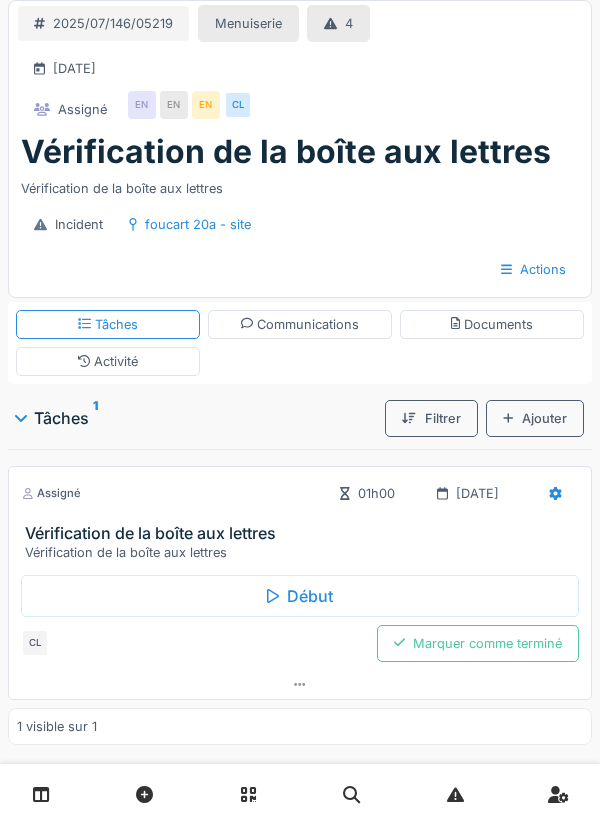 click at bounding box center [300, 684] 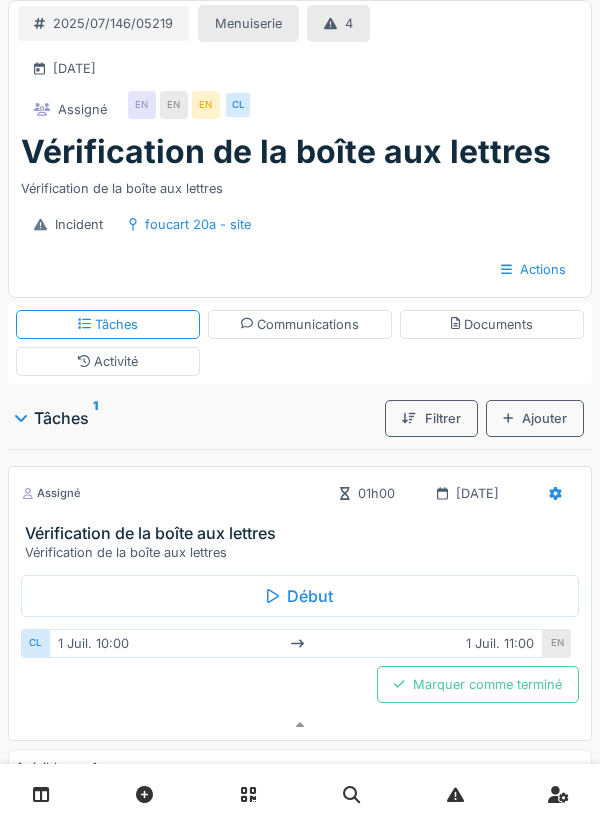scroll, scrollTop: 11, scrollLeft: 0, axis: vertical 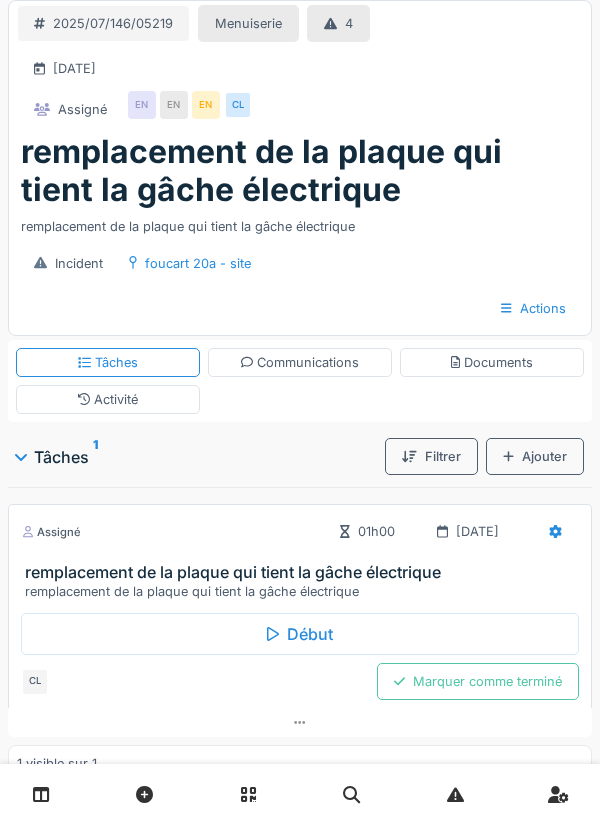 click on "Début" at bounding box center (300, 634) 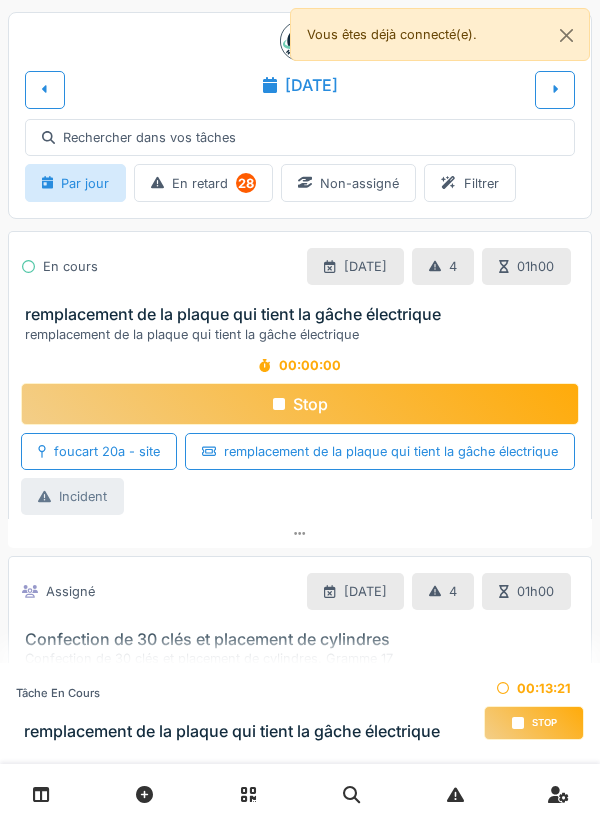 scroll, scrollTop: 0, scrollLeft: 0, axis: both 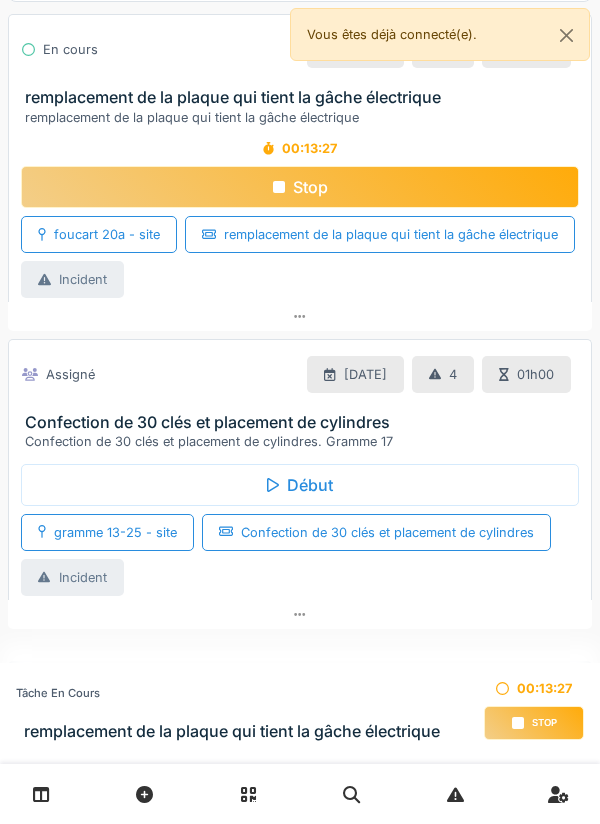 click 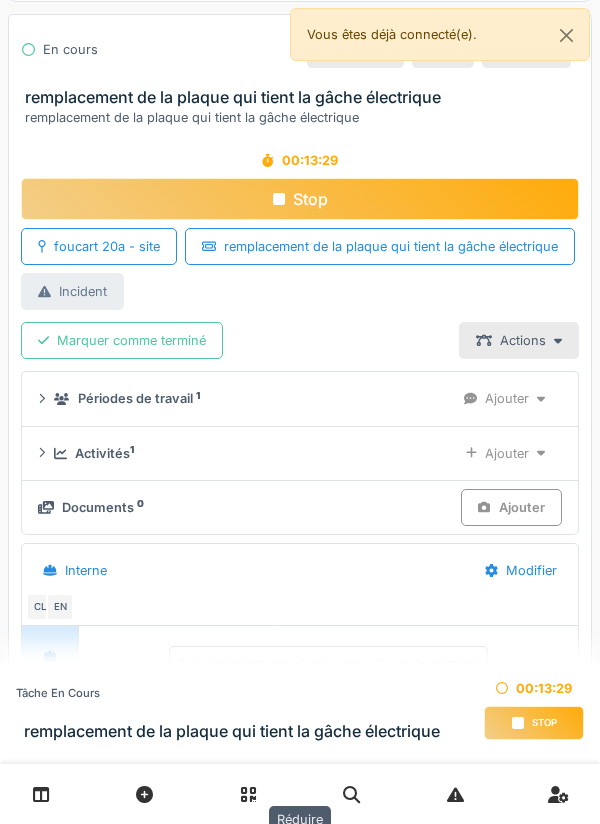scroll, scrollTop: 151, scrollLeft: 0, axis: vertical 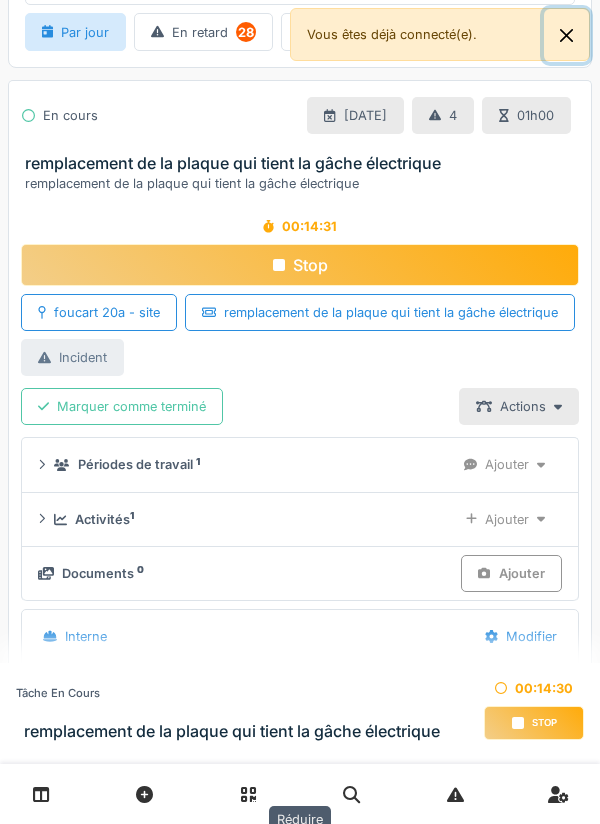 click at bounding box center [566, 35] 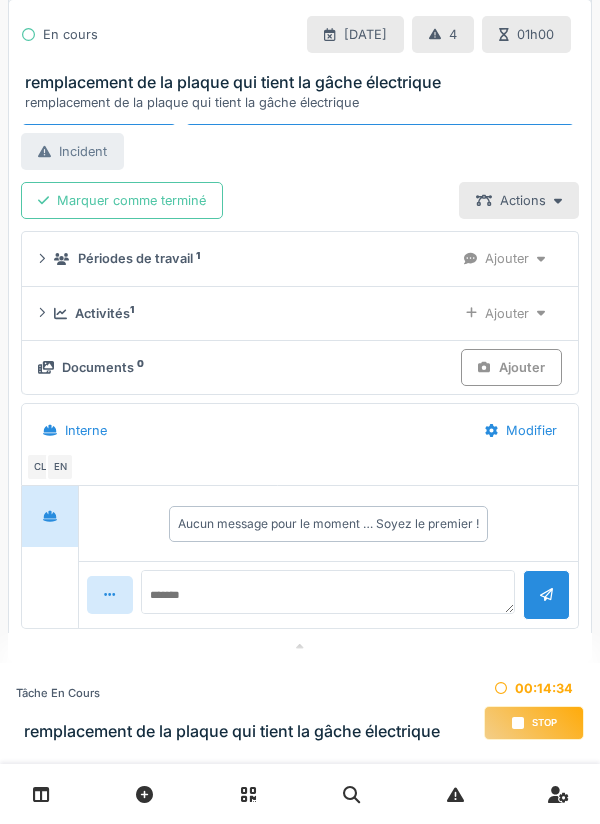 scroll, scrollTop: 360, scrollLeft: 0, axis: vertical 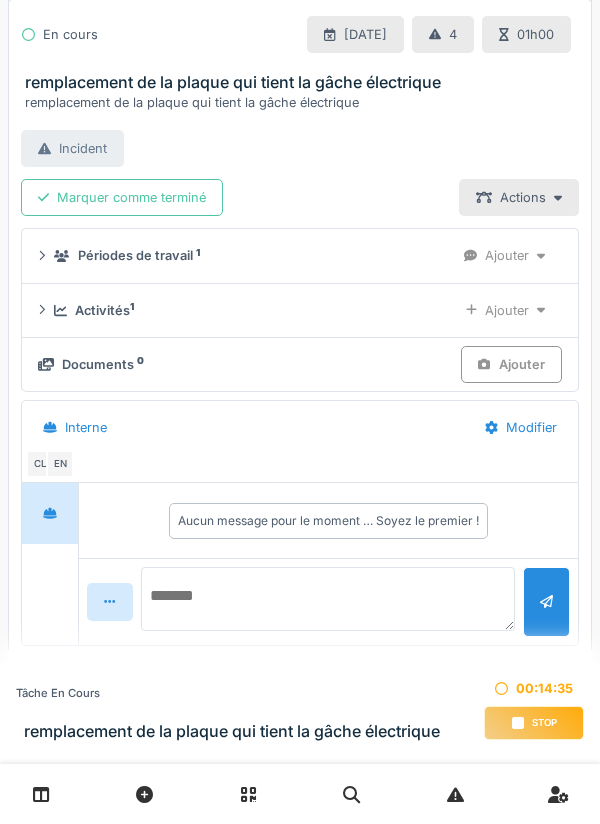 click at bounding box center (328, 599) 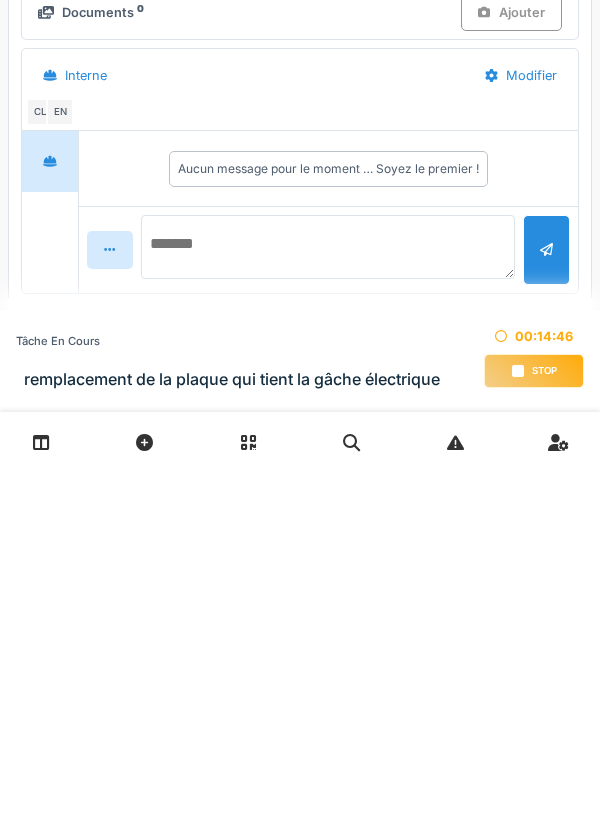 type on "*" 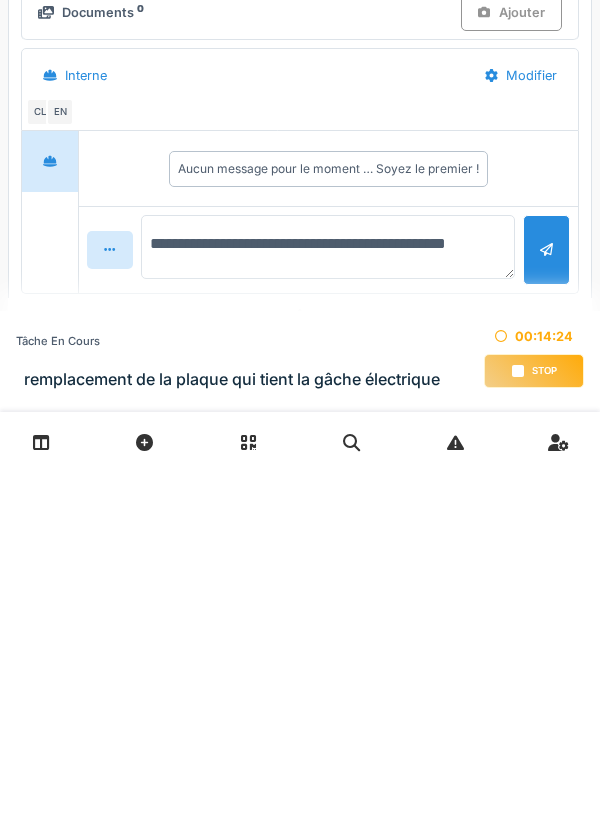 click on "**********" at bounding box center (328, 599) 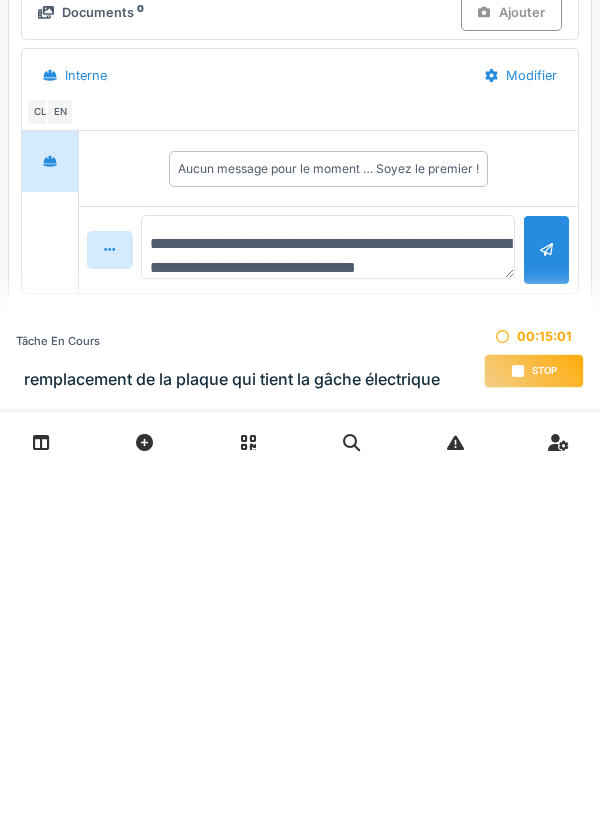 scroll, scrollTop: 24, scrollLeft: 0, axis: vertical 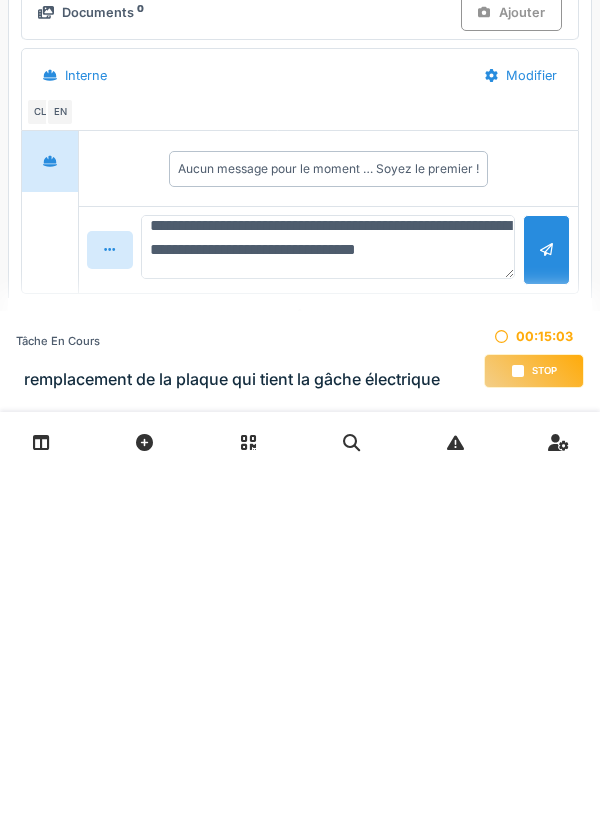 type on "**********" 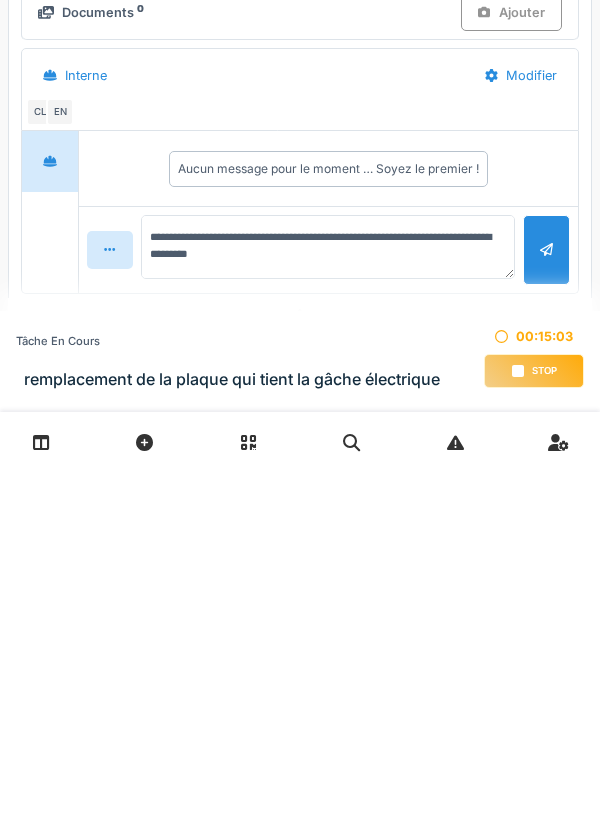 click at bounding box center (546, 601) 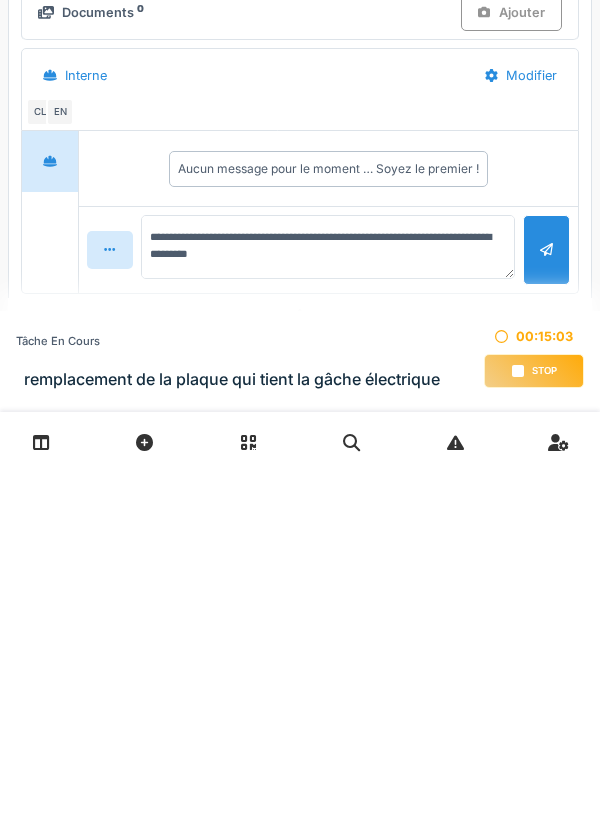 type 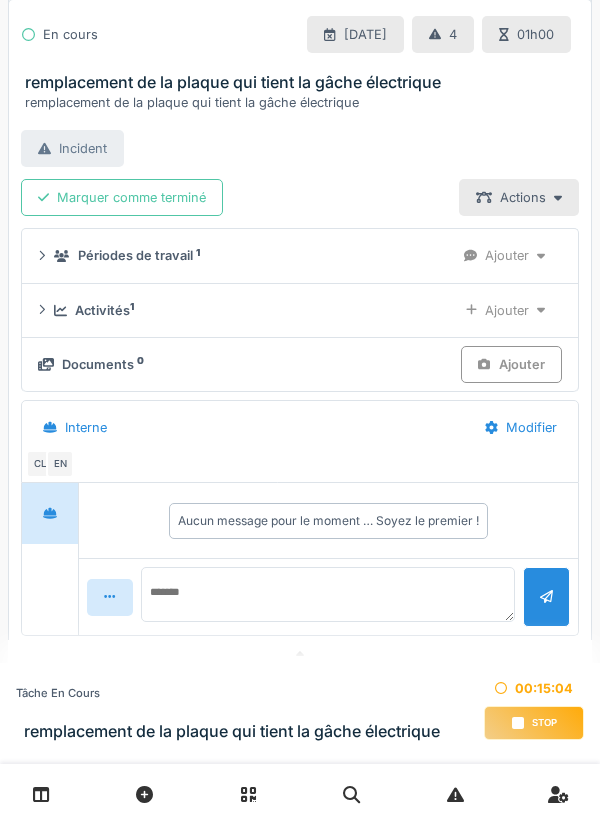 scroll, scrollTop: 0, scrollLeft: 0, axis: both 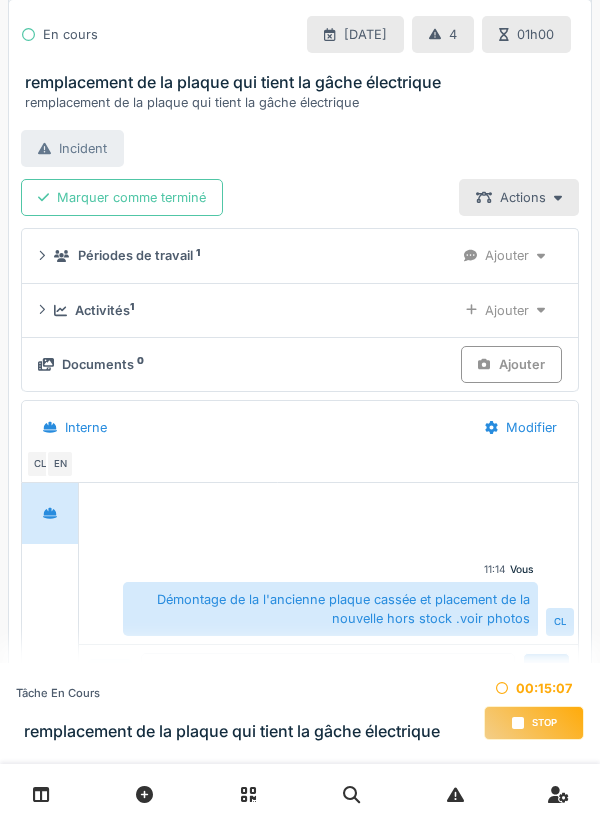 click on "Ajouter" at bounding box center (505, 310) 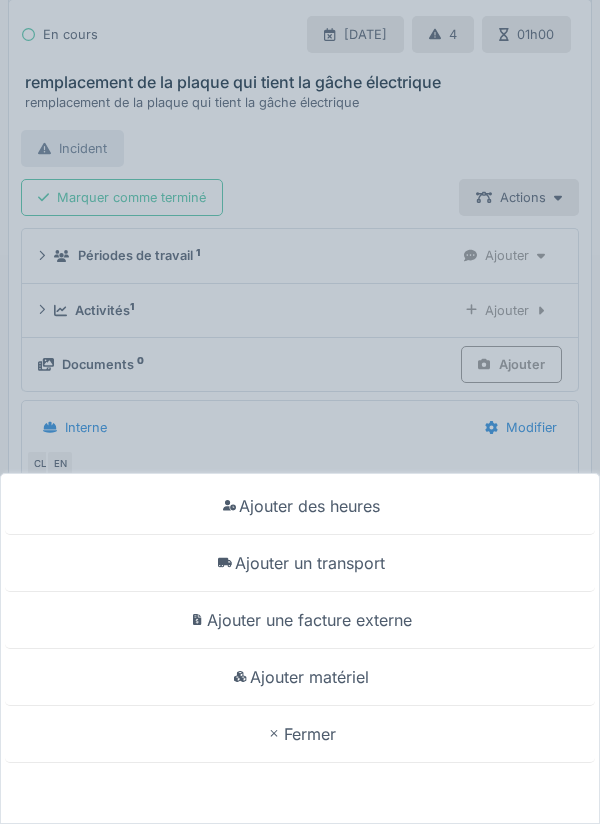click on "Ajouter un transport" at bounding box center (300, 563) 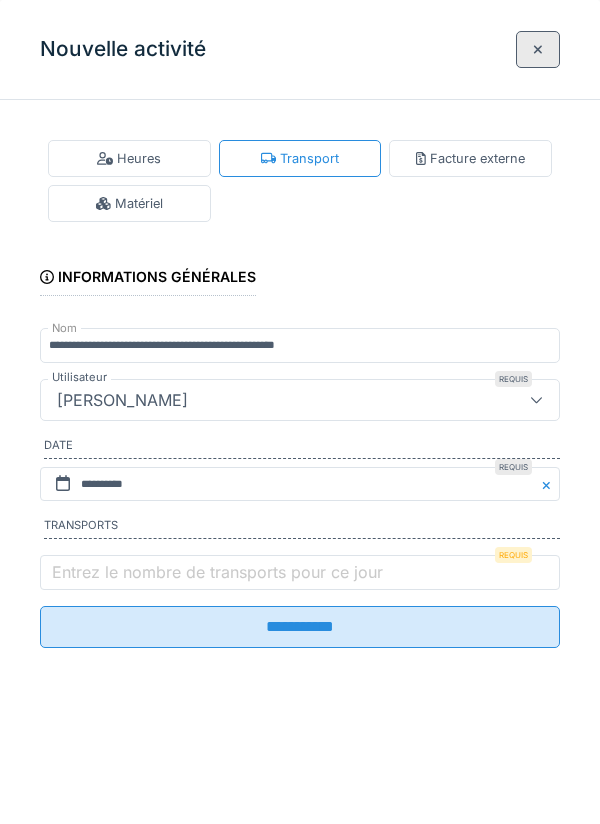 click on "Entrez le nombre de transports pour ce jour" at bounding box center (217, 572) 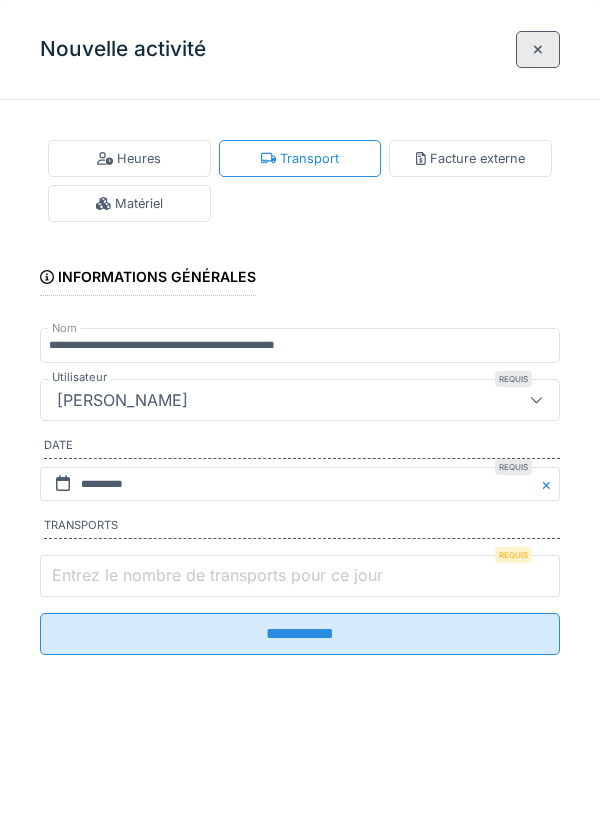 click on "Entrez le nombre de transports pour ce jour" at bounding box center [300, 576] 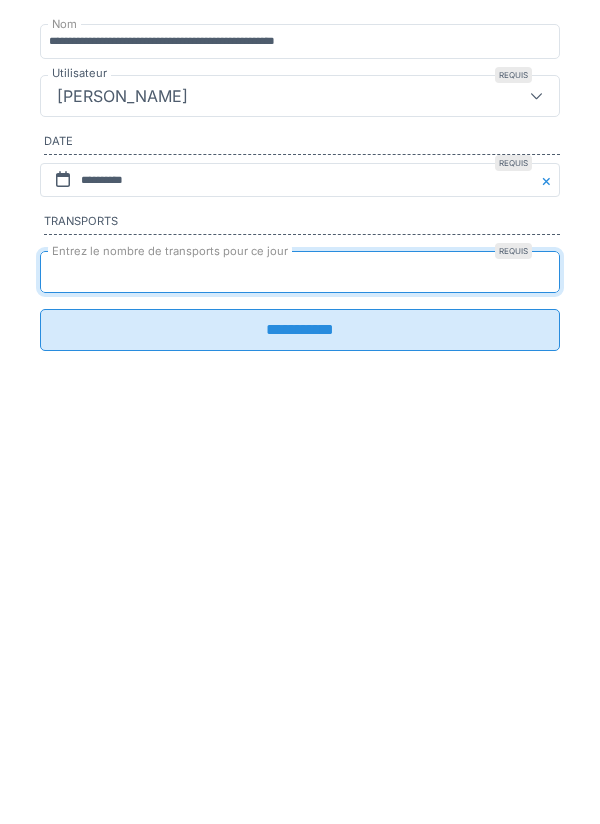 type on "*" 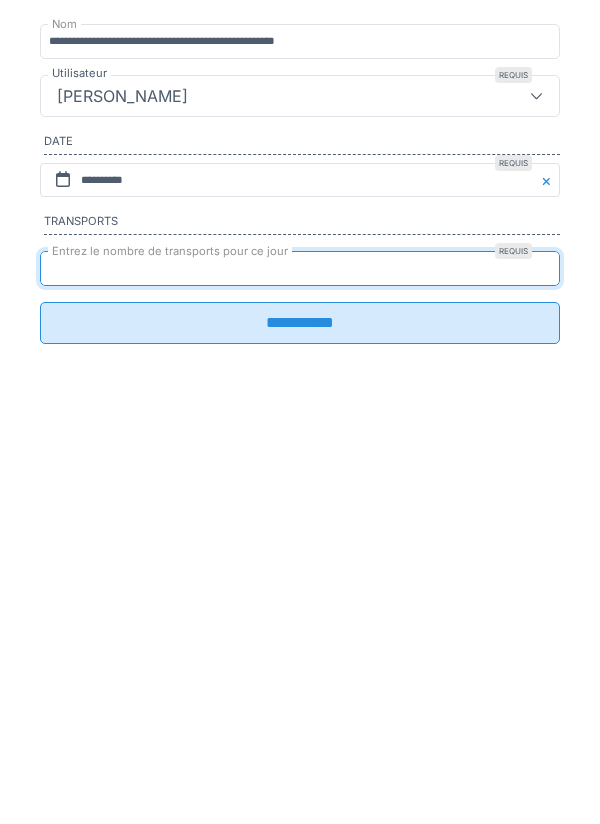 click on "**********" at bounding box center [300, 627] 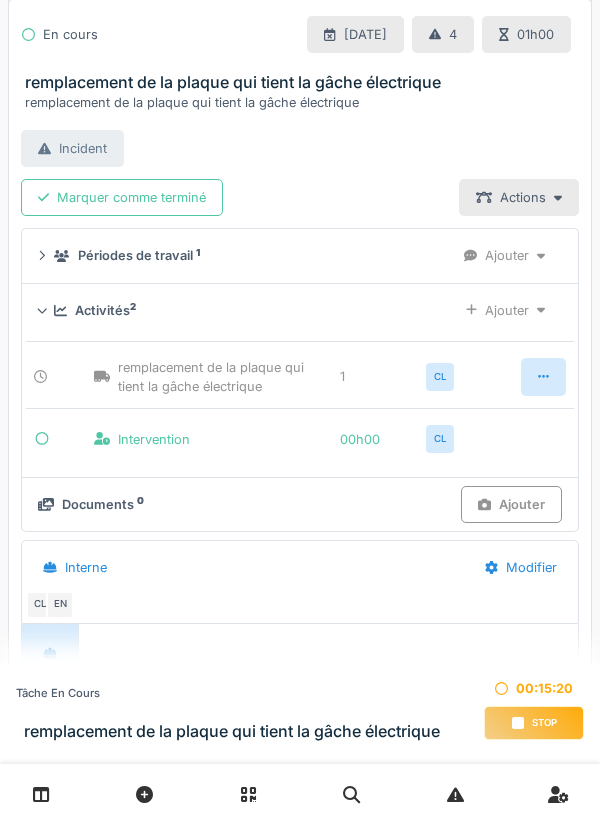 click on "Ajouter" at bounding box center (511, 504) 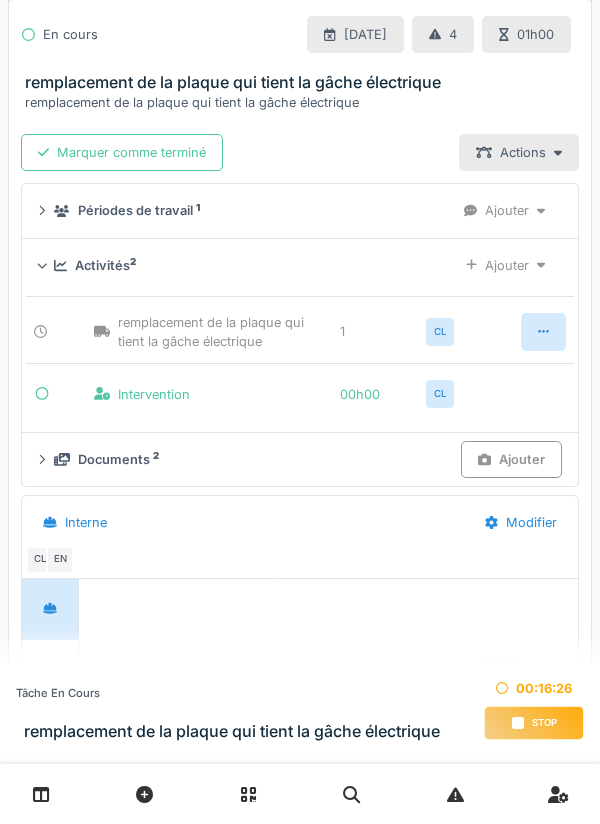 scroll, scrollTop: 401, scrollLeft: 0, axis: vertical 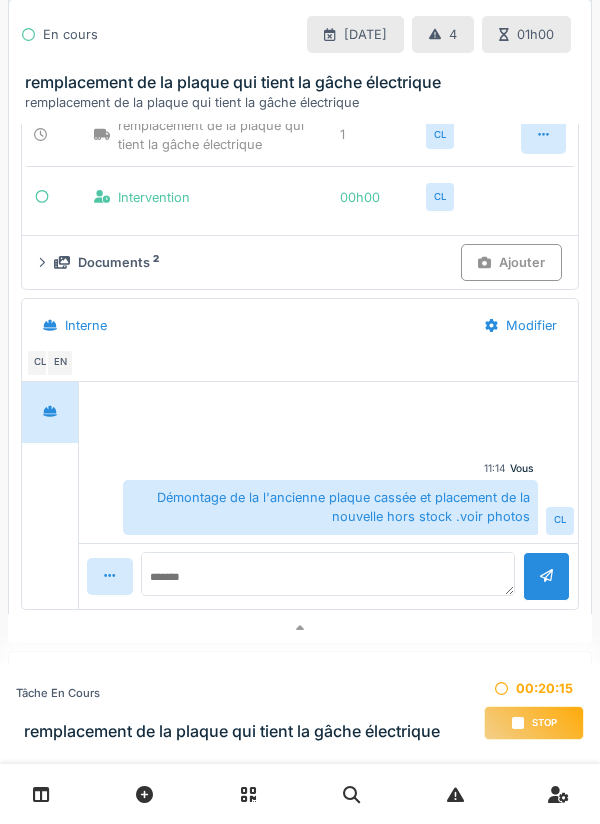 click on "stop" at bounding box center [534, 723] 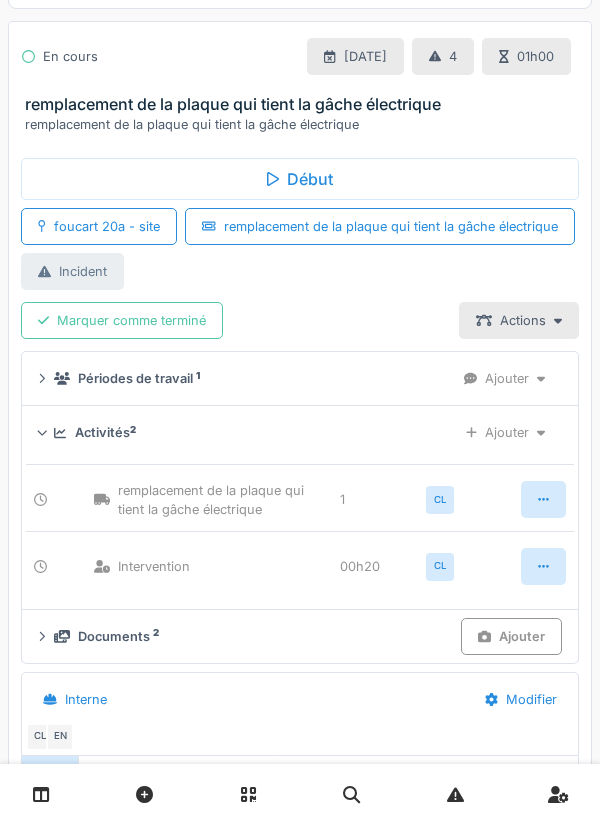 scroll, scrollTop: 208, scrollLeft: 0, axis: vertical 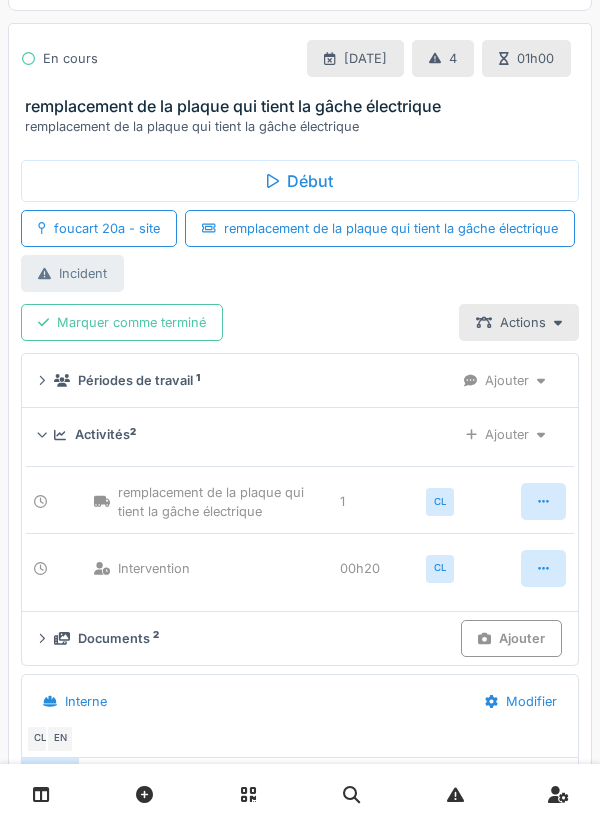 click on "Activités 2" at bounding box center [105, 434] 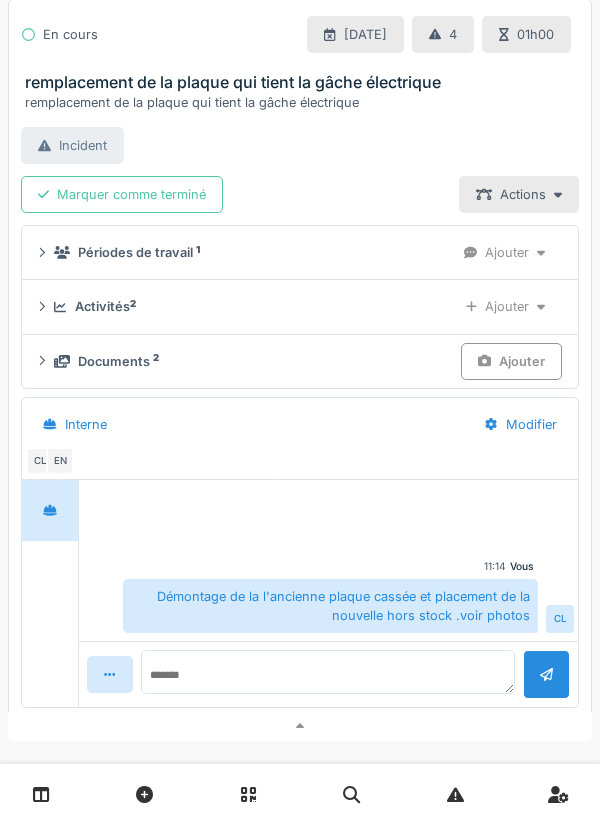 scroll, scrollTop: 409, scrollLeft: 0, axis: vertical 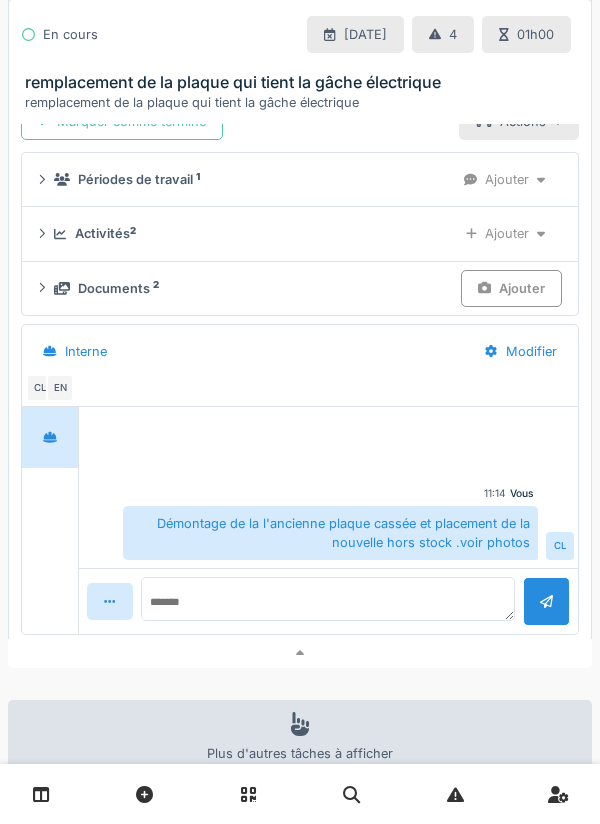 click on "Périodes de travail   1 Ajouter" at bounding box center [300, 179] 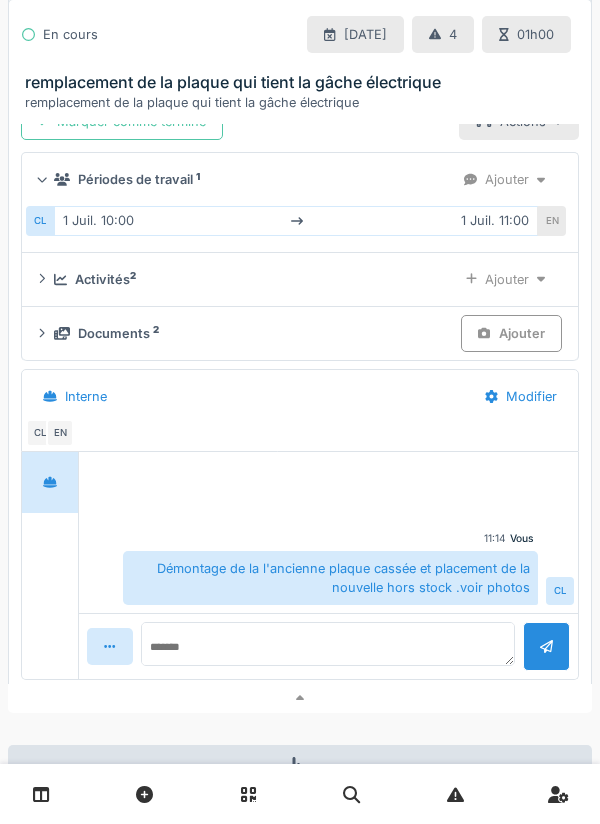 click on "Activités 2" at bounding box center (105, 279) 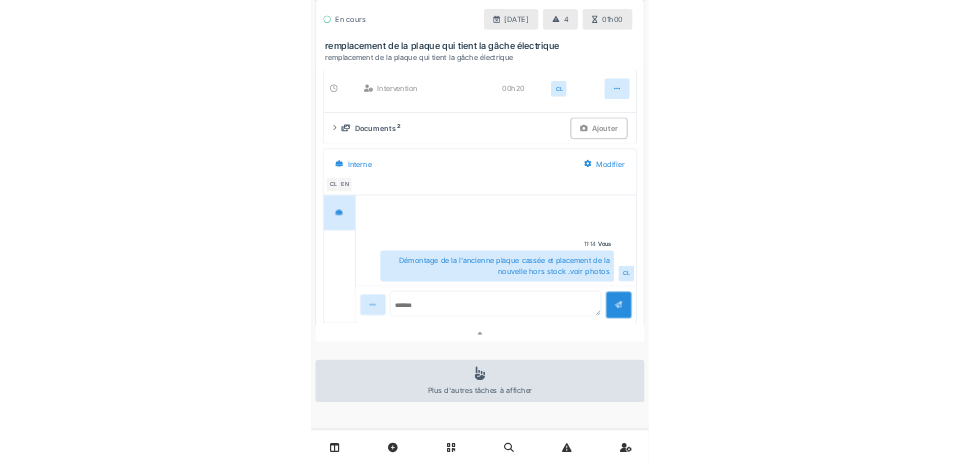 scroll, scrollTop: 681, scrollLeft: 0, axis: vertical 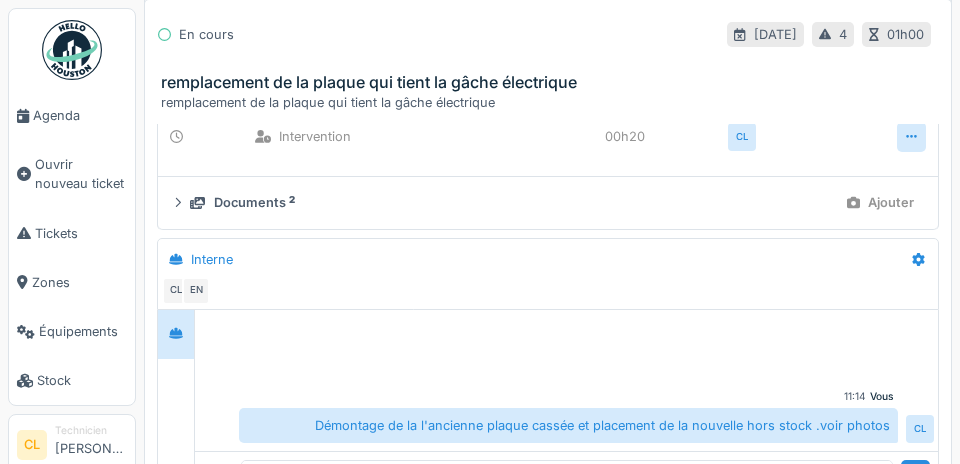 click on "Agenda" at bounding box center [80, 115] 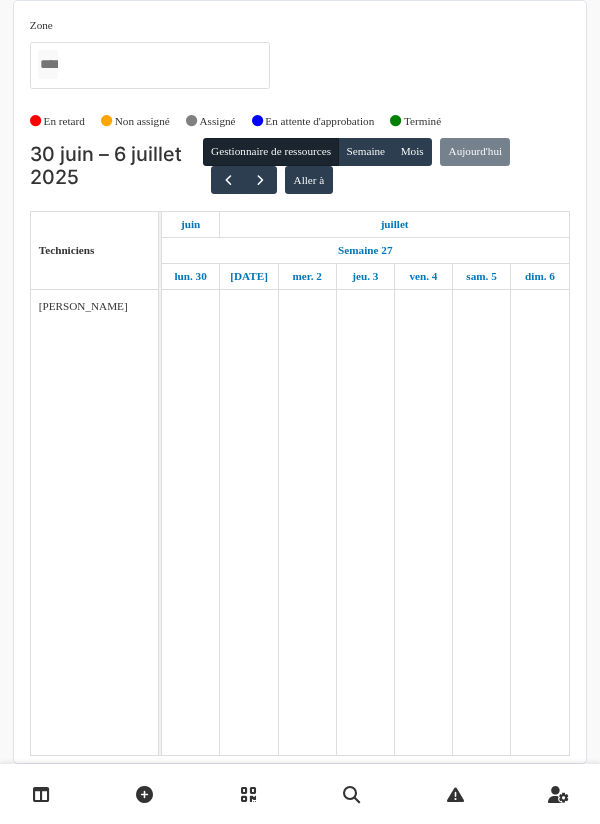 scroll, scrollTop: 0, scrollLeft: 0, axis: both 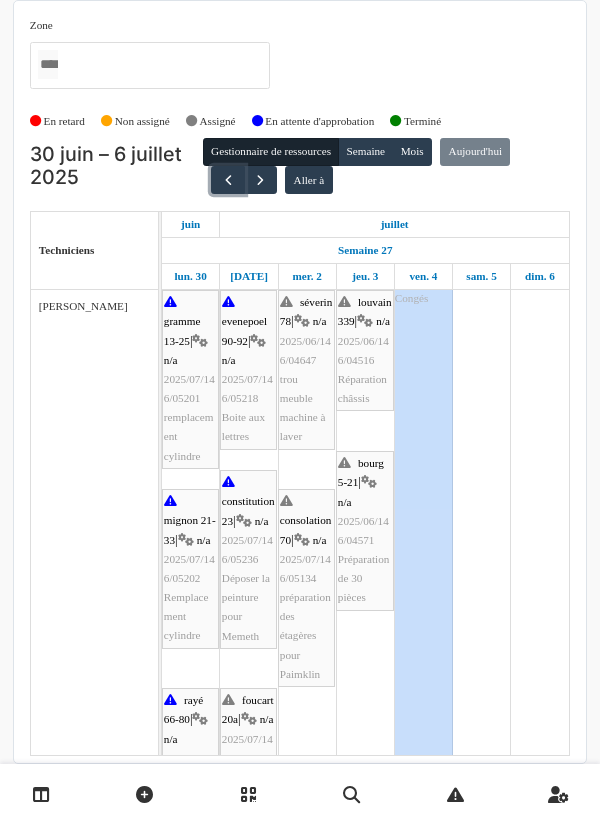 click at bounding box center (228, 180) 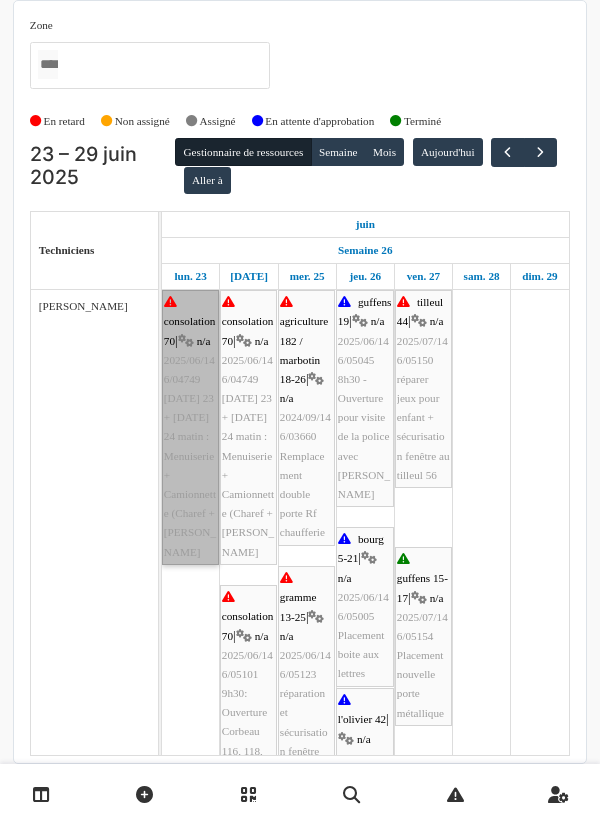click on "consolation 70
|     n/a
2025/06/146/04749
[DATE] 23 + [DATE] 24 matin : Menuiserie + Camionnette (Charef + [PERSON_NAME]" at bounding box center (190, 427) 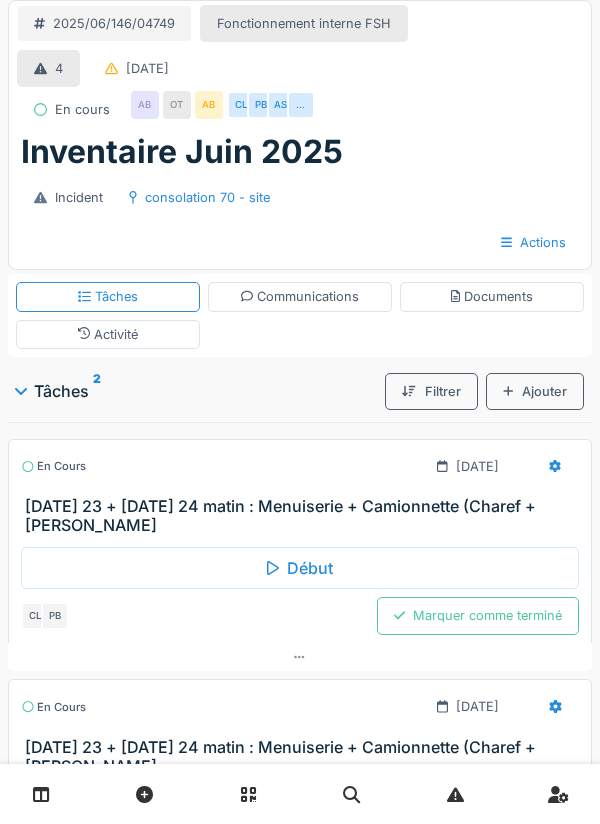 scroll, scrollTop: 0, scrollLeft: 0, axis: both 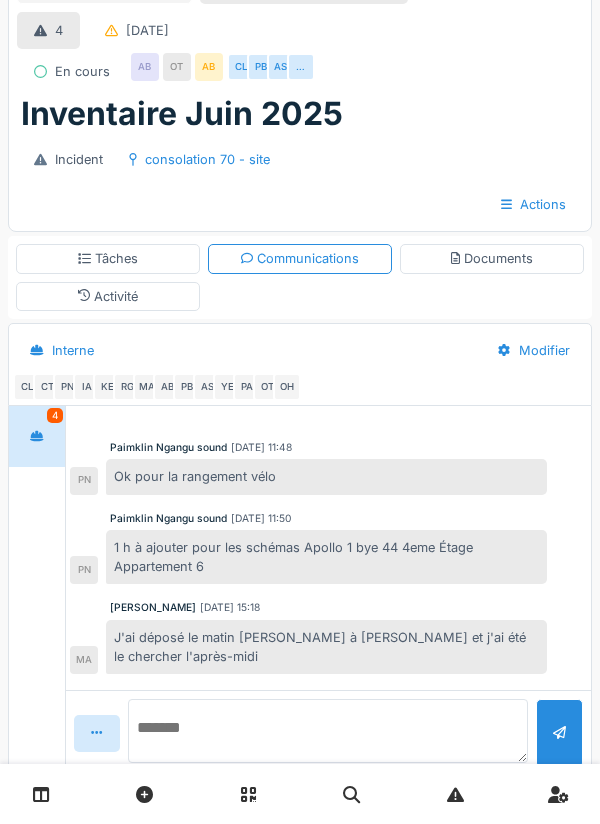 click at bounding box center (328, 731) 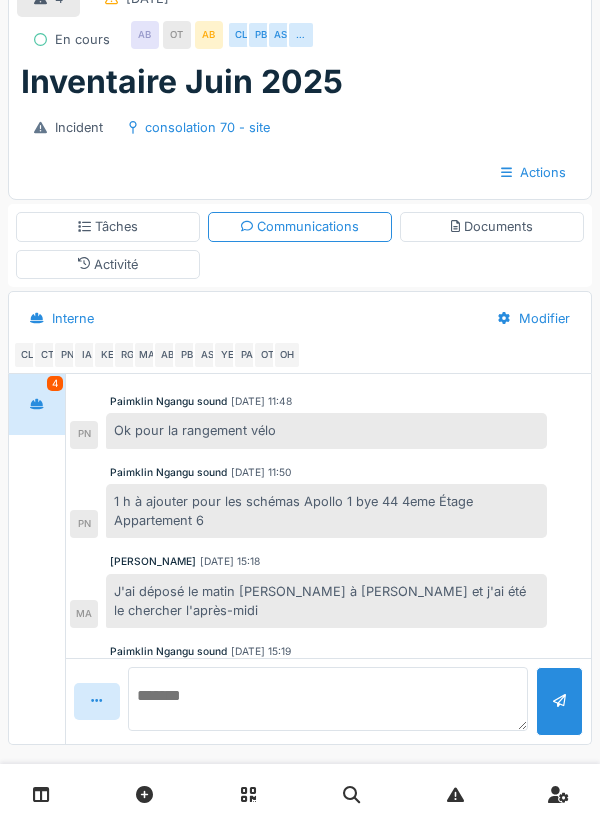 scroll, scrollTop: 94, scrollLeft: 0, axis: vertical 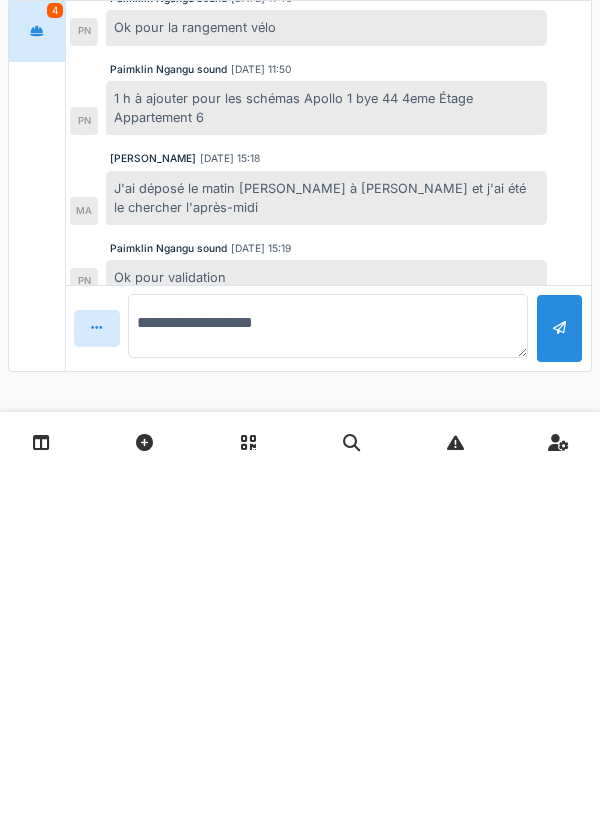 type on "**********" 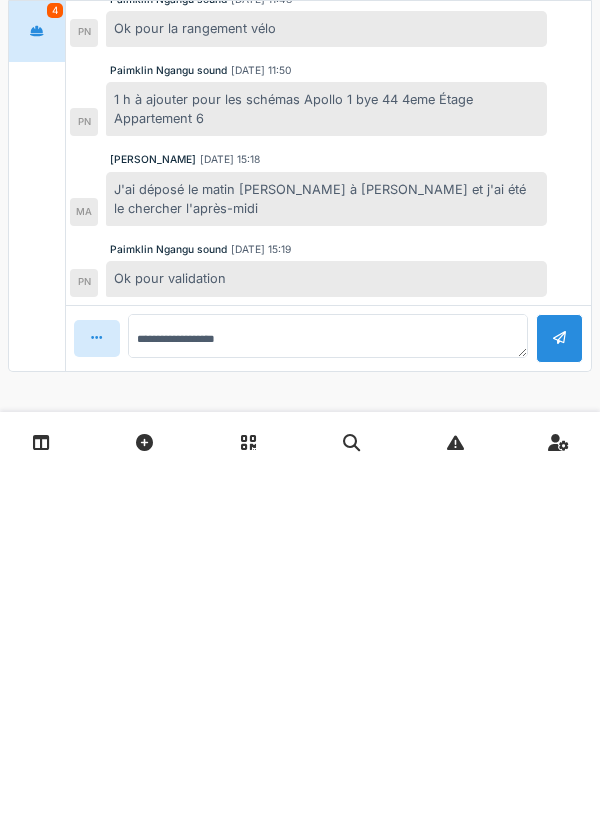 click at bounding box center (559, 690) 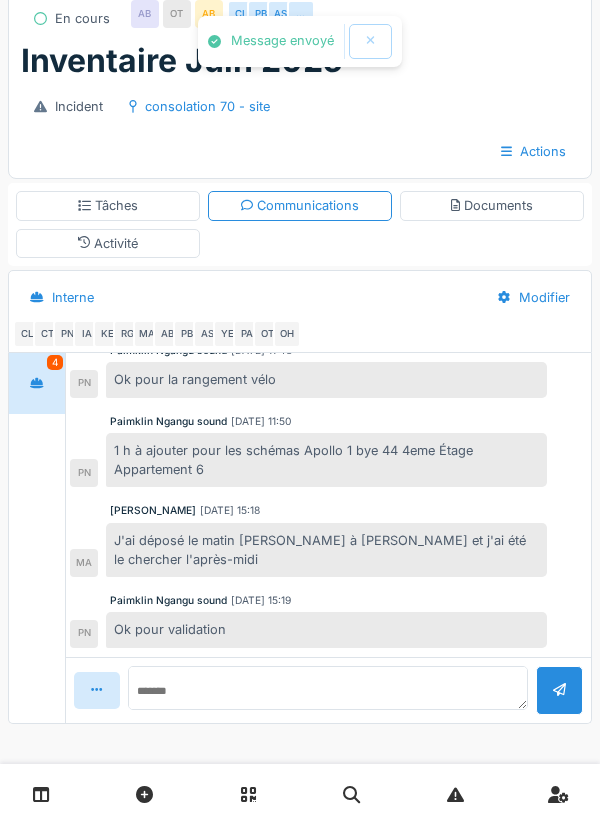 scroll, scrollTop: 159, scrollLeft: 0, axis: vertical 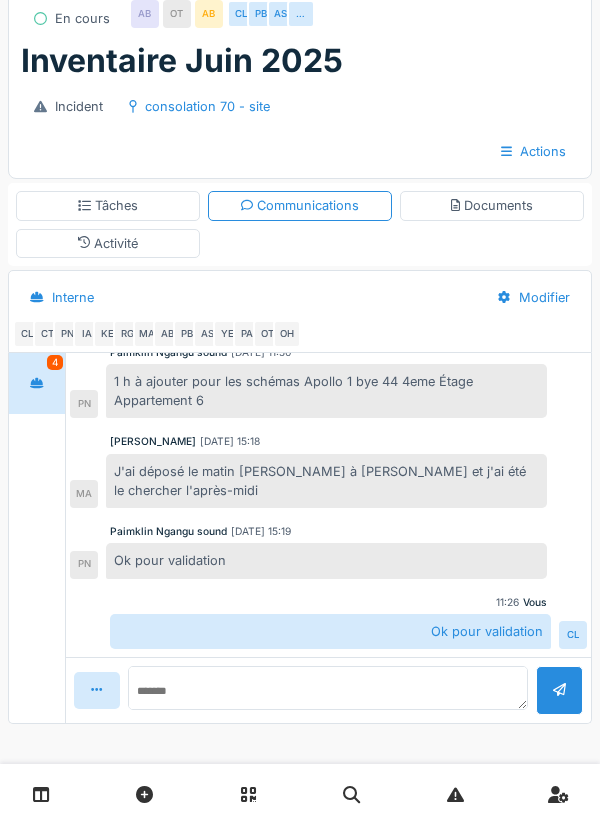 click on "Tâches" at bounding box center [108, 205] 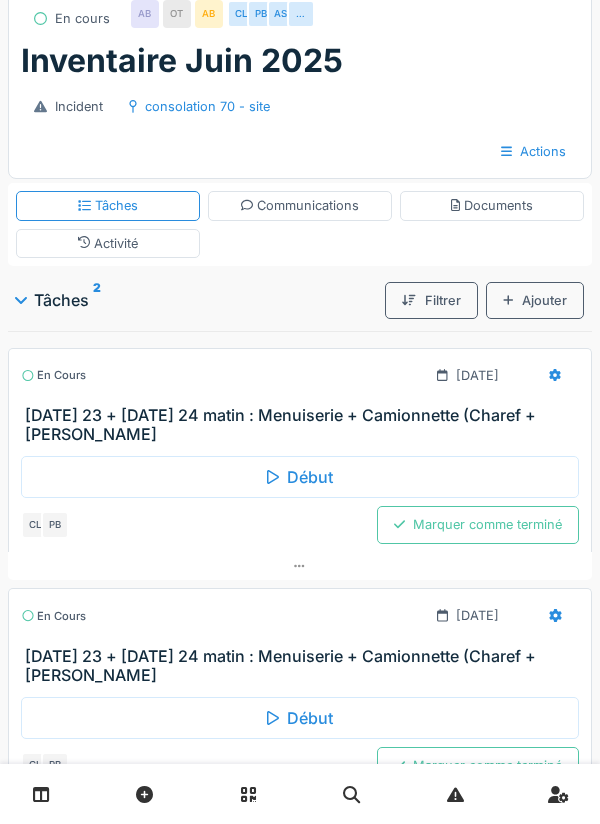 click on "Marquer comme terminé" at bounding box center (478, 524) 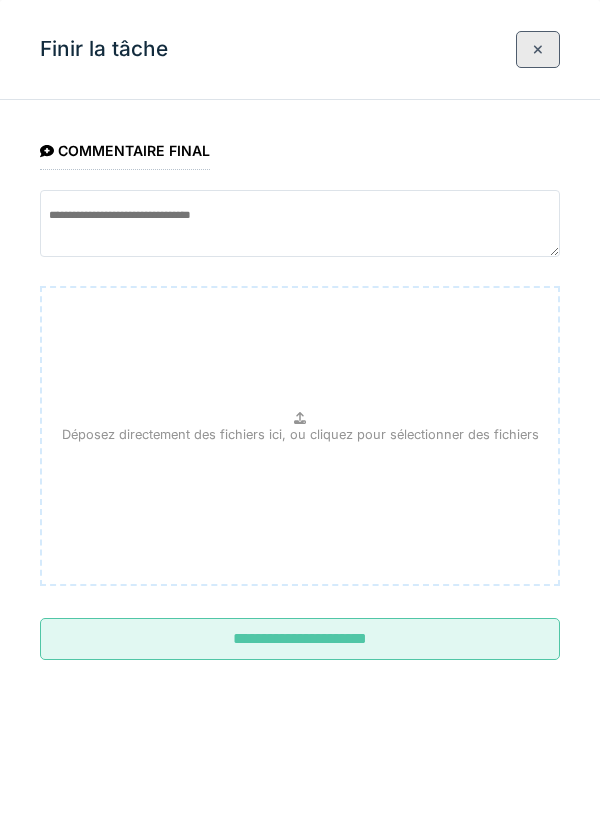 click on "**********" at bounding box center [300, 639] 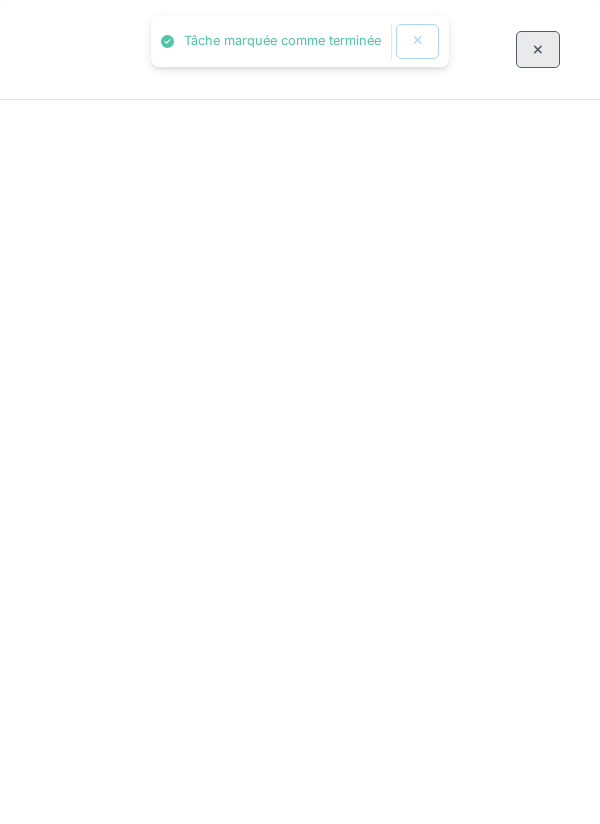 scroll, scrollTop: 78, scrollLeft: 0, axis: vertical 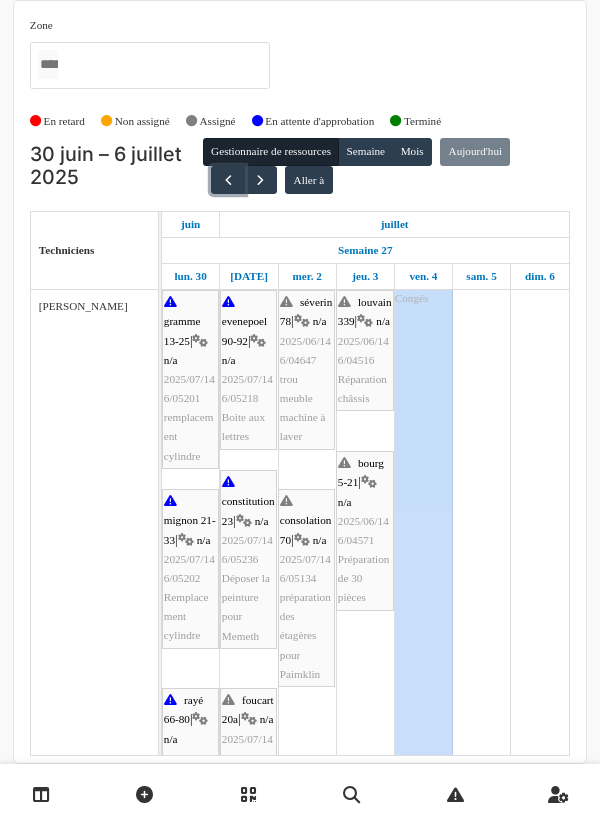 click at bounding box center [228, 180] 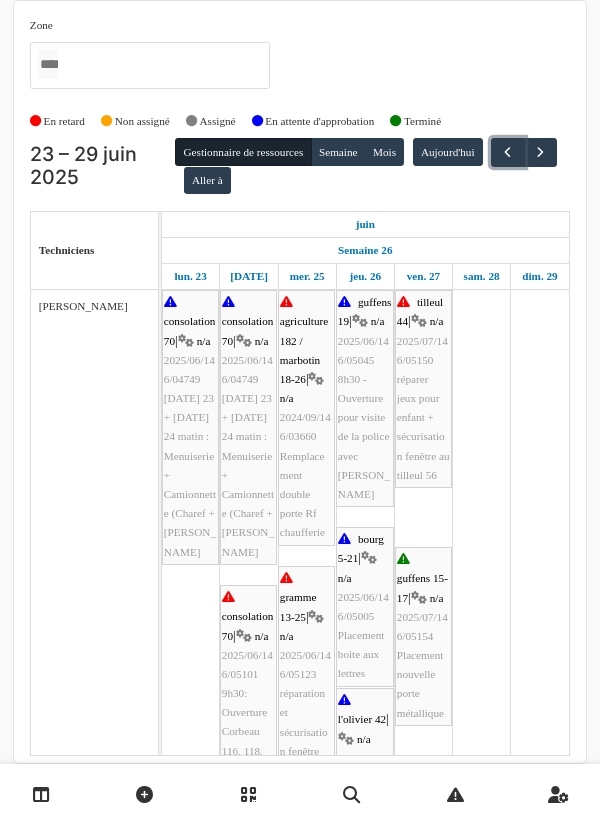 scroll, scrollTop: 0, scrollLeft: 0, axis: both 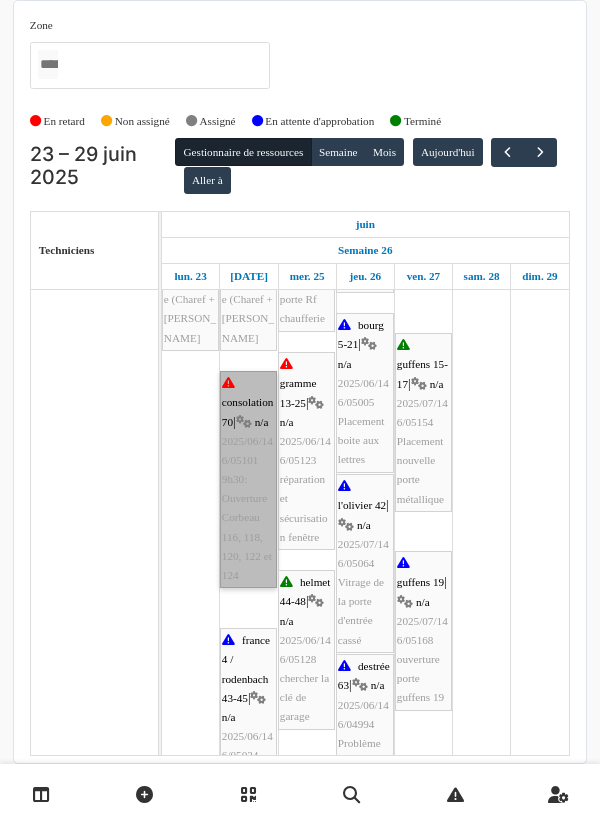 click on "consolation 70
|     n/a
2025/06/146/05101
9h30: Ouverture Corbeau 116, 118, 120, 122 et 124" at bounding box center [248, 479] 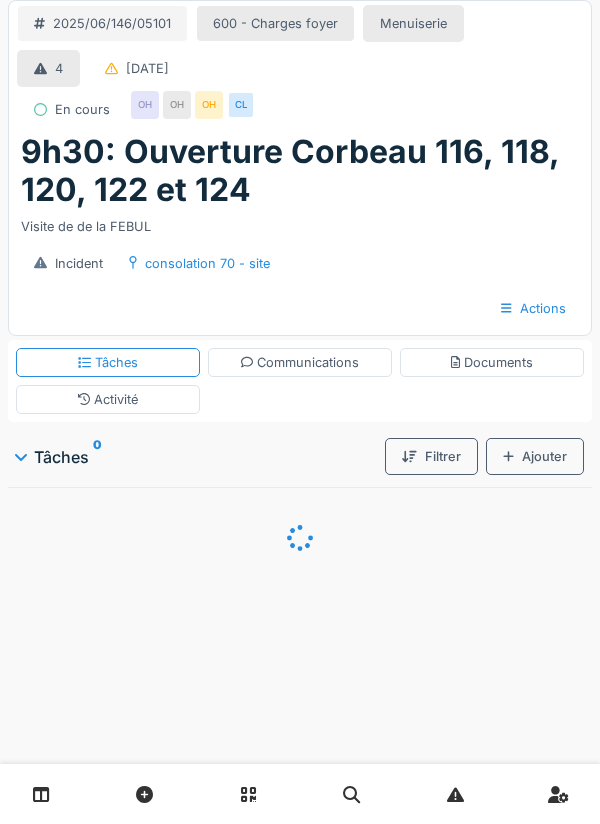 scroll, scrollTop: 0, scrollLeft: 0, axis: both 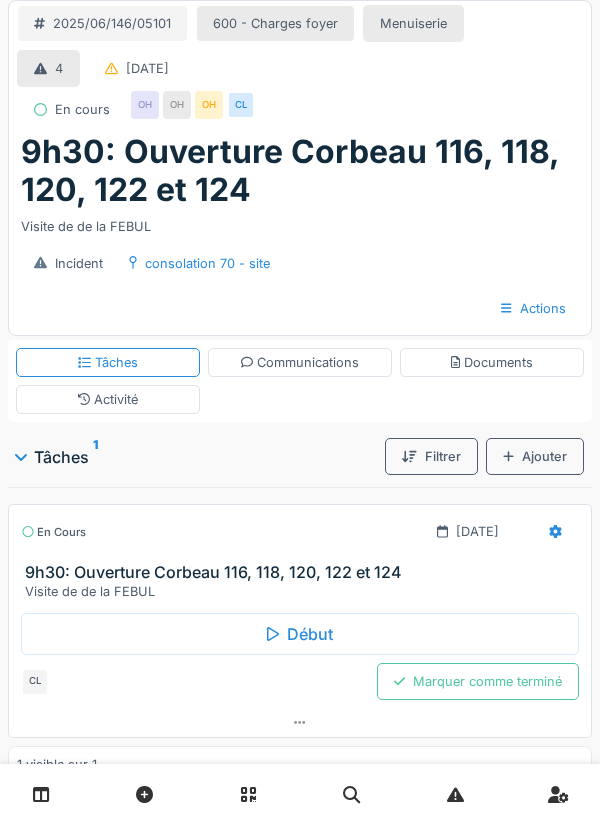 click on "Communications" at bounding box center (300, 362) 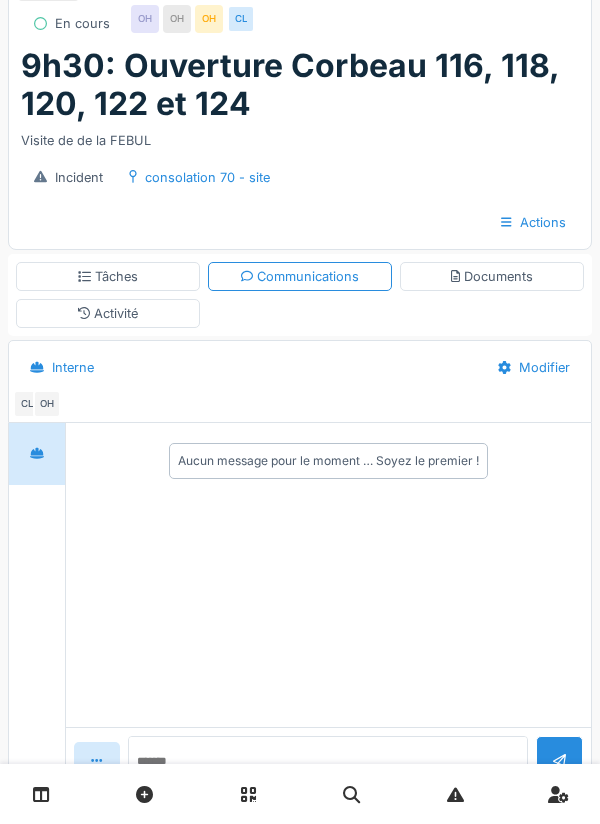 scroll, scrollTop: 103, scrollLeft: 0, axis: vertical 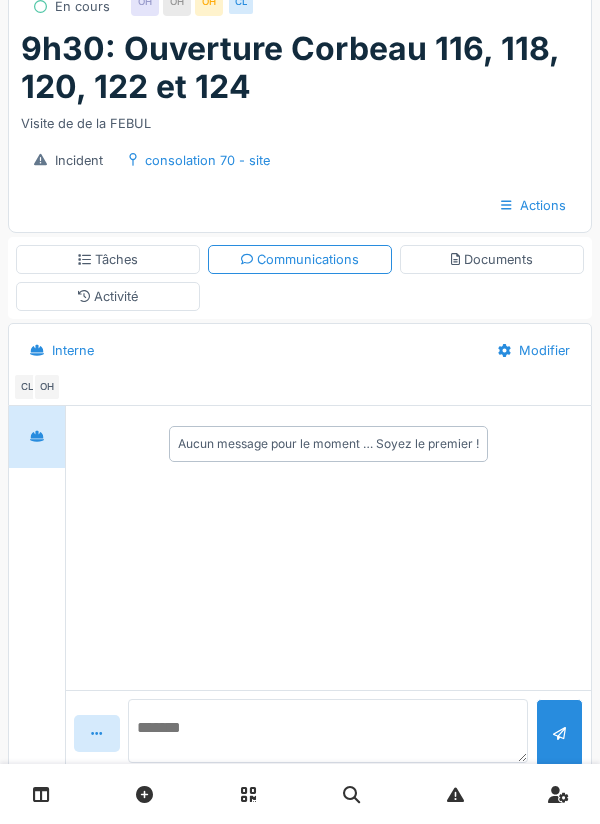 click at bounding box center [328, 731] 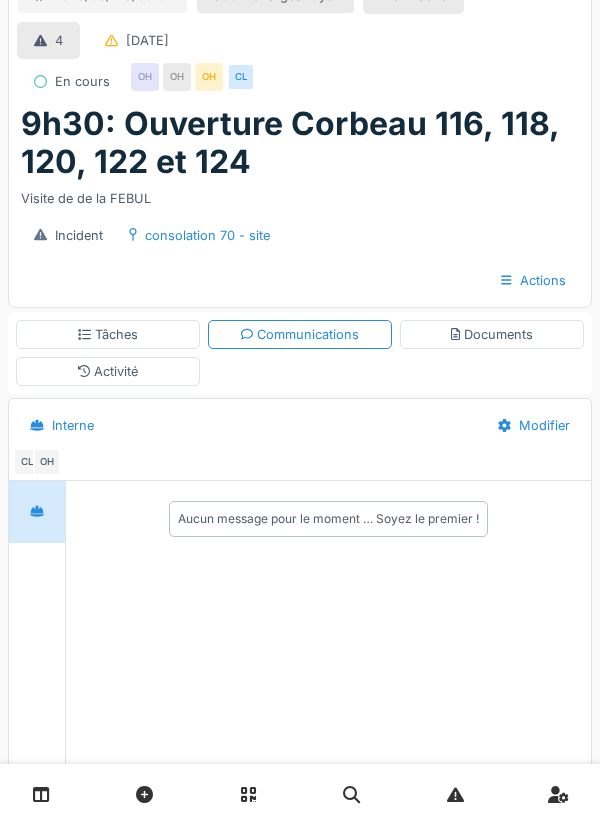 scroll, scrollTop: 0, scrollLeft: 0, axis: both 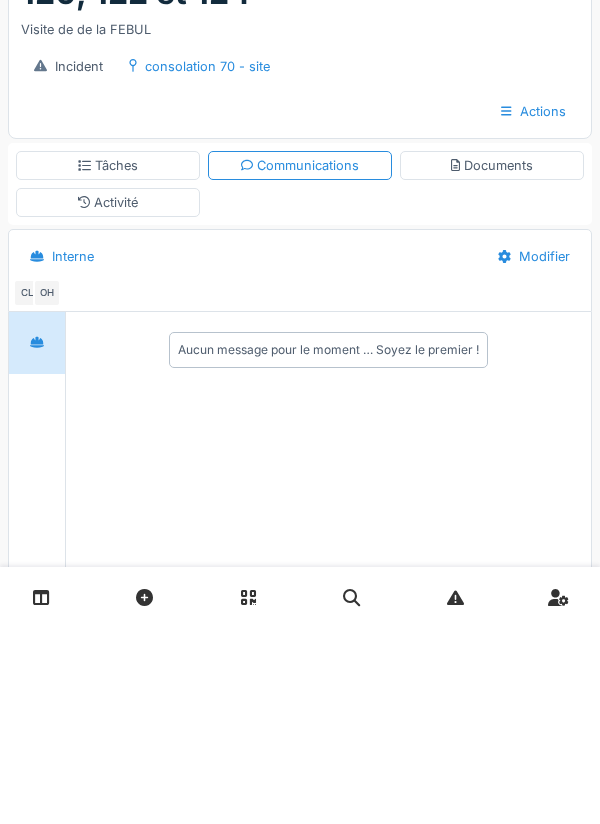 click on "Activité" at bounding box center [108, 399] 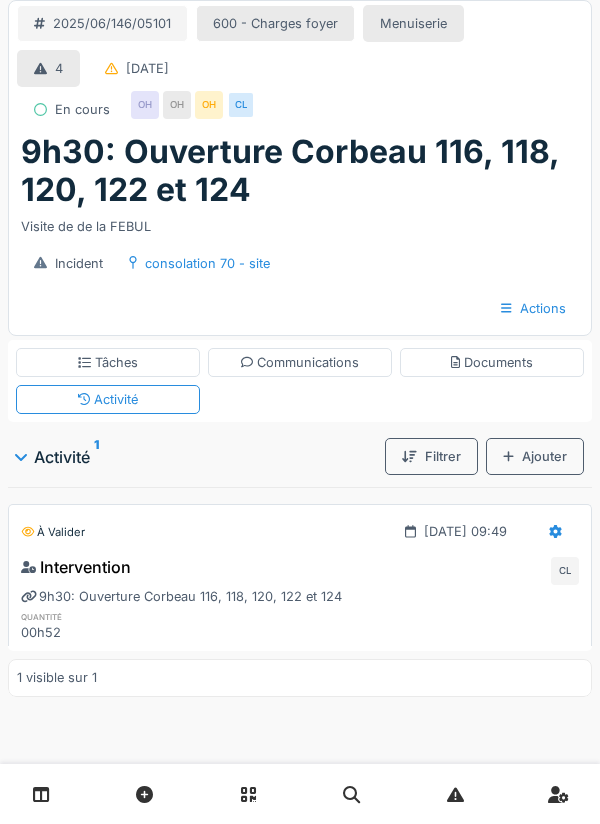 click on "Communications" at bounding box center [300, 362] 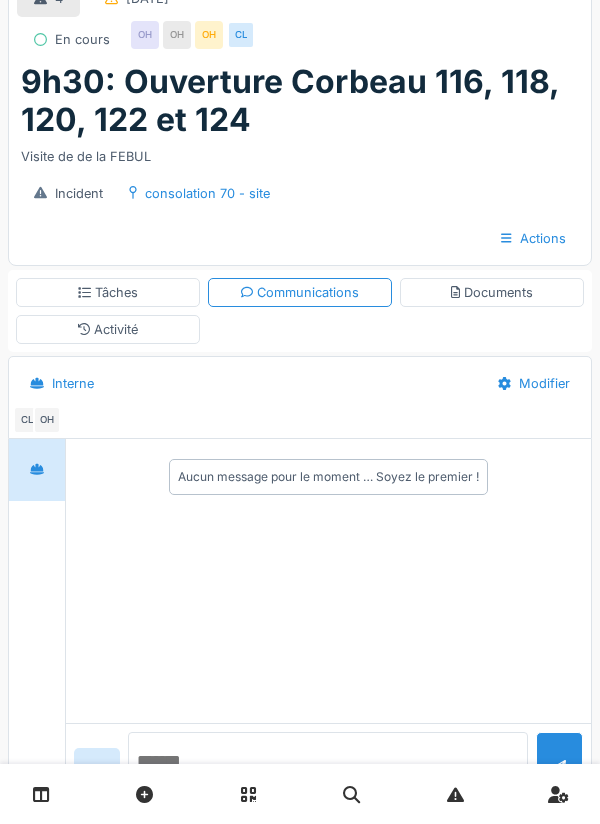click at bounding box center (328, 764) 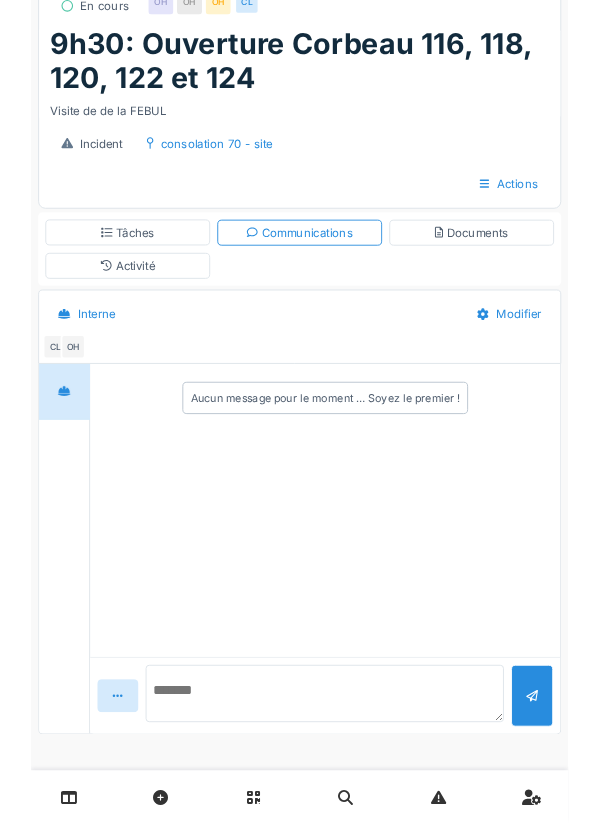 scroll, scrollTop: 156, scrollLeft: 0, axis: vertical 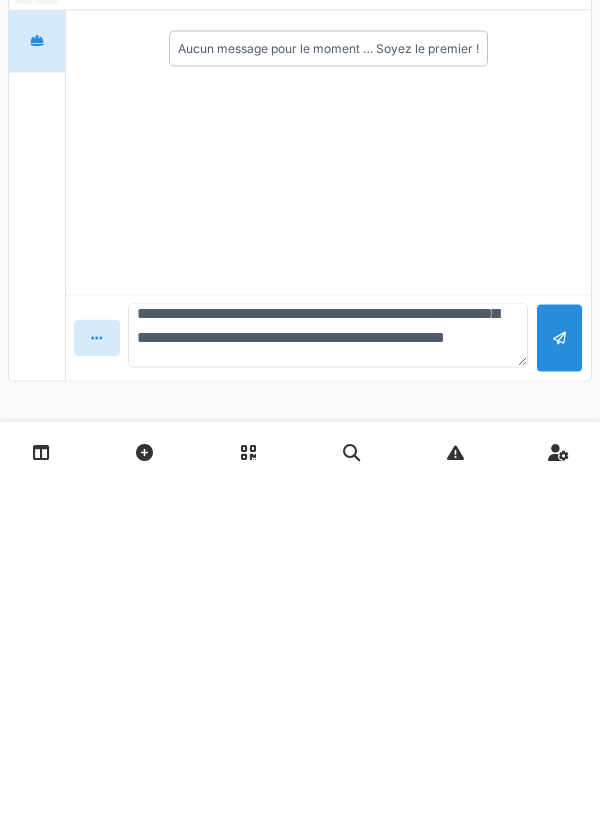 type on "**********" 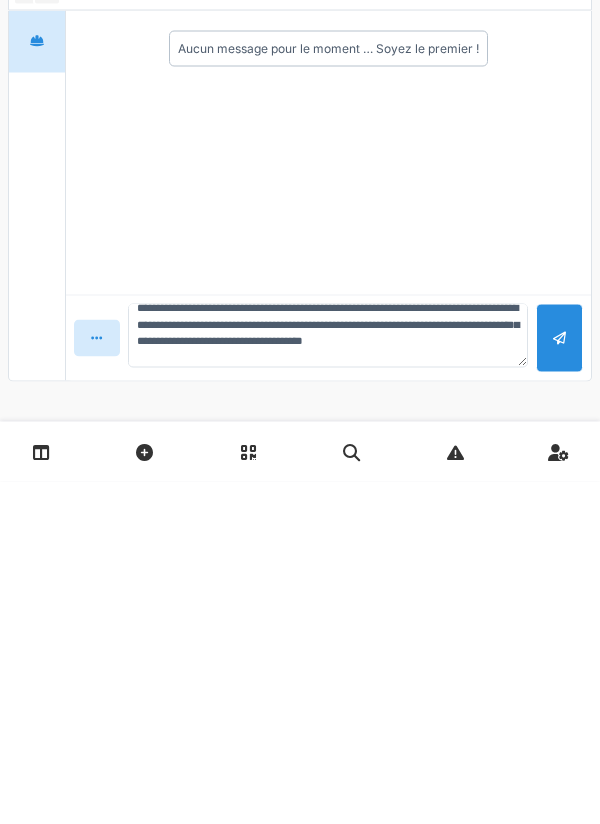 click at bounding box center (559, 680) 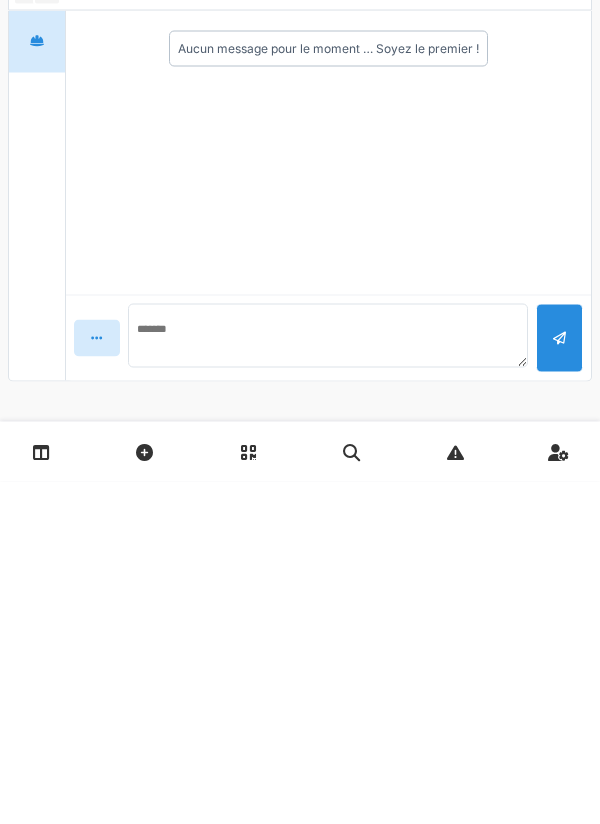 scroll, scrollTop: 0, scrollLeft: 0, axis: both 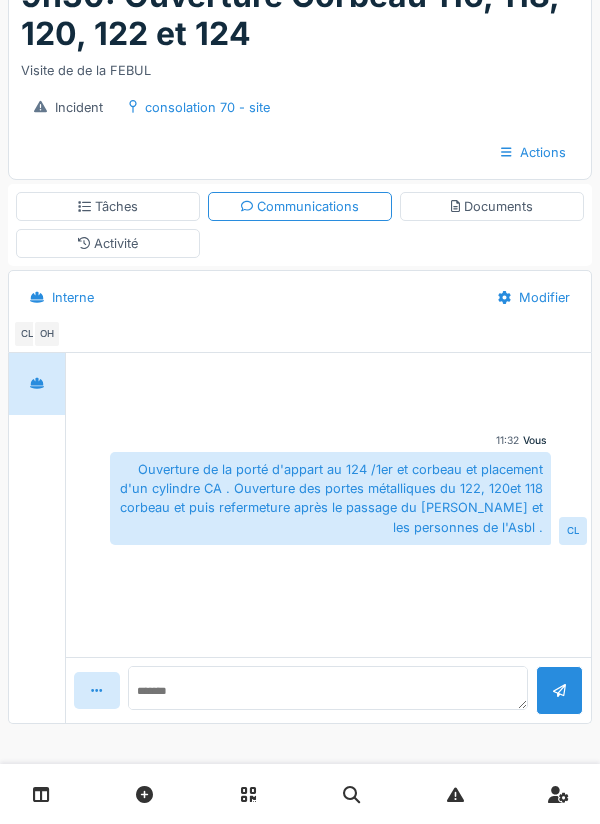 click on "Tâches" at bounding box center [108, 206] 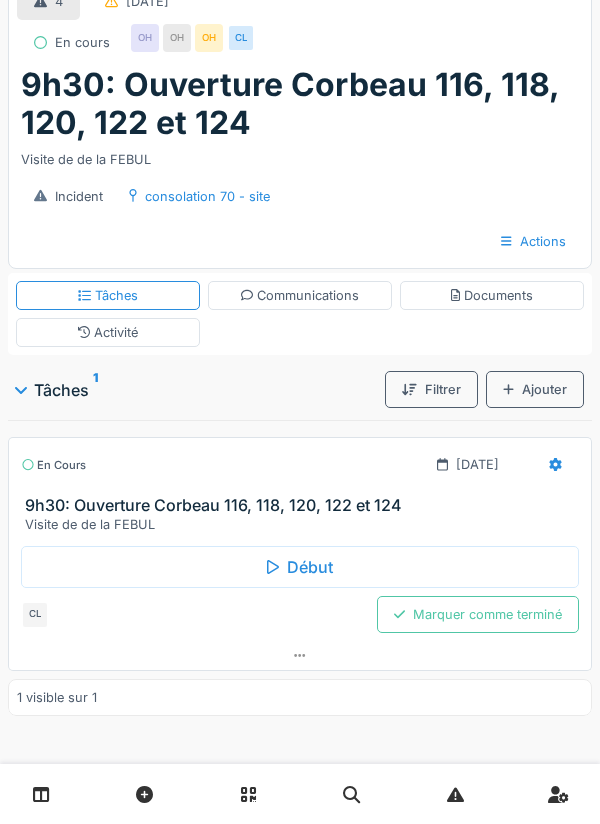 scroll, scrollTop: 67, scrollLeft: 0, axis: vertical 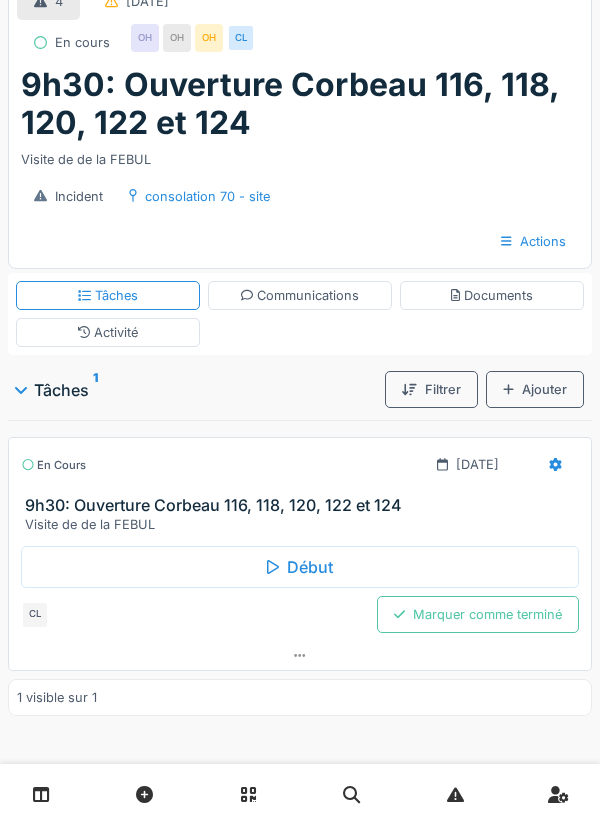 click 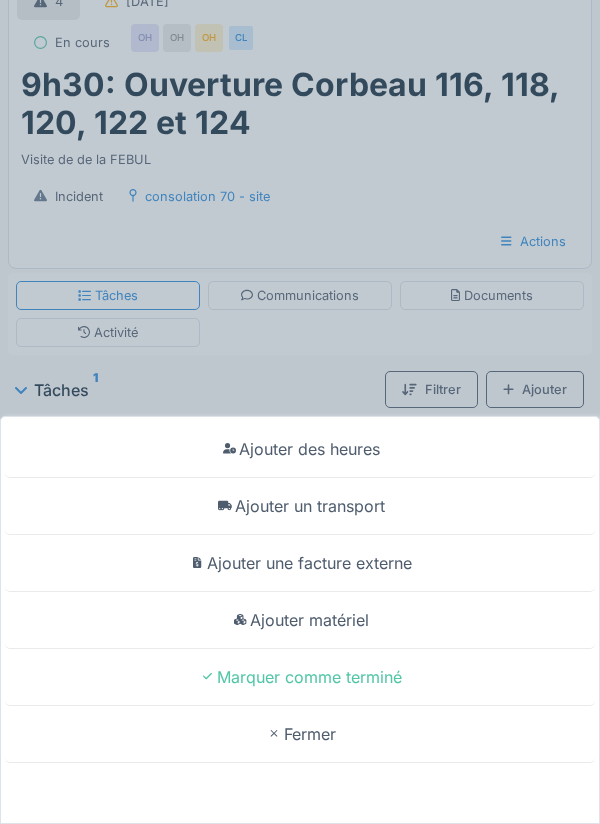 click on "Ajouter matériel" at bounding box center (300, 620) 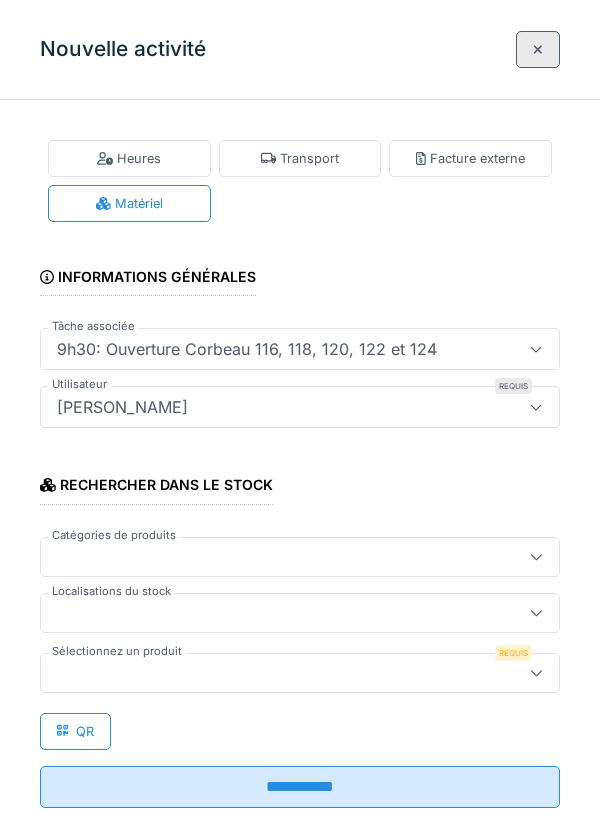 click at bounding box center (274, 613) 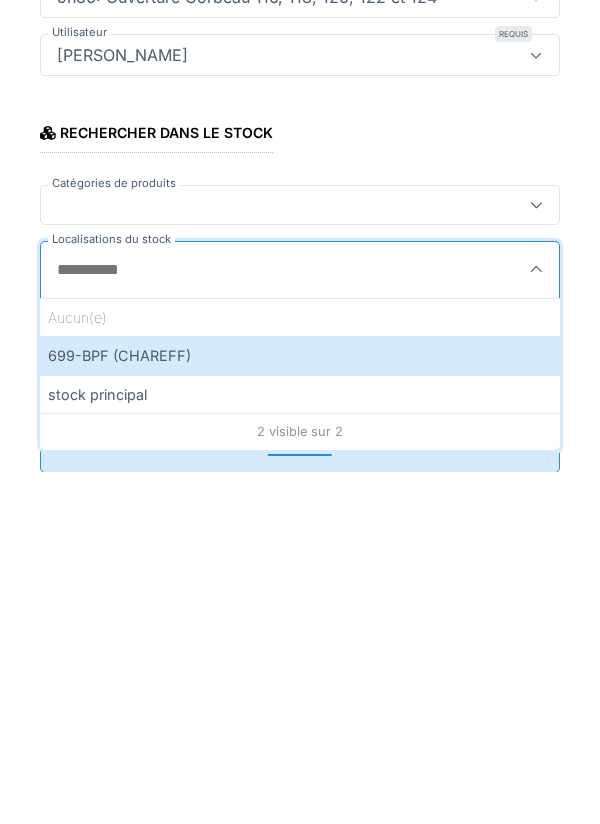 click on "699-BPF (CHAREFF)" at bounding box center [300, 707] 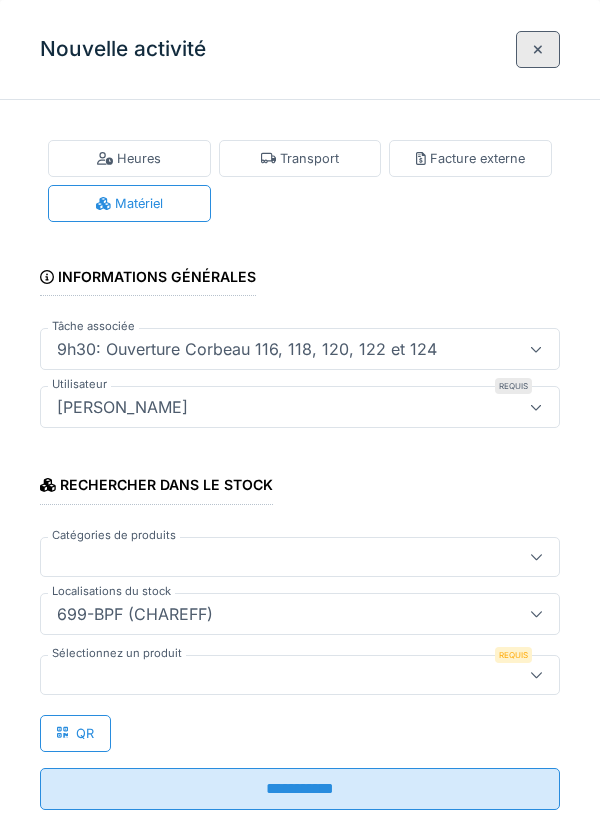click at bounding box center [274, 675] 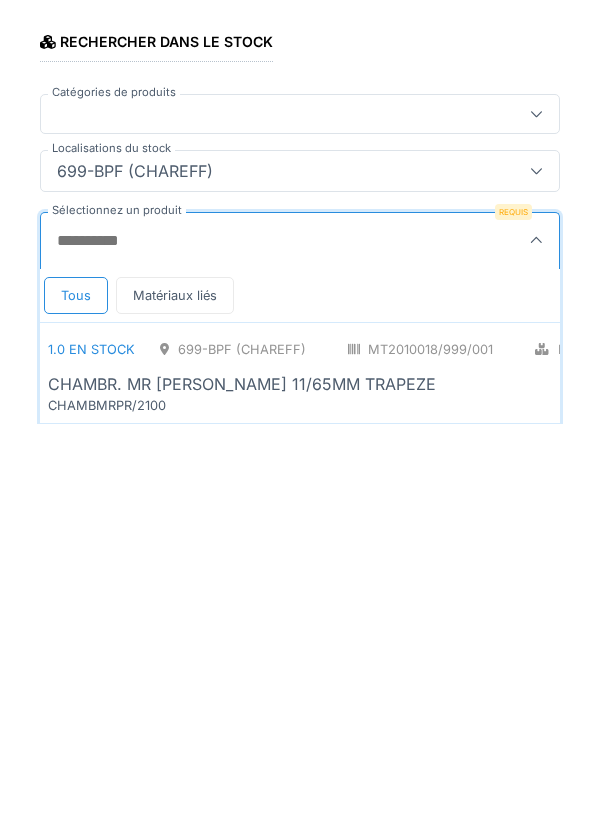 scroll, scrollTop: 0, scrollLeft: 0, axis: both 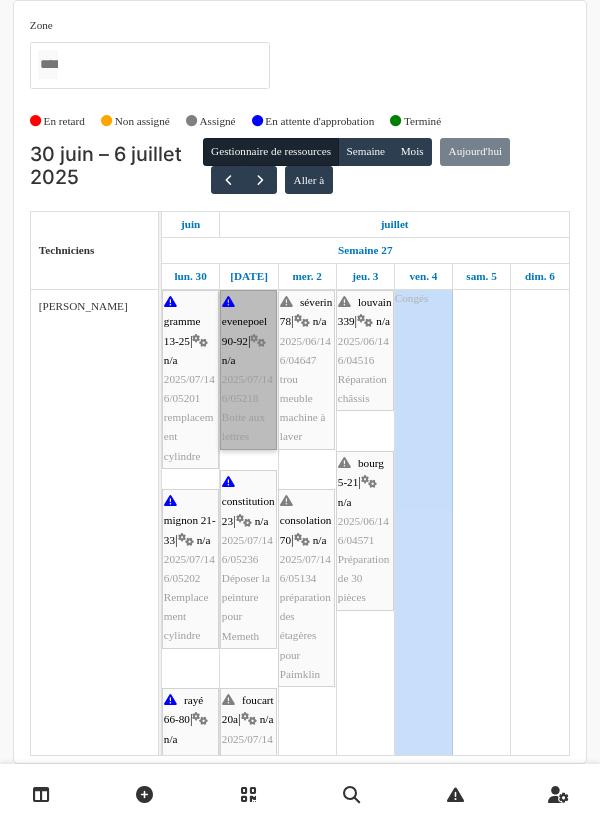 click on "evenepoel 90-92
|     n/a
2025/07/146/05218
Boite aux lettres" at bounding box center [248, 370] 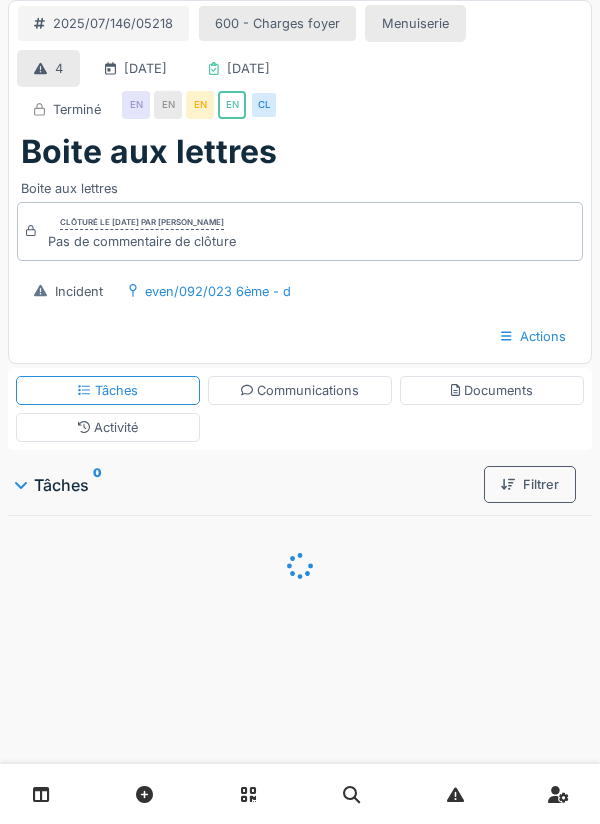 scroll, scrollTop: 0, scrollLeft: 0, axis: both 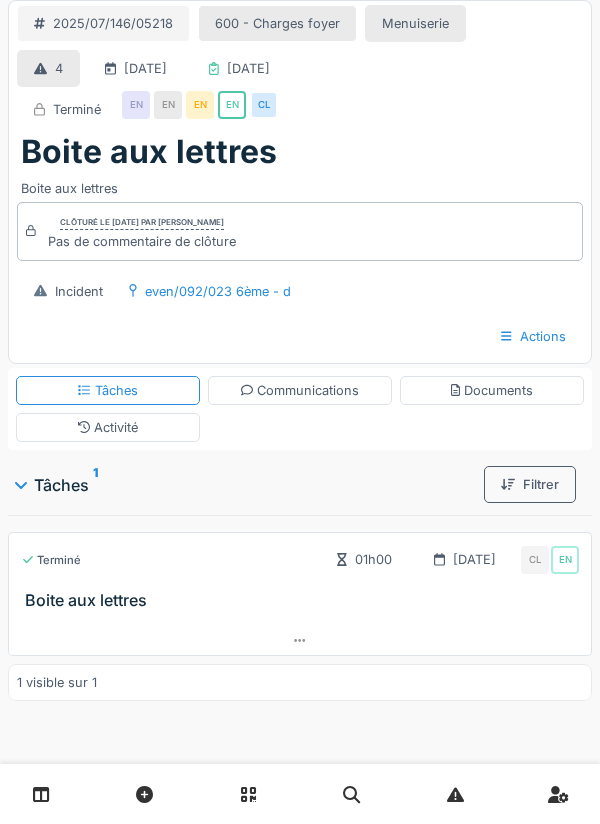 click on "Activité" at bounding box center (108, 427) 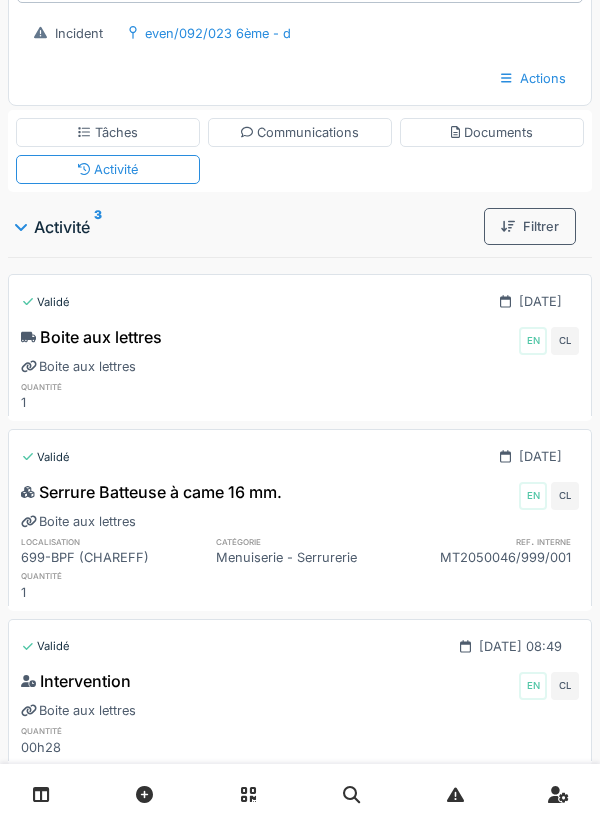scroll, scrollTop: 0, scrollLeft: 0, axis: both 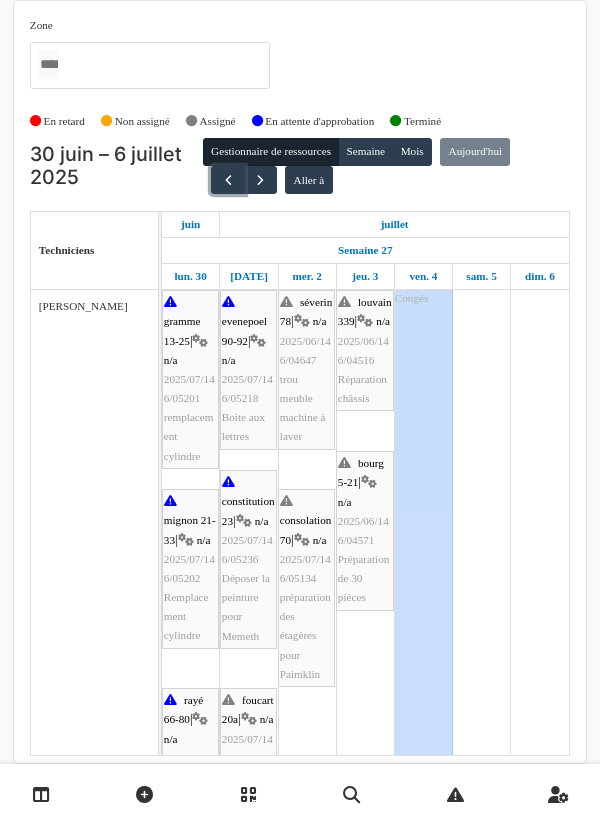 click at bounding box center [228, 180] 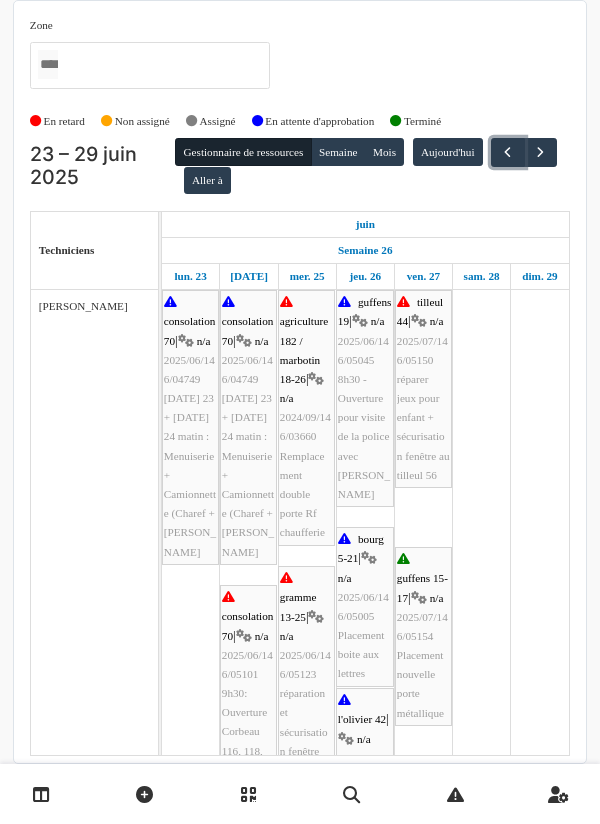 scroll, scrollTop: 59, scrollLeft: 0, axis: vertical 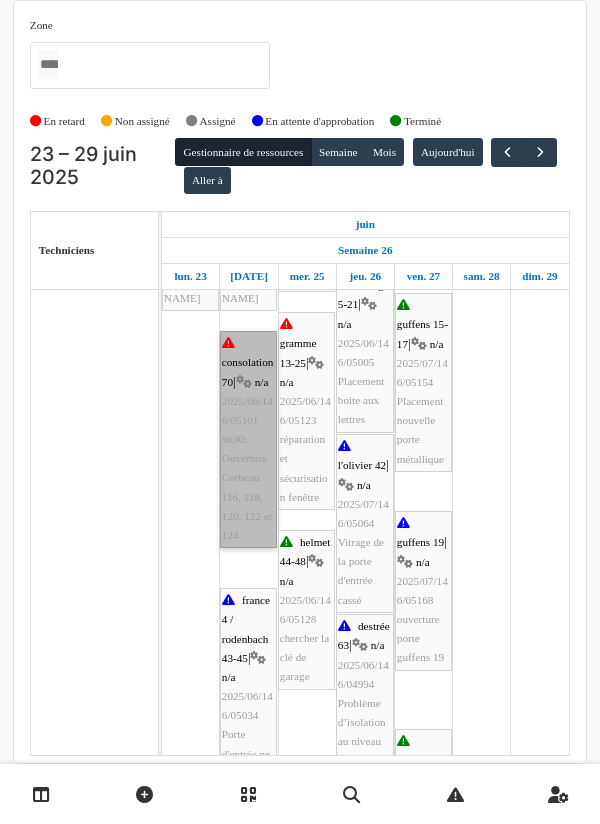 click on "consolation 70
|     n/a
2025/06/146/05101
9h30: Ouverture Corbeau 116, 118, 120, 122 et 124" at bounding box center (248, 439) 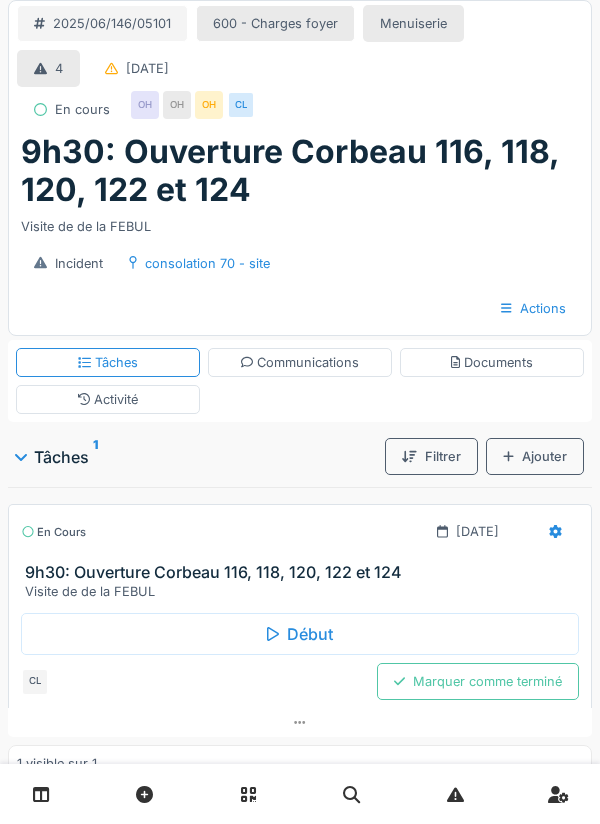 scroll, scrollTop: 0, scrollLeft: 0, axis: both 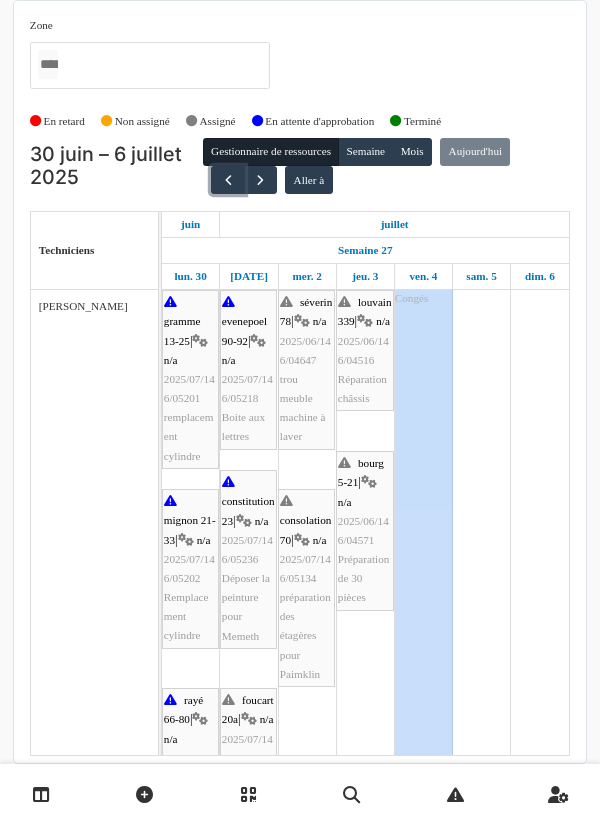 click at bounding box center (227, 180) 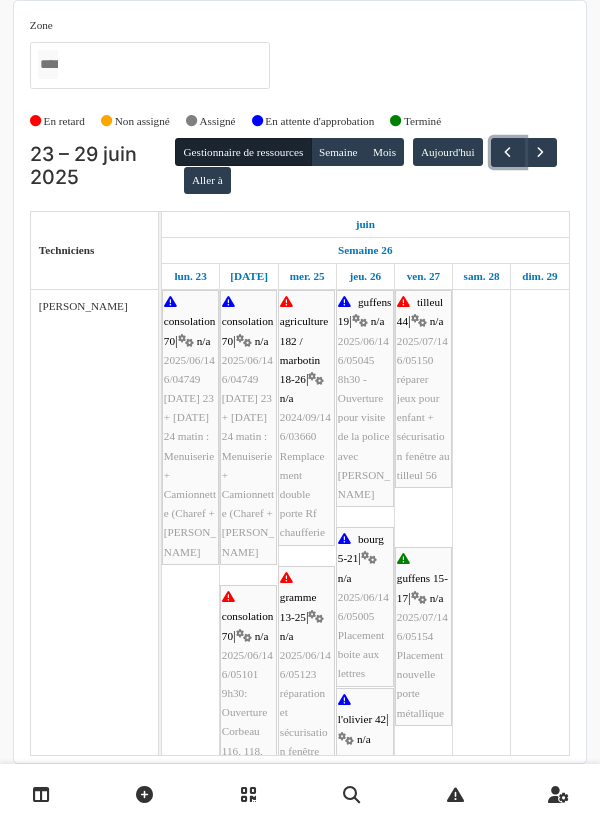 scroll, scrollTop: 52, scrollLeft: 0, axis: vertical 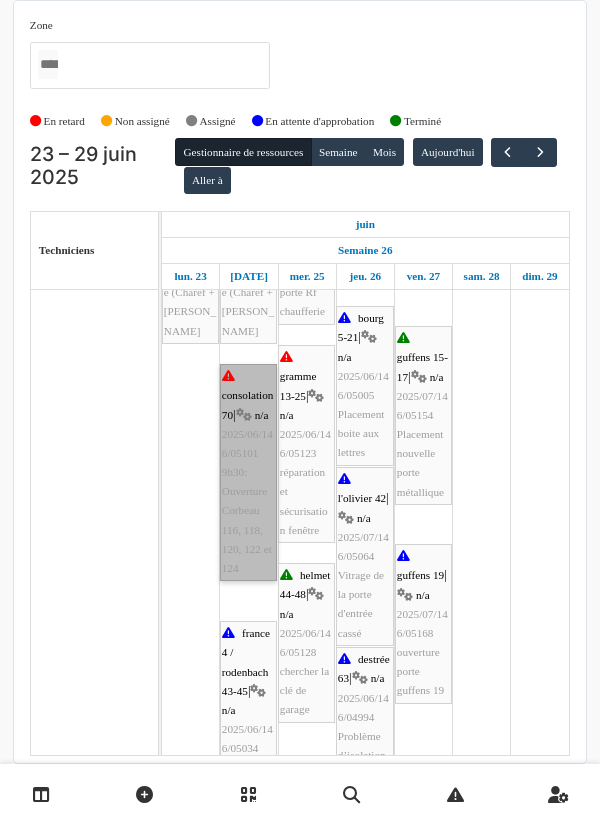 click on "consolation 70
|     n/a
2025/06/146/05101
9h30: Ouverture Corbeau 116, 118, 120, 122 et 124" at bounding box center [248, 472] 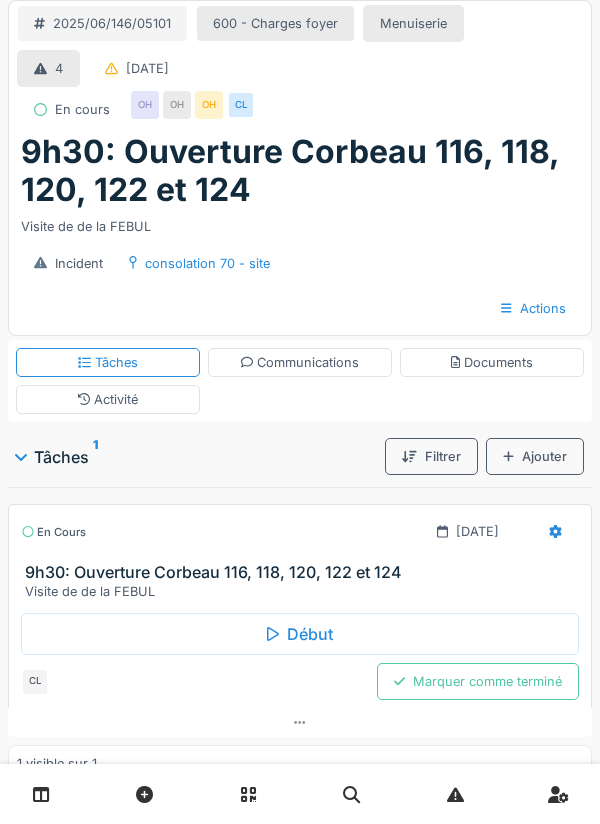 scroll, scrollTop: 0, scrollLeft: 0, axis: both 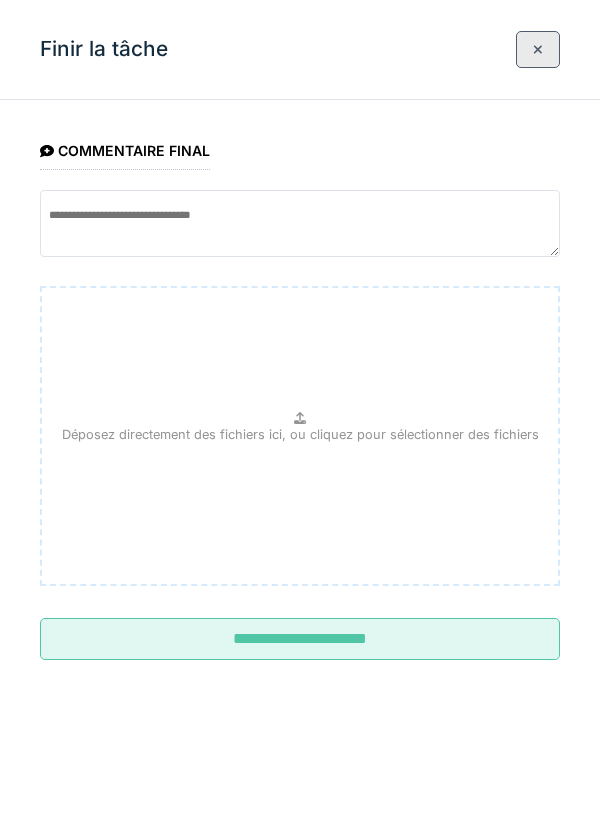 click on "**********" at bounding box center [300, 639] 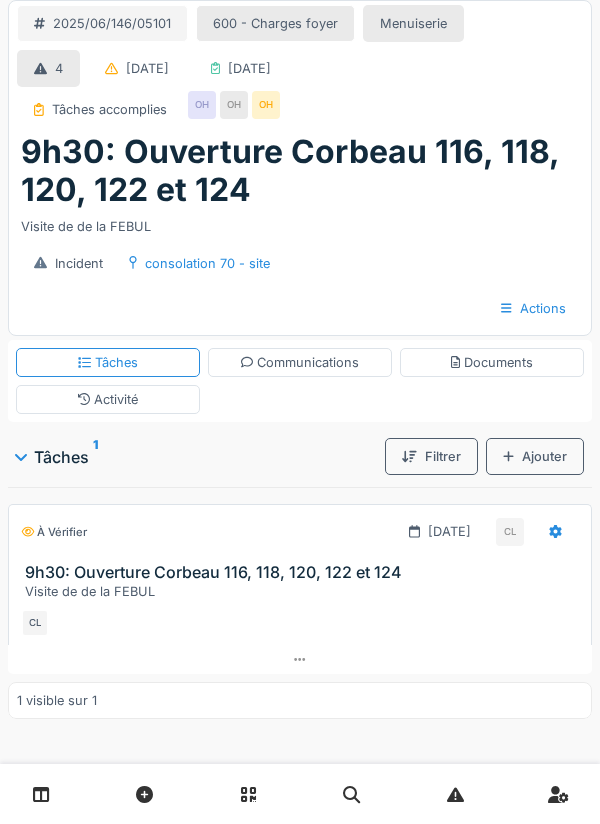 click on "Activité" at bounding box center (108, 399) 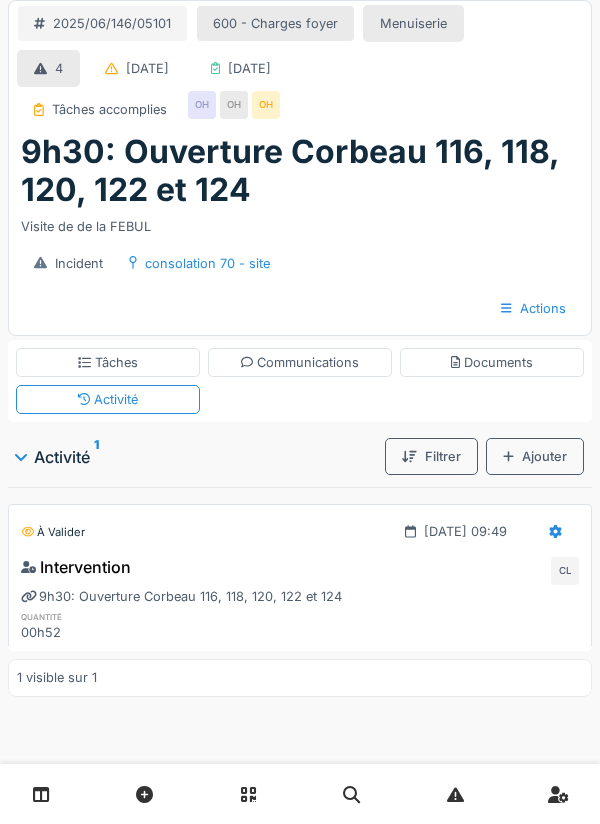click 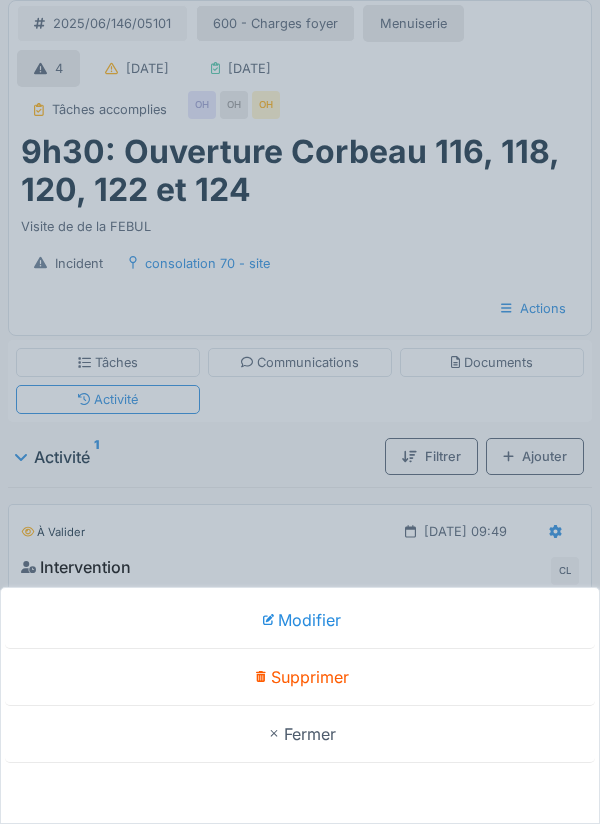 click on "Modifier Supprimer Fermer" at bounding box center (300, 412) 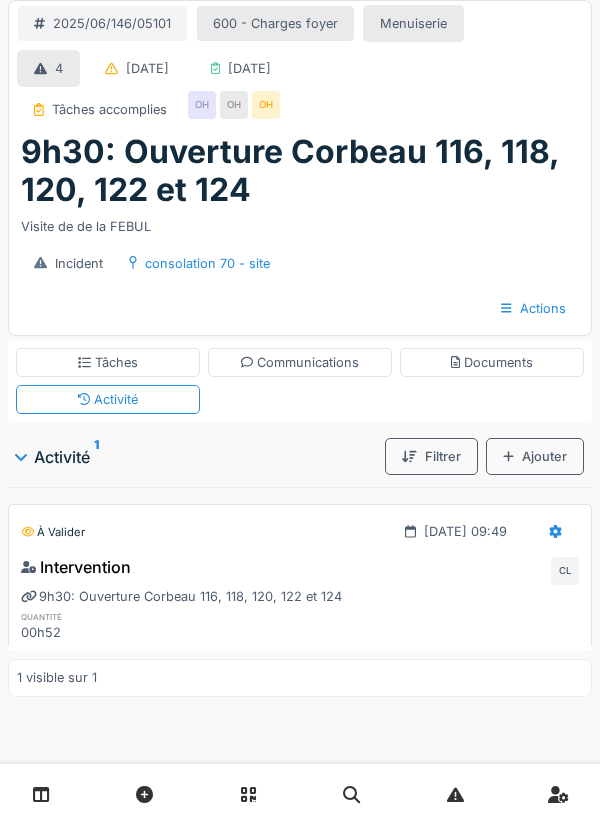 click on "Tâches" at bounding box center [108, 362] 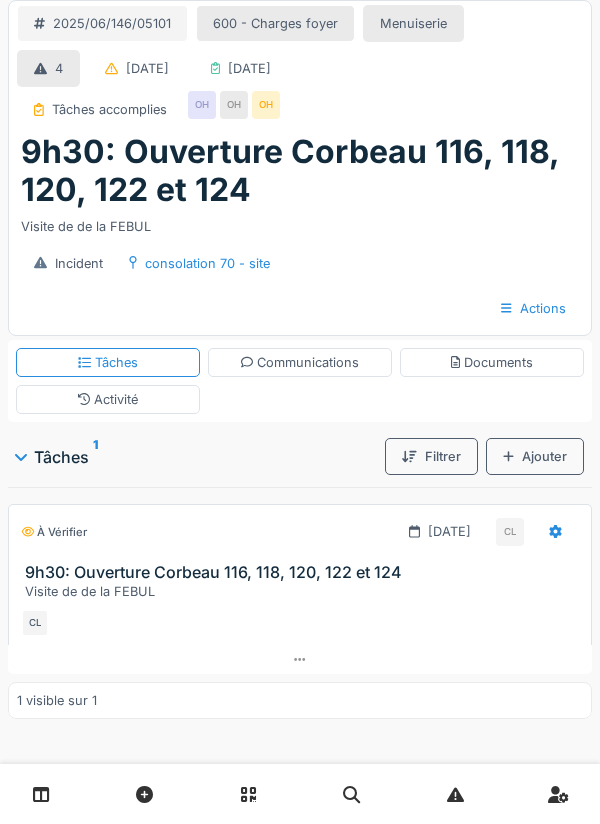 click on "Activité" at bounding box center [108, 399] 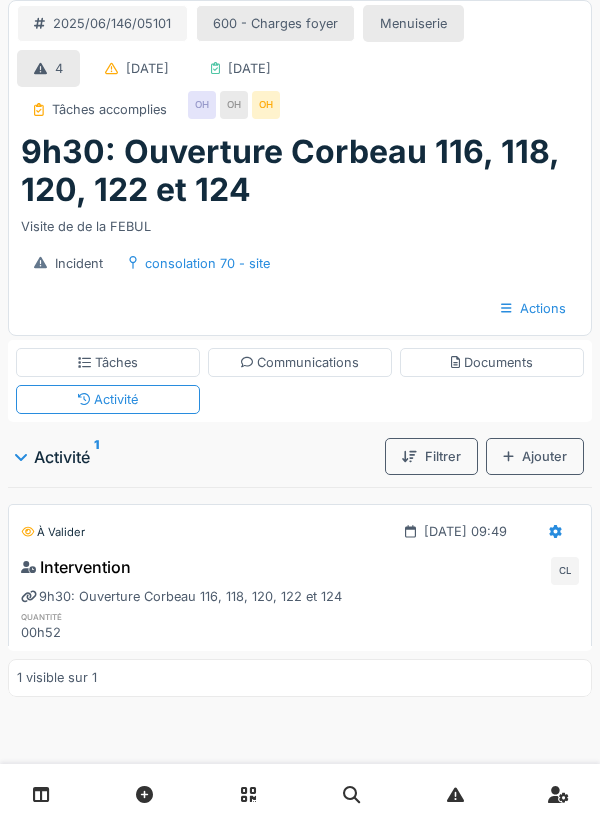 click on "Tâches" at bounding box center (108, 362) 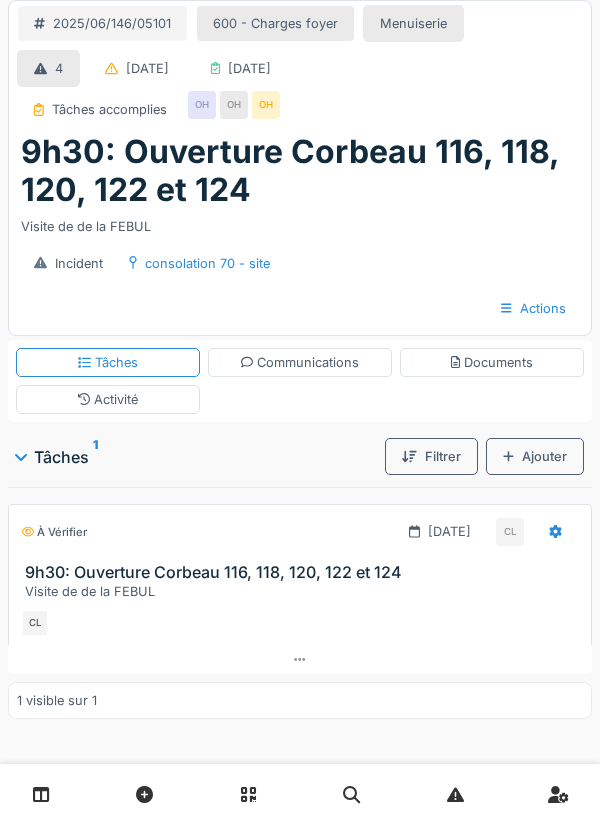 click at bounding box center [555, 531] 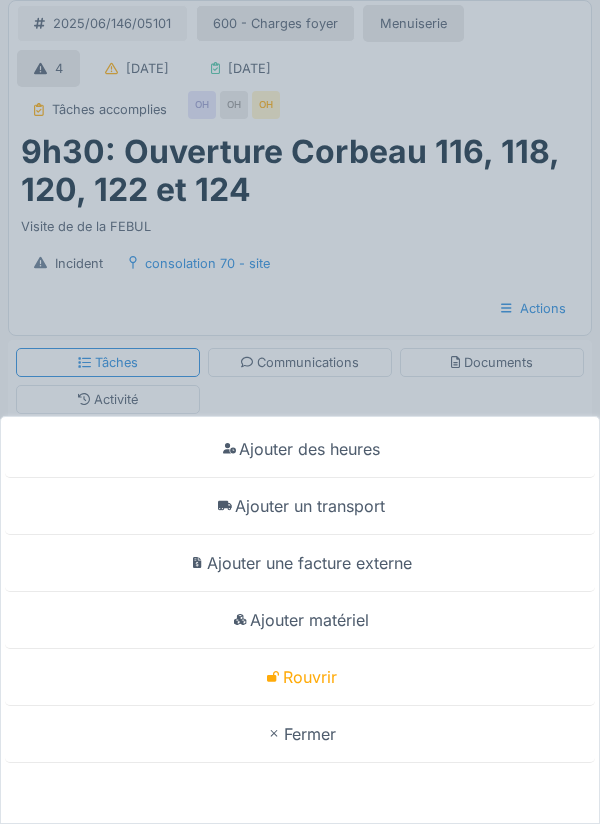 click on "Ajouter un transport" at bounding box center (300, 506) 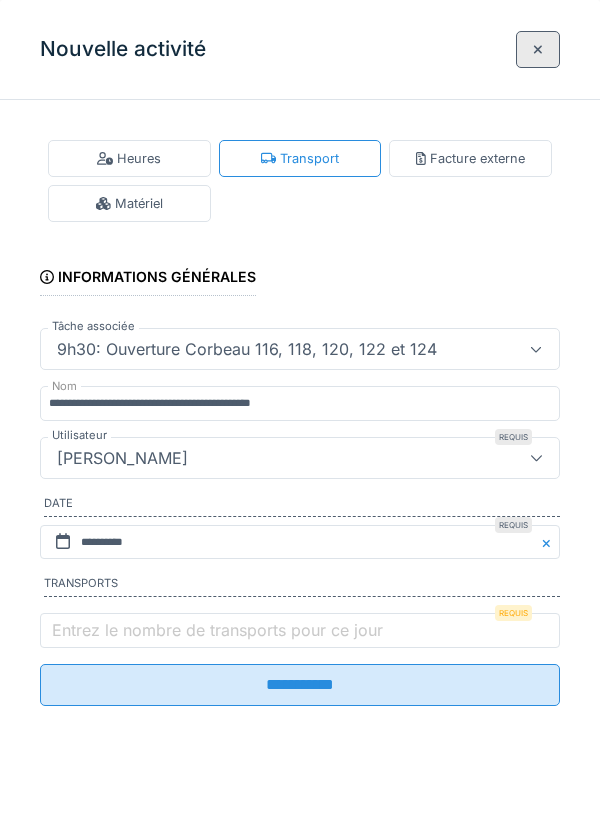 click on "Entrez le nombre de transports pour ce jour" at bounding box center (217, 630) 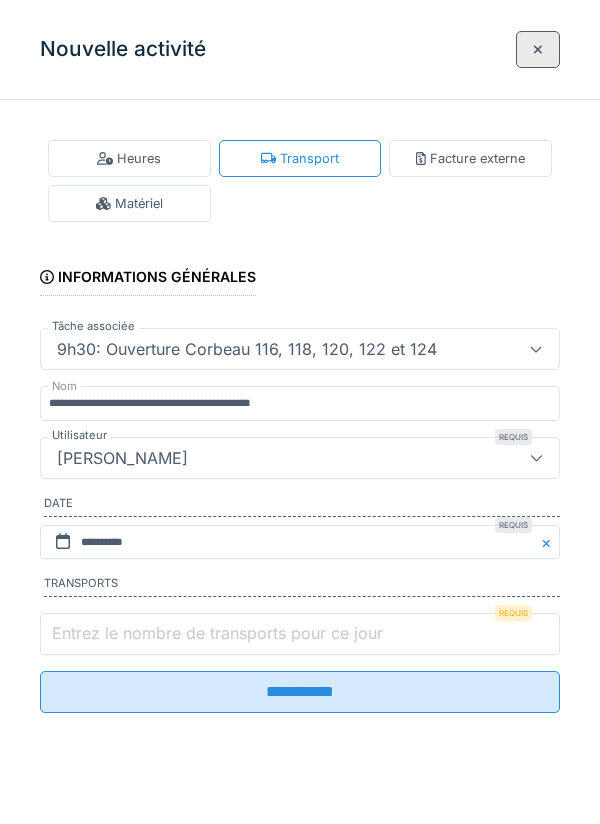 click on "Entrez le nombre de transports pour ce jour" at bounding box center (300, 634) 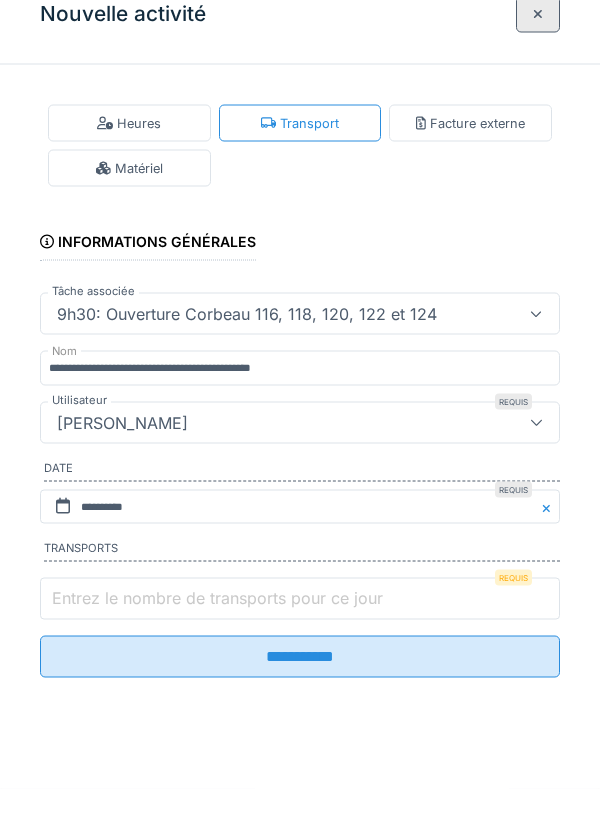 scroll, scrollTop: 0, scrollLeft: 0, axis: both 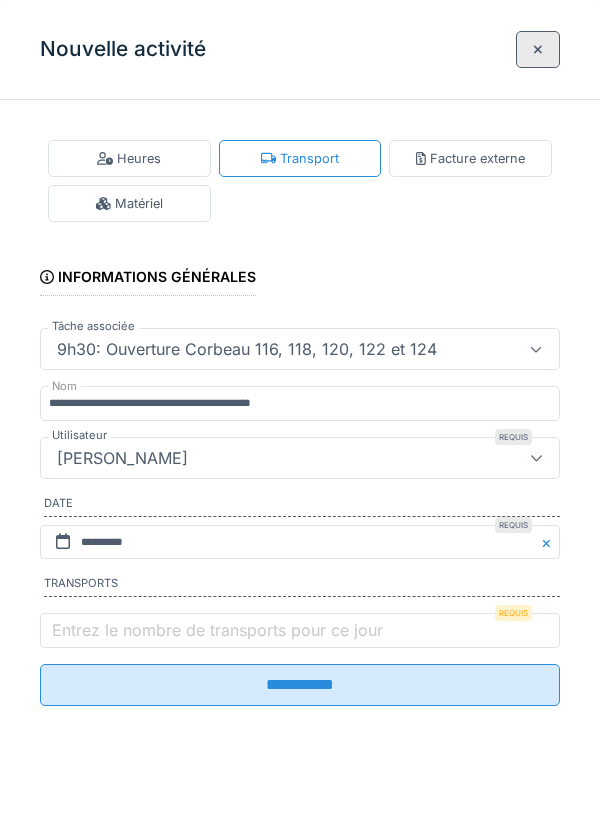 click at bounding box center [538, 49] 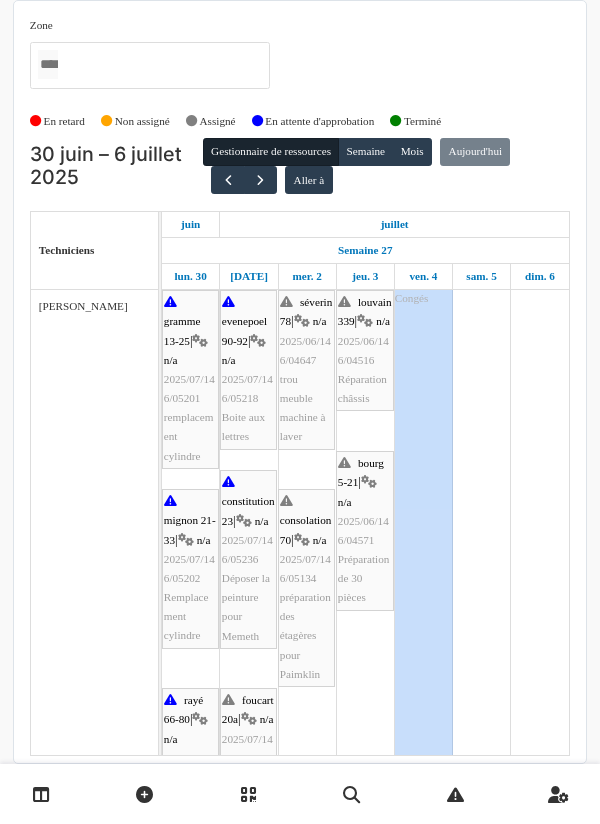 scroll, scrollTop: 0, scrollLeft: 0, axis: both 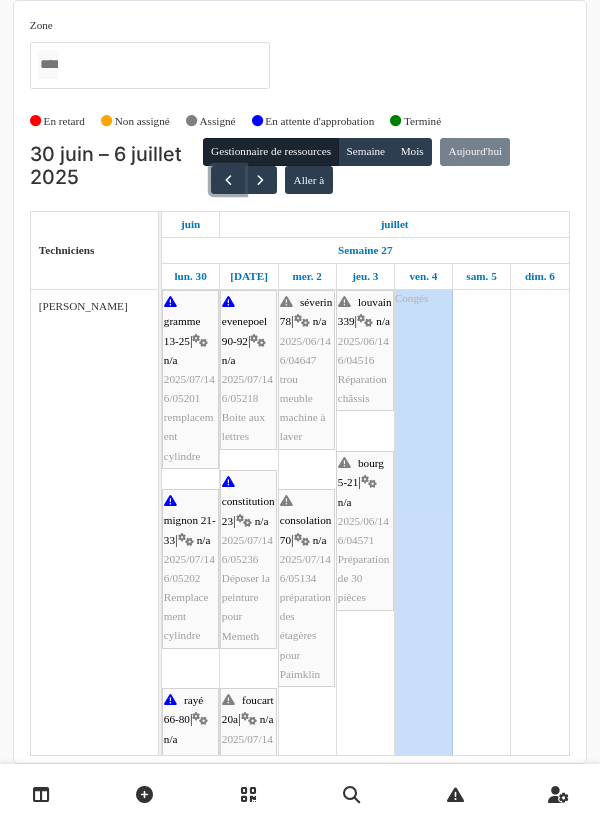 click at bounding box center [227, 180] 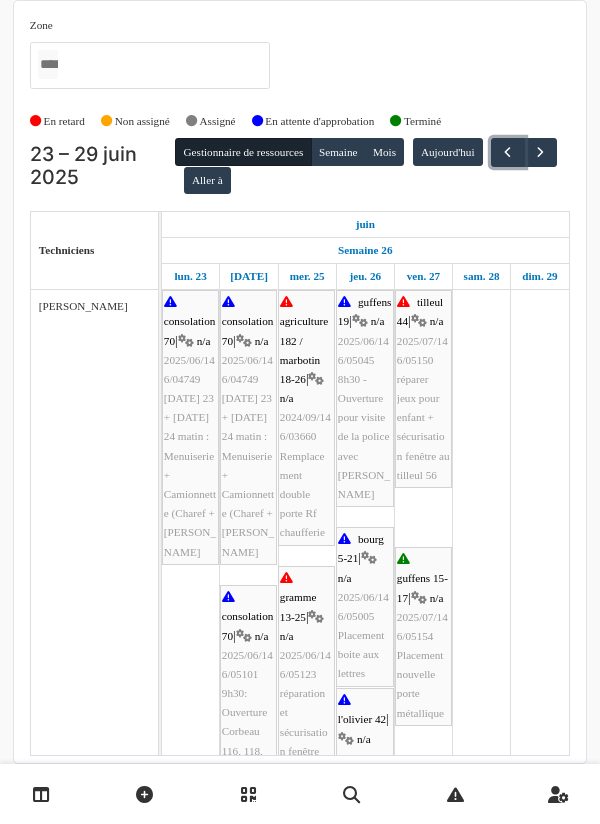 scroll, scrollTop: 89, scrollLeft: 0, axis: vertical 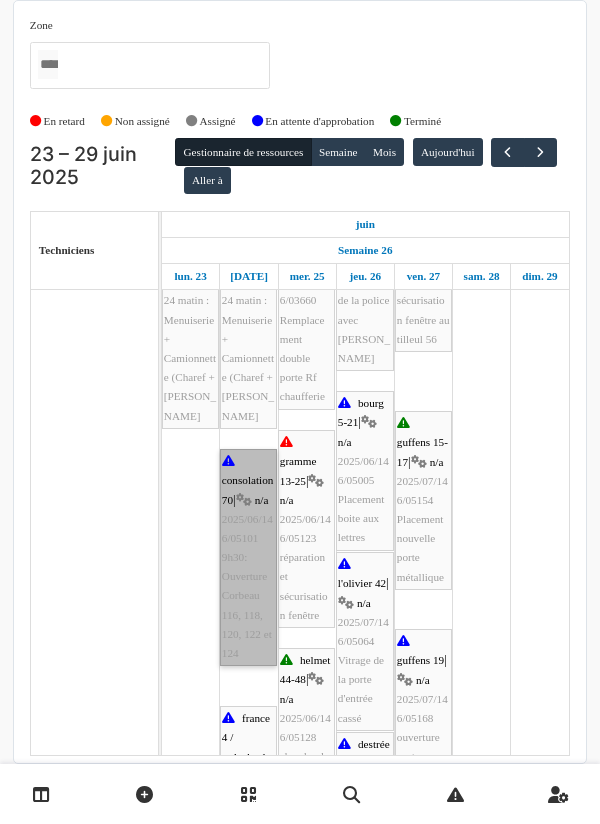 click on "consolation 70
|     n/a
2025/06/146/05101
9h30: Ouverture Corbeau 116, 118, 120, 122 et 124" at bounding box center (248, 557) 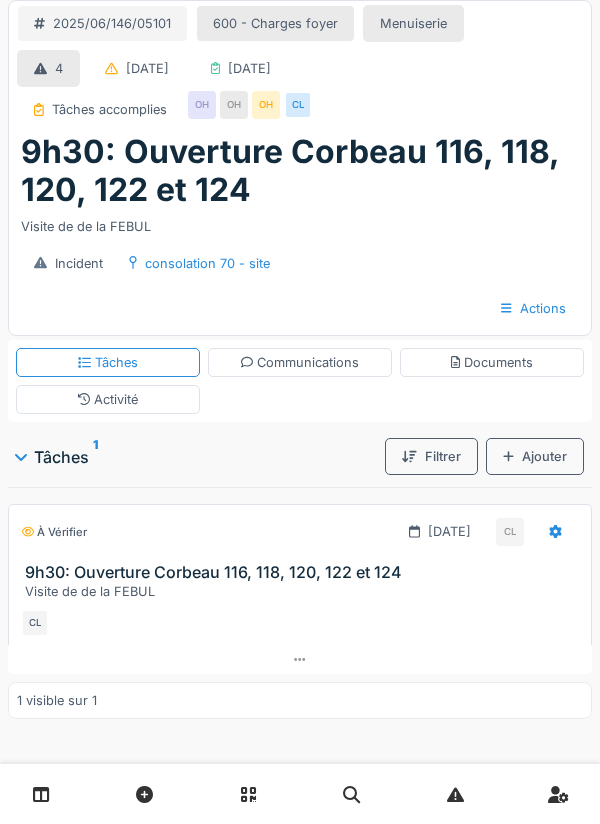 scroll, scrollTop: 0, scrollLeft: 0, axis: both 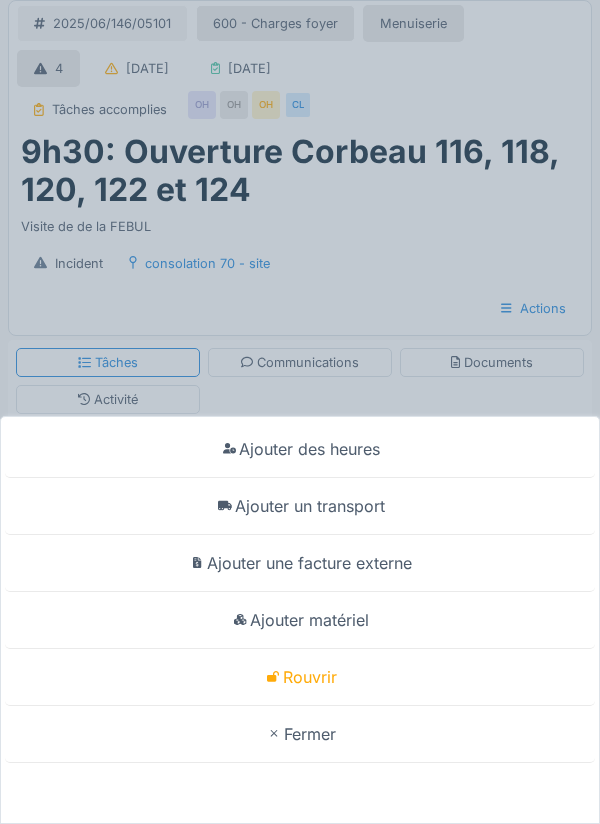 click on "Ajouter un transport" at bounding box center [300, 506] 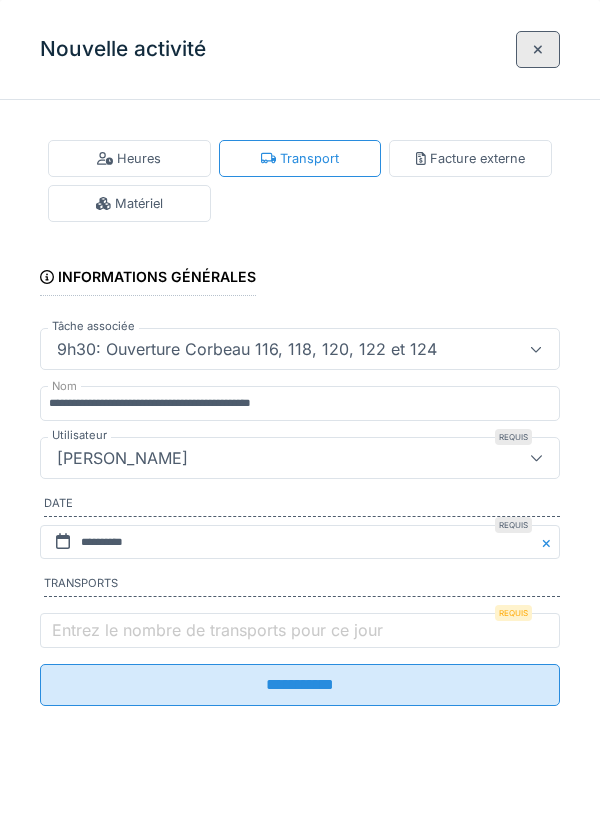 click 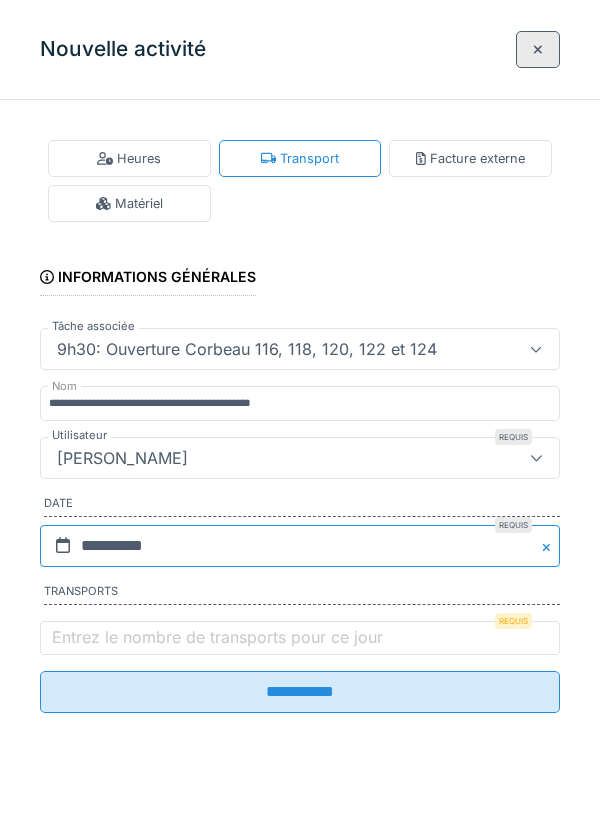 click on "**********" at bounding box center (300, 546) 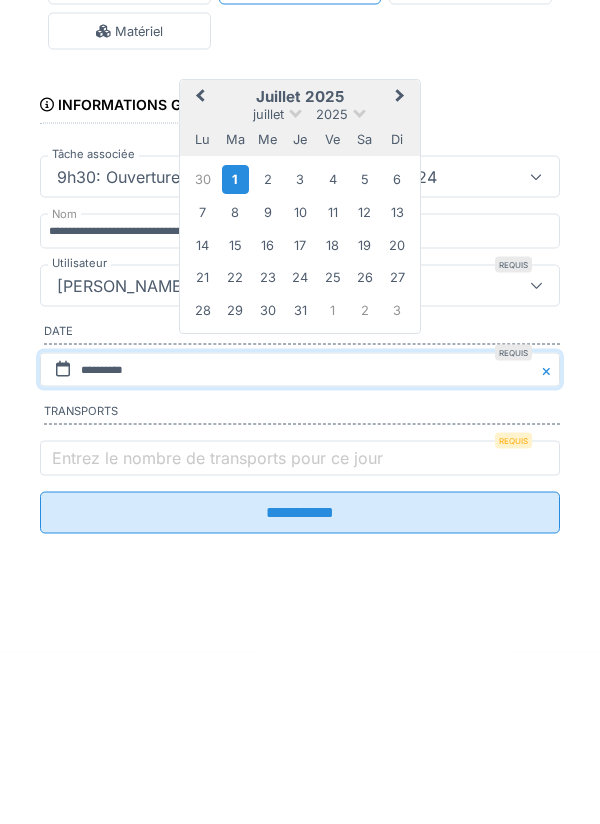 click on "Previous Month" at bounding box center (200, 270) 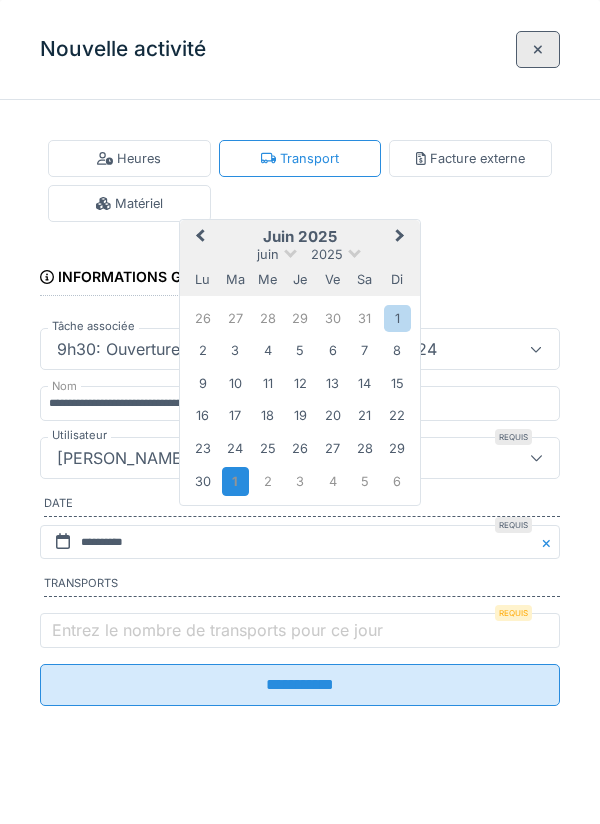 click on "24" at bounding box center (235, 448) 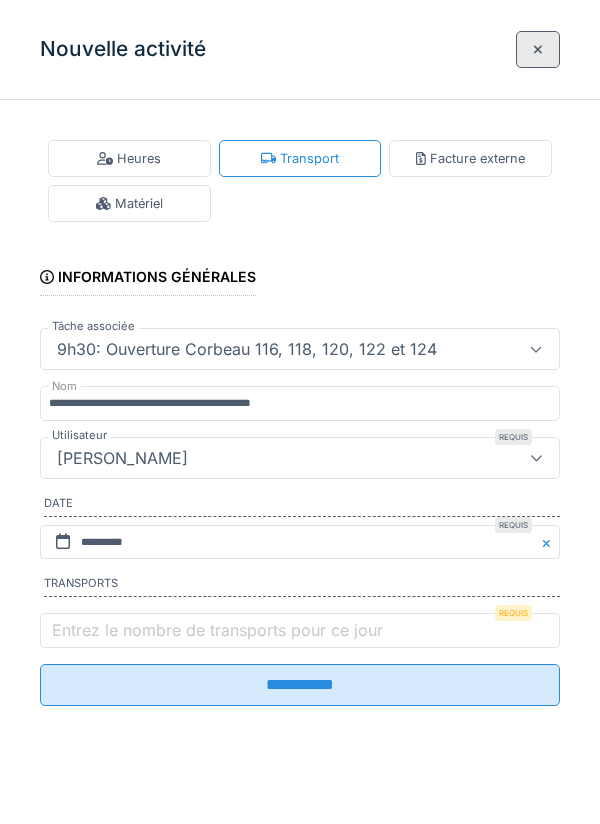 click on "Entrez le nombre de transports pour ce jour" at bounding box center [217, 630] 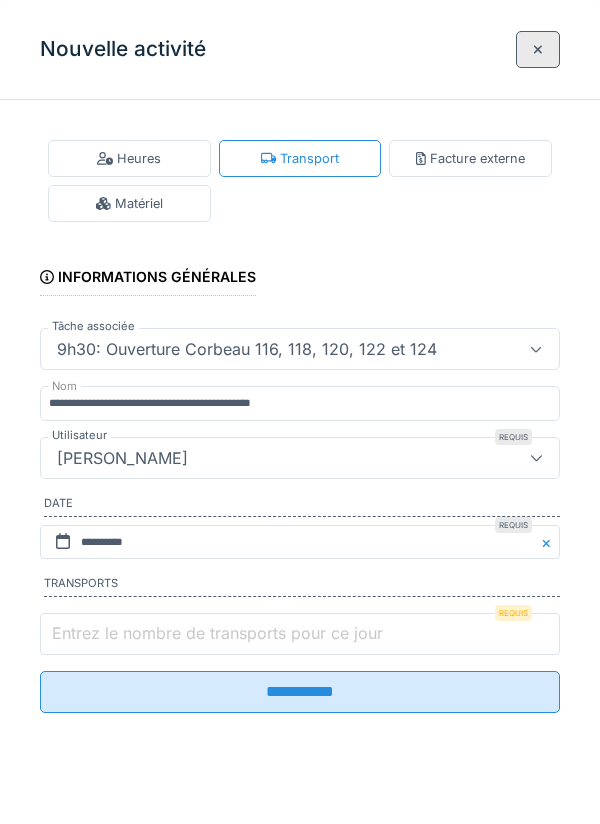 click on "Entrez le nombre de transports pour ce jour" at bounding box center (300, 634) 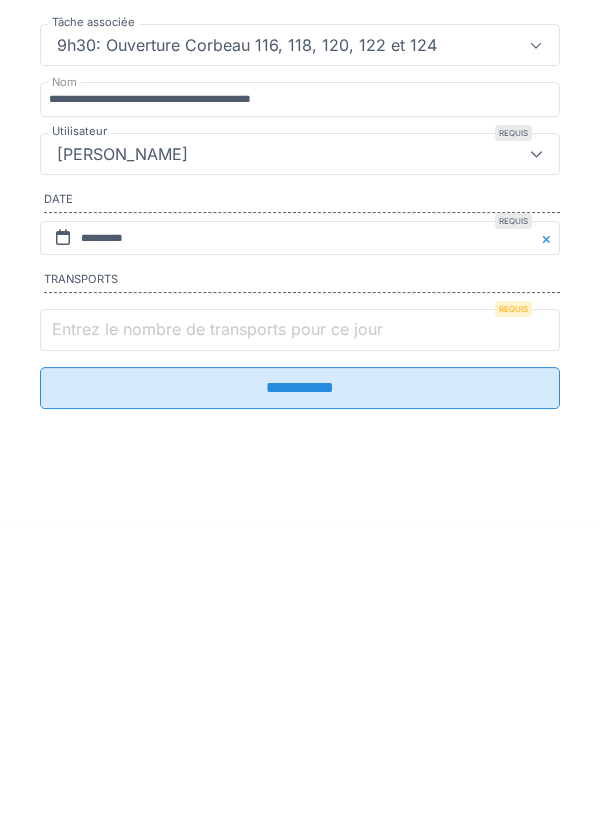 scroll, scrollTop: 4, scrollLeft: 0, axis: vertical 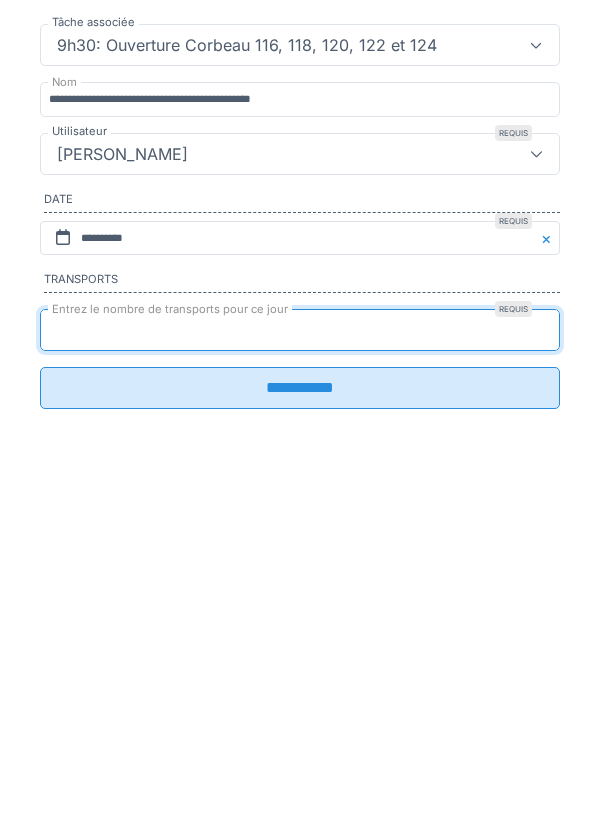 type on "*" 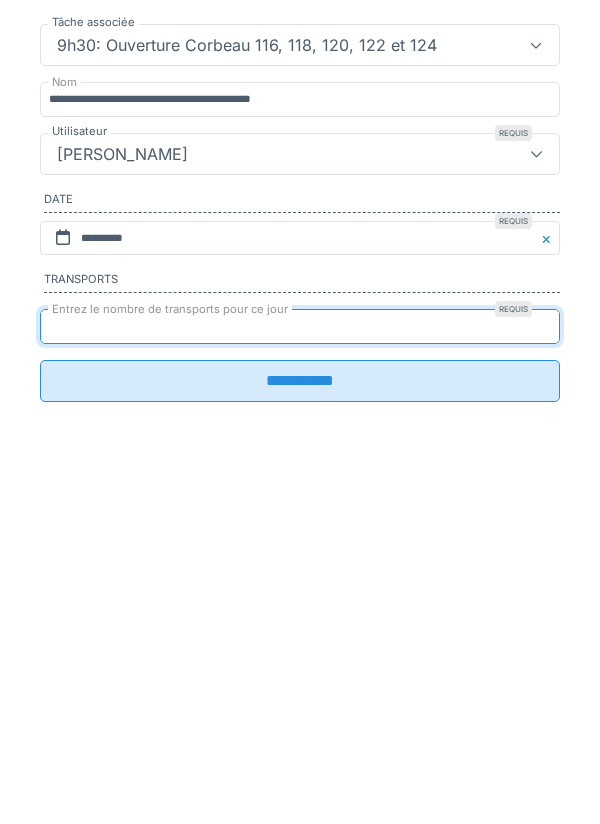 click on "**********" at bounding box center [300, 685] 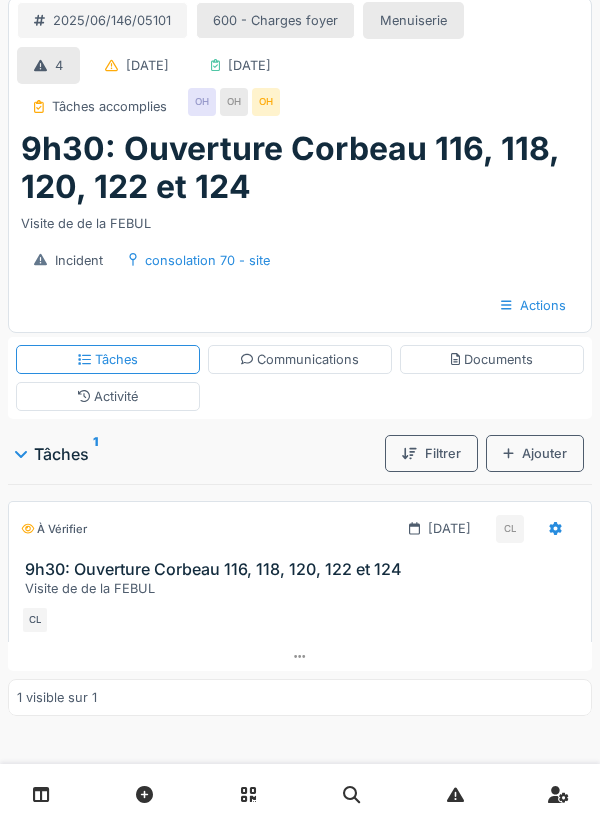 click on "Activité" at bounding box center [108, 396] 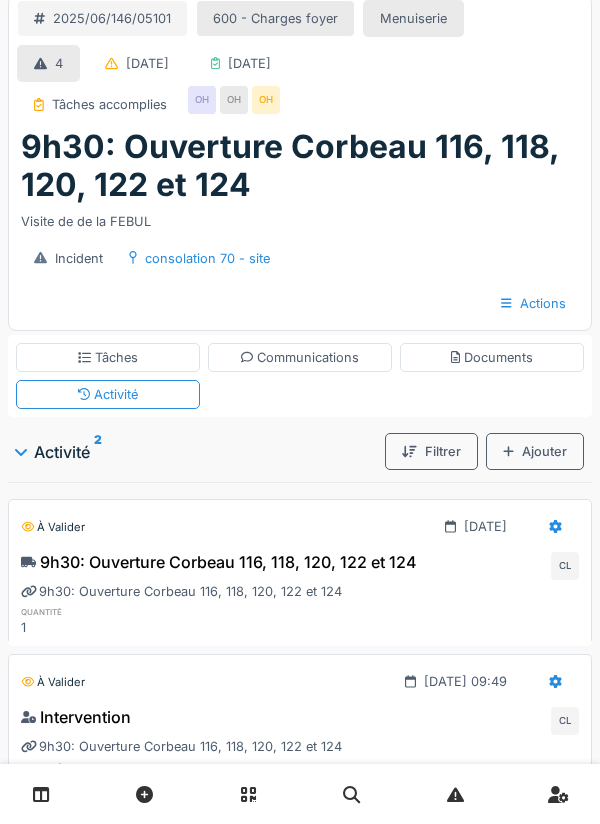 scroll, scrollTop: 0, scrollLeft: 0, axis: both 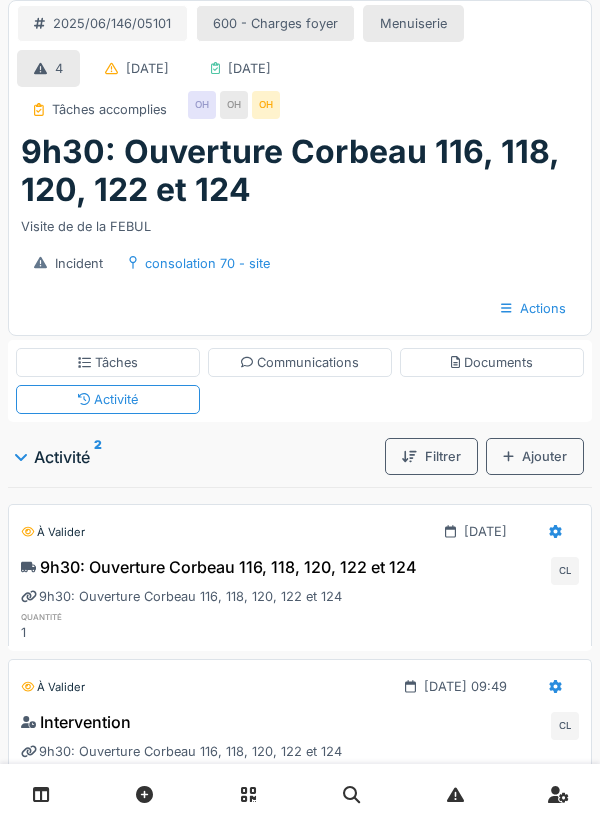 click on "Tâches" at bounding box center [108, 362] 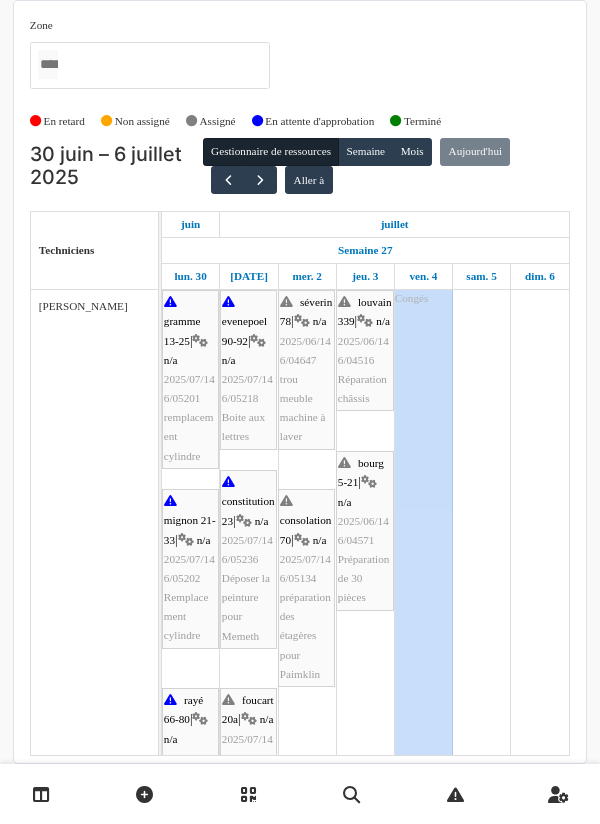 scroll, scrollTop: 0, scrollLeft: 0, axis: both 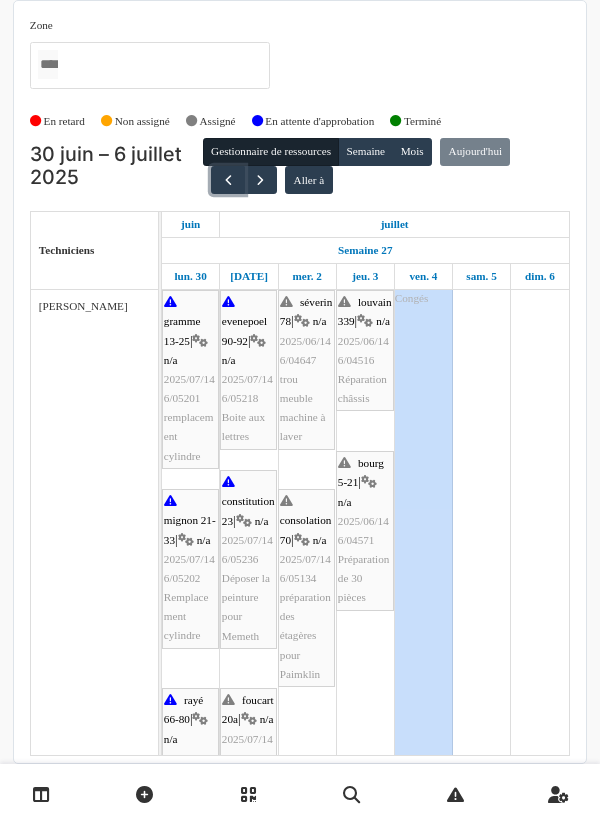 click at bounding box center [228, 180] 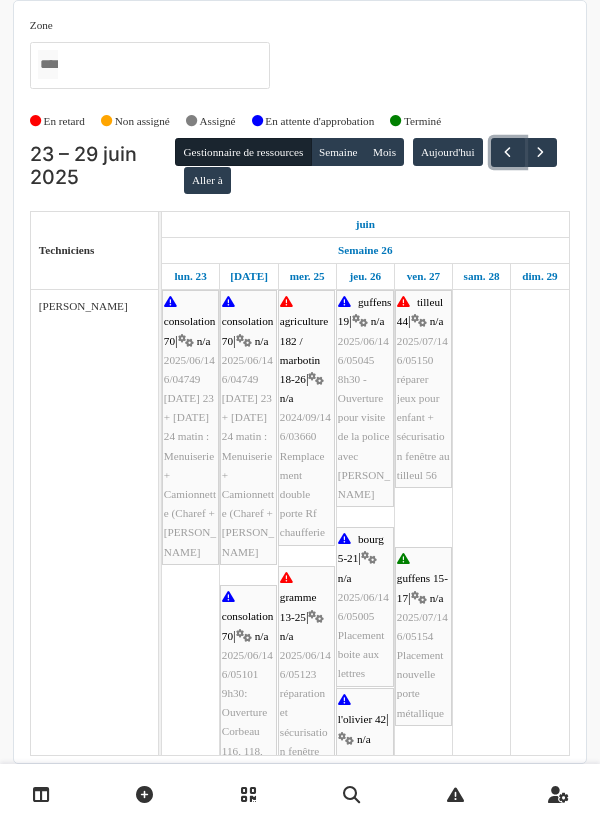 scroll, scrollTop: 87, scrollLeft: 0, axis: vertical 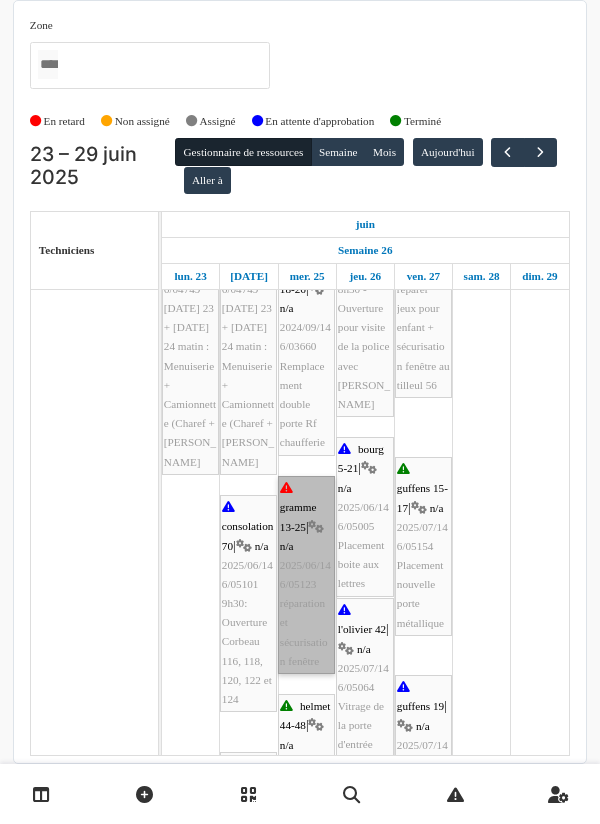 click on "gramme 13-25
|     n/a
2025/06/146/05123
réparation et sécurisation fenêtre" at bounding box center [306, 575] 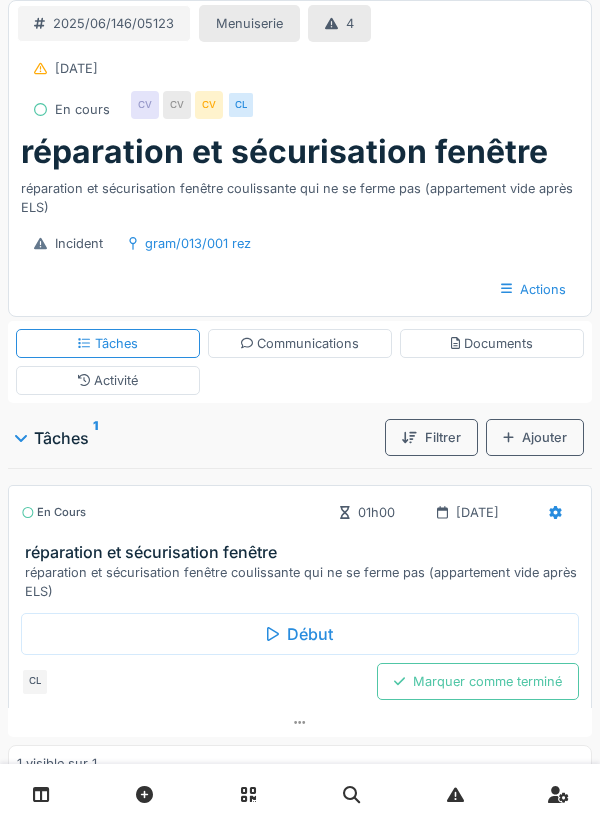 scroll, scrollTop: 0, scrollLeft: 0, axis: both 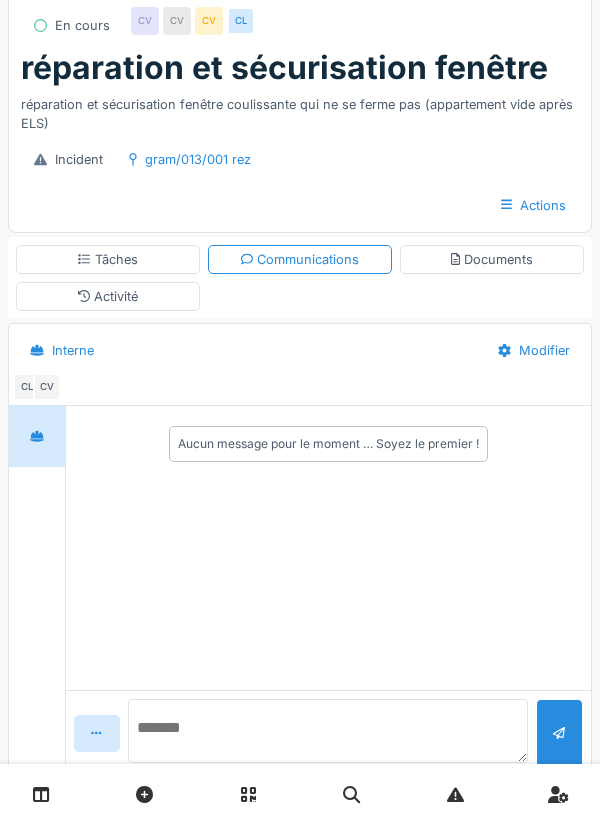 click at bounding box center [328, 731] 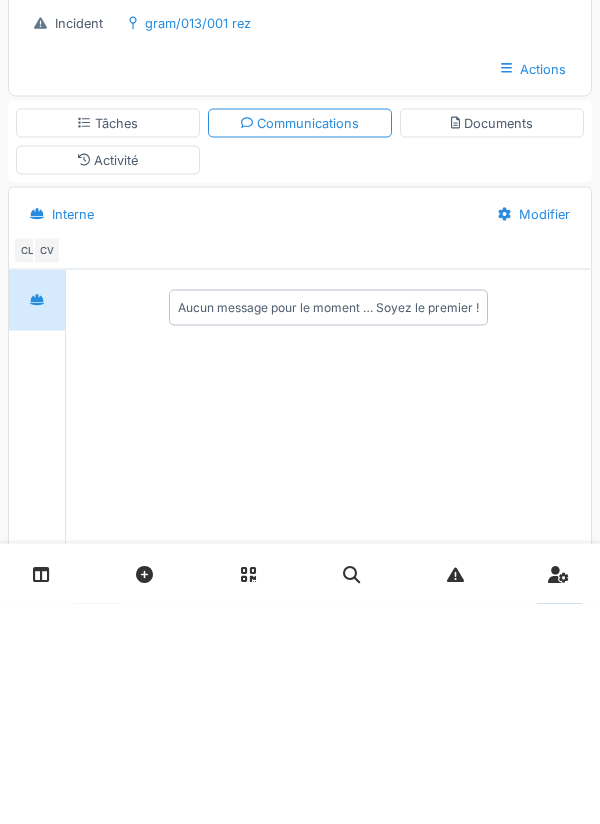 scroll, scrollTop: 137, scrollLeft: 0, axis: vertical 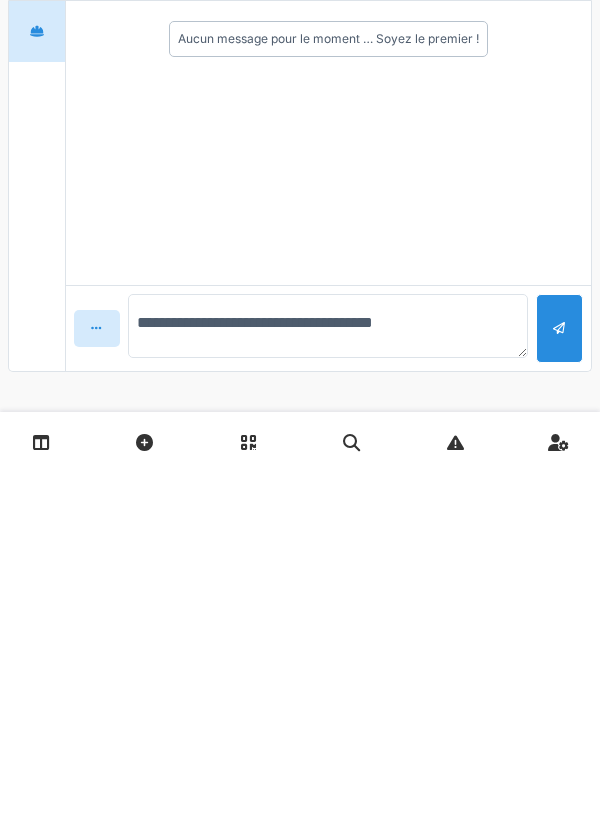 type on "**********" 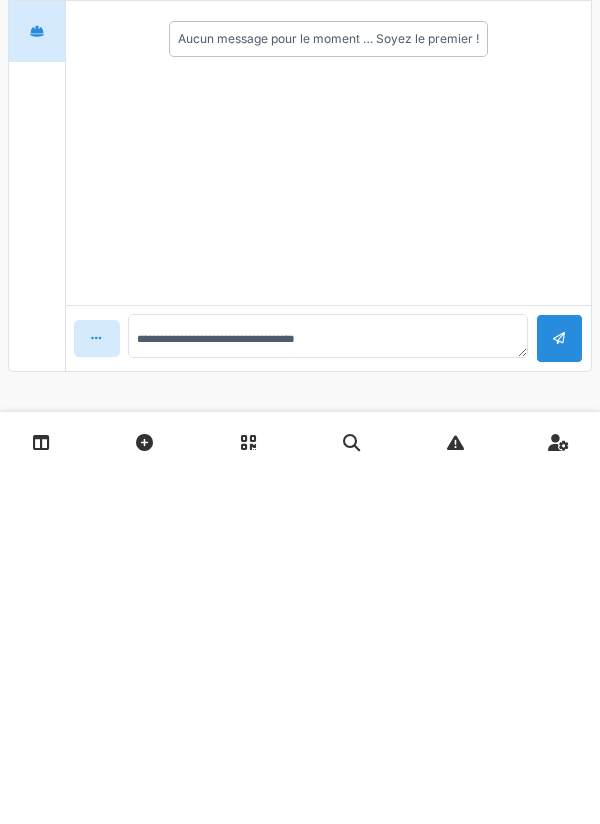 click at bounding box center (559, 690) 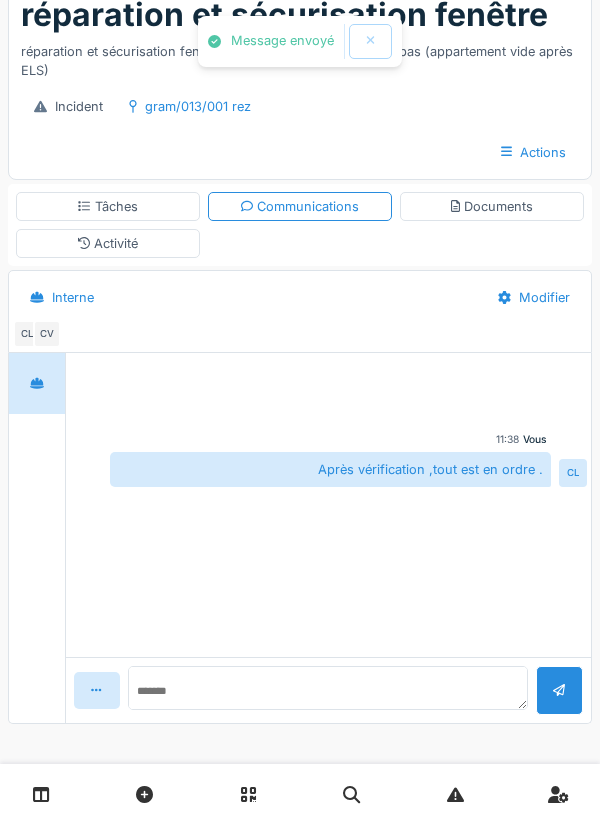 click on "Documents" at bounding box center (492, 206) 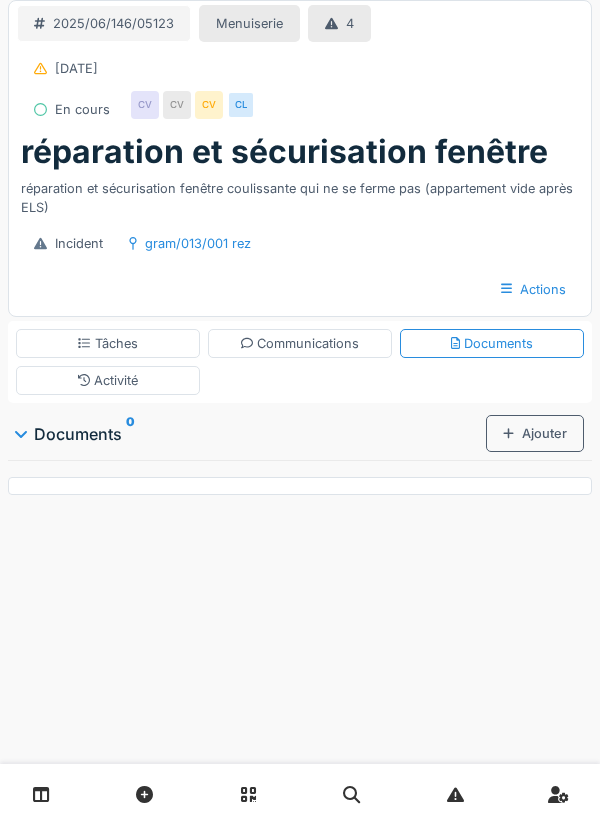 click on "Tâches" at bounding box center (108, 343) 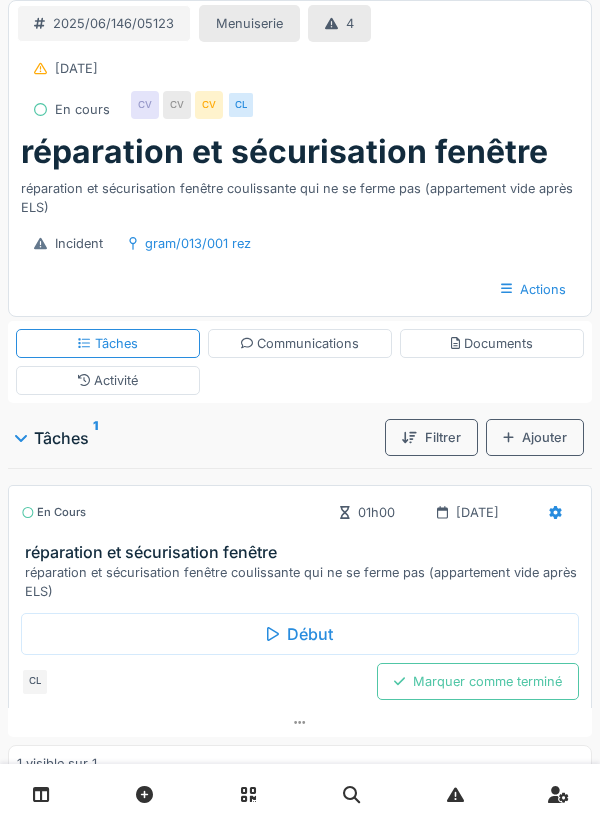 click on "[DATE]" at bounding box center [477, 512] 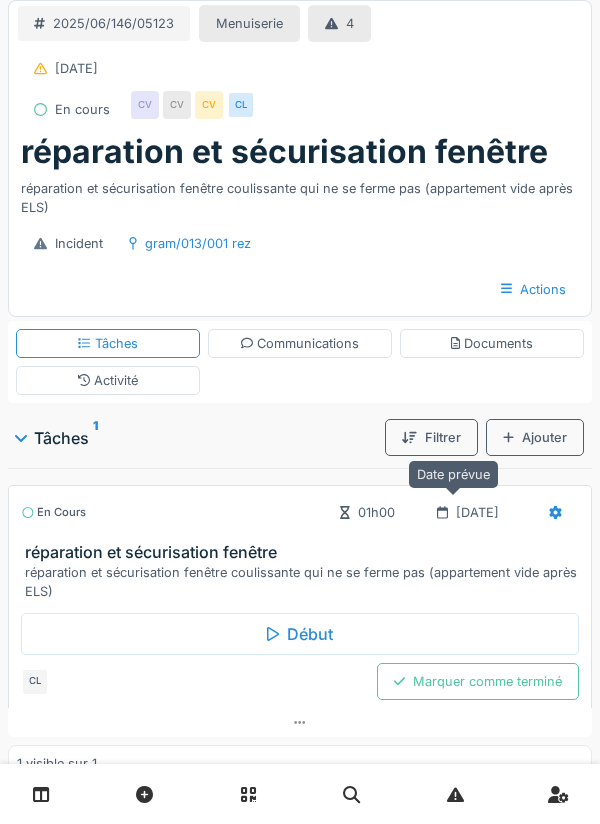 click on "[DATE]" at bounding box center (468, 512) 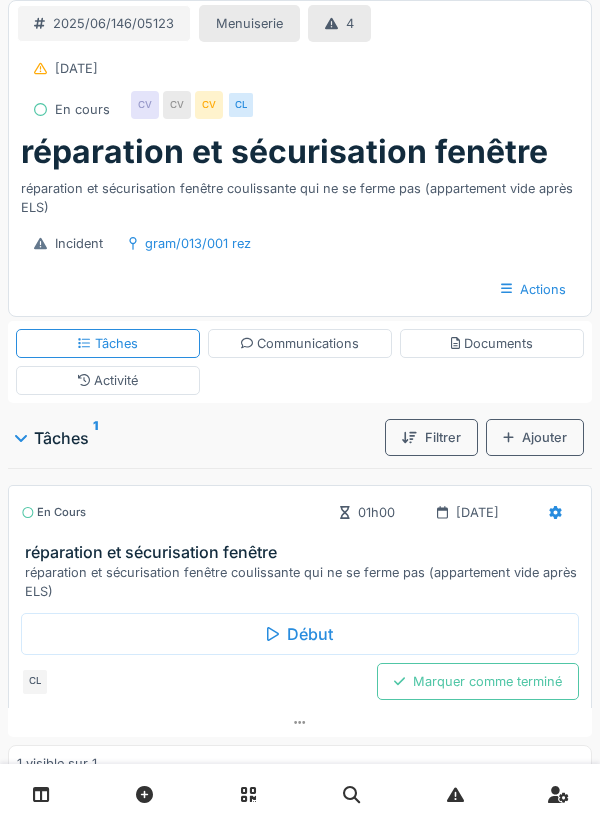 click at bounding box center [555, 512] 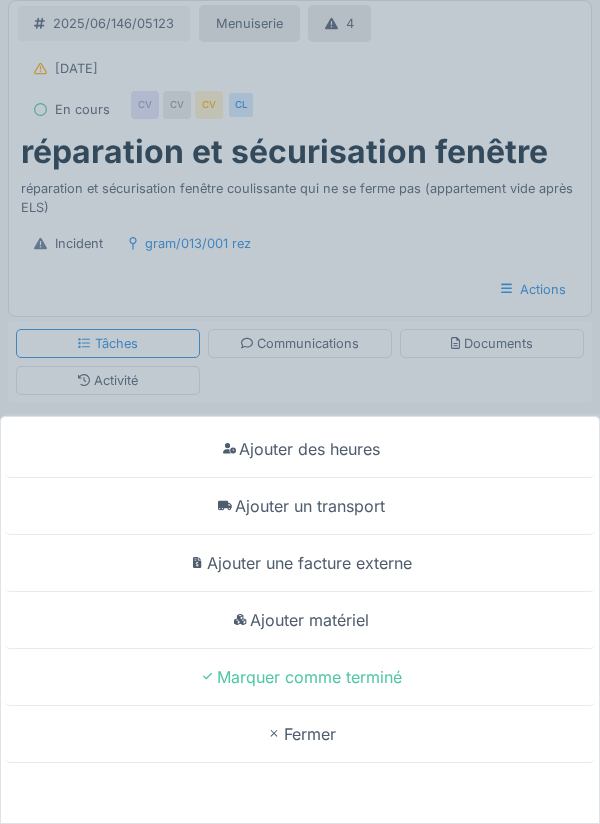 click on "Ajouter un transport" at bounding box center (300, 506) 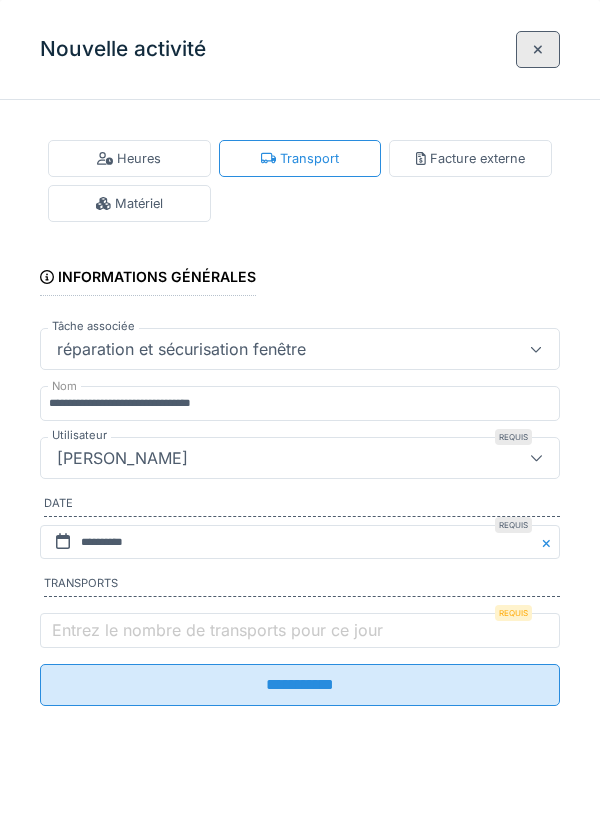 click on "Entrez le nombre de transports pour ce jour" at bounding box center [217, 630] 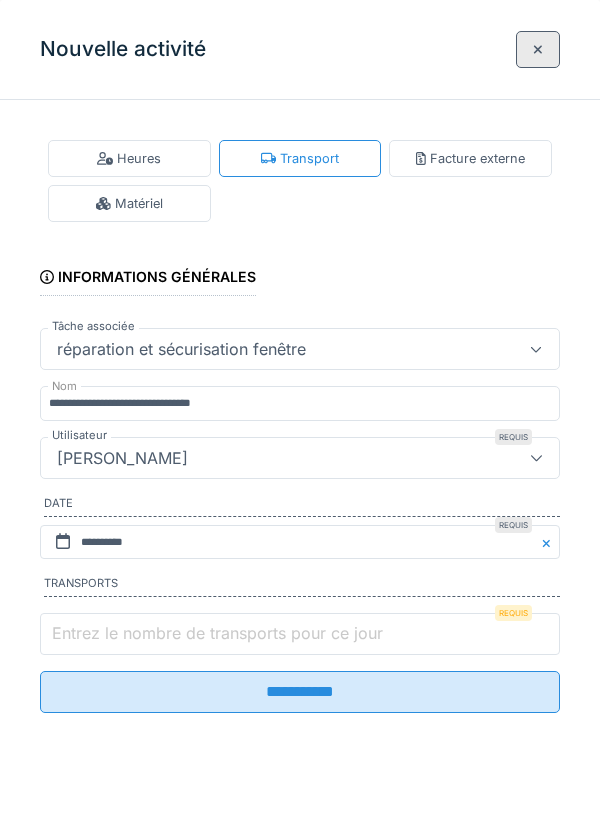 click on "Entrez le nombre de transports pour ce jour" at bounding box center [300, 634] 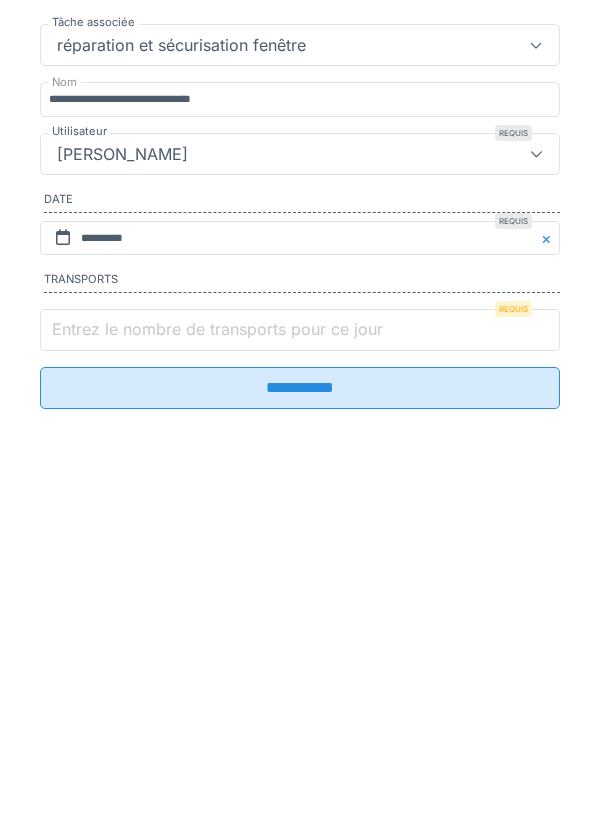 scroll, scrollTop: 67, scrollLeft: 0, axis: vertical 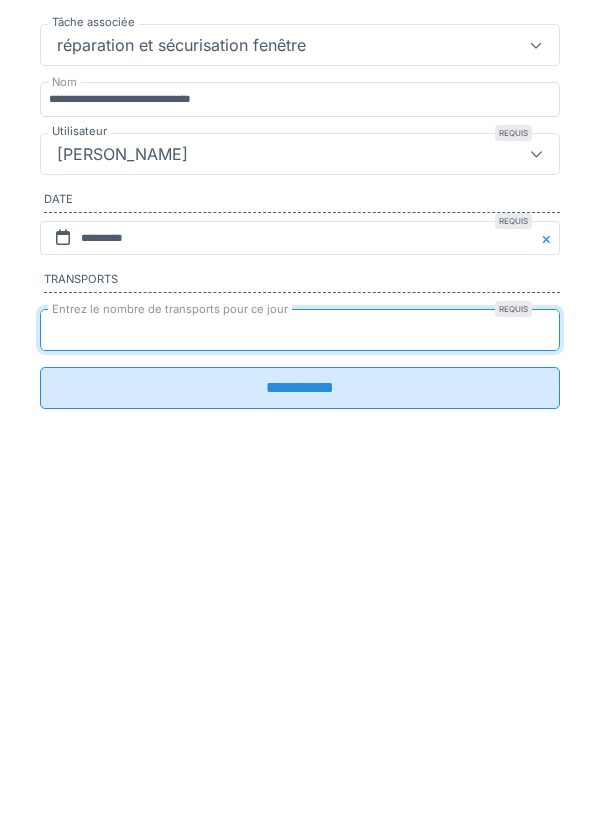 type on "*" 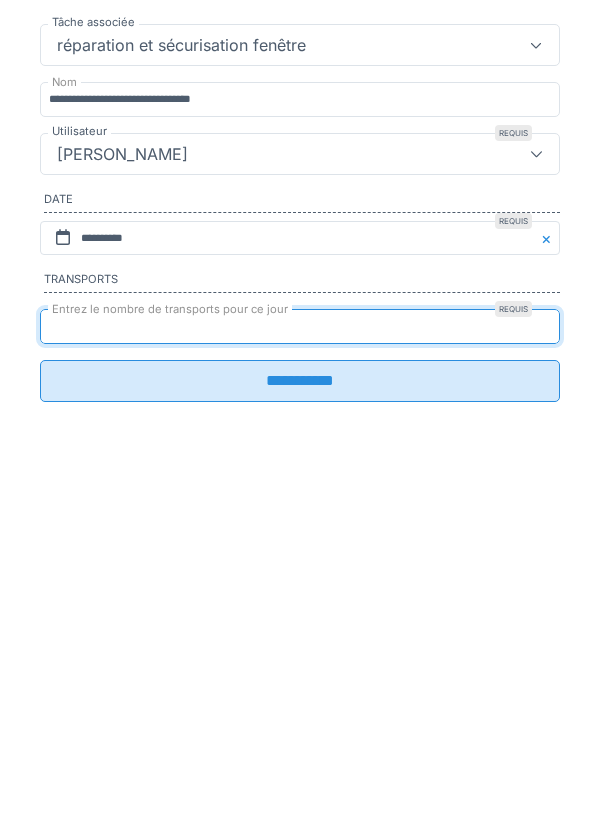 click on "**********" at bounding box center (300, 685) 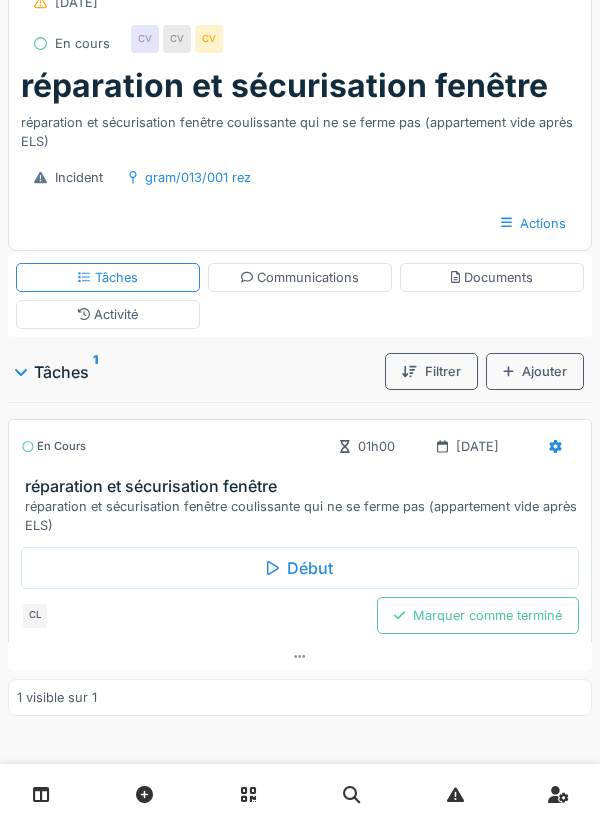 click on "Activité" at bounding box center [108, 314] 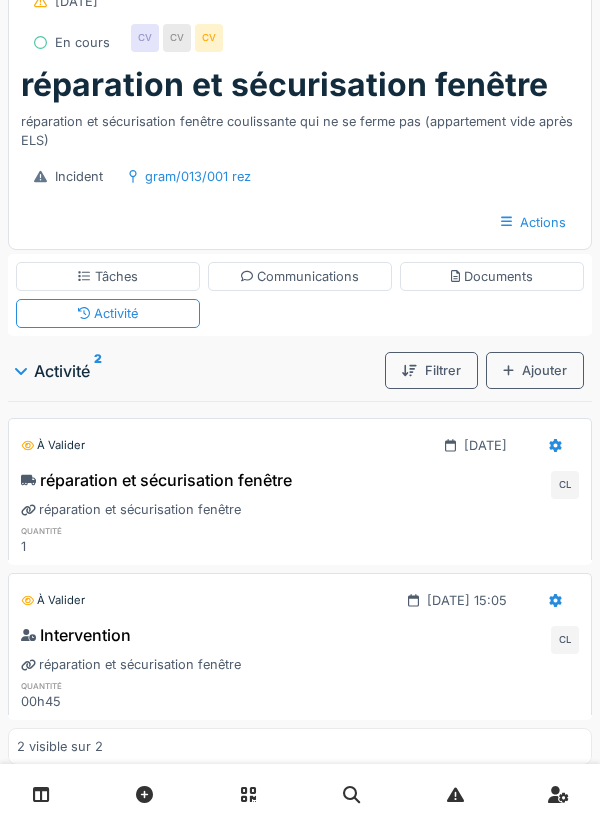 scroll, scrollTop: 0, scrollLeft: 0, axis: both 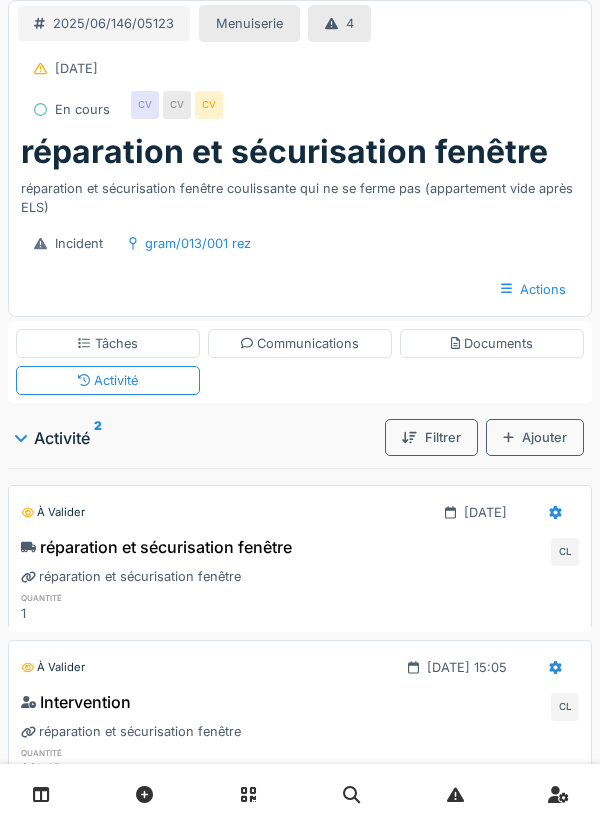 click on "Tâches" at bounding box center (108, 343) 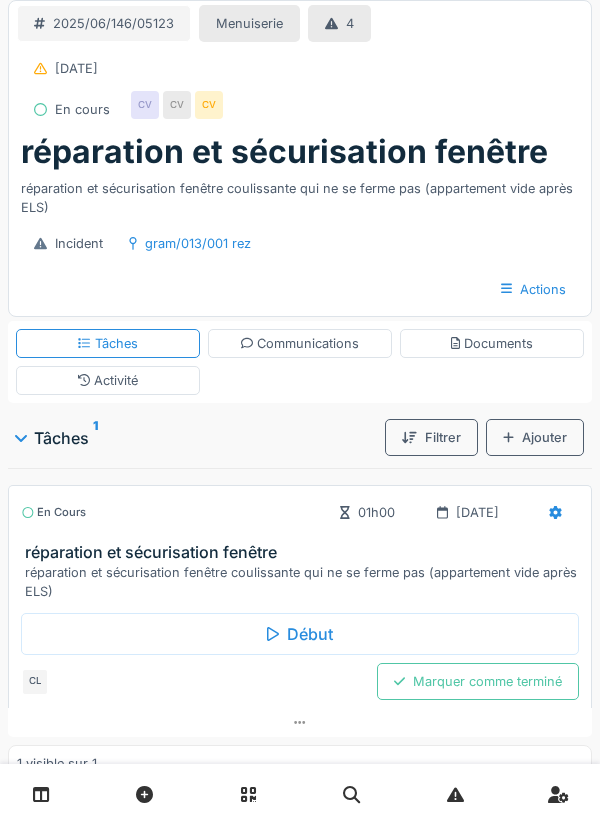 click on "Marquer comme terminé" at bounding box center [478, 681] 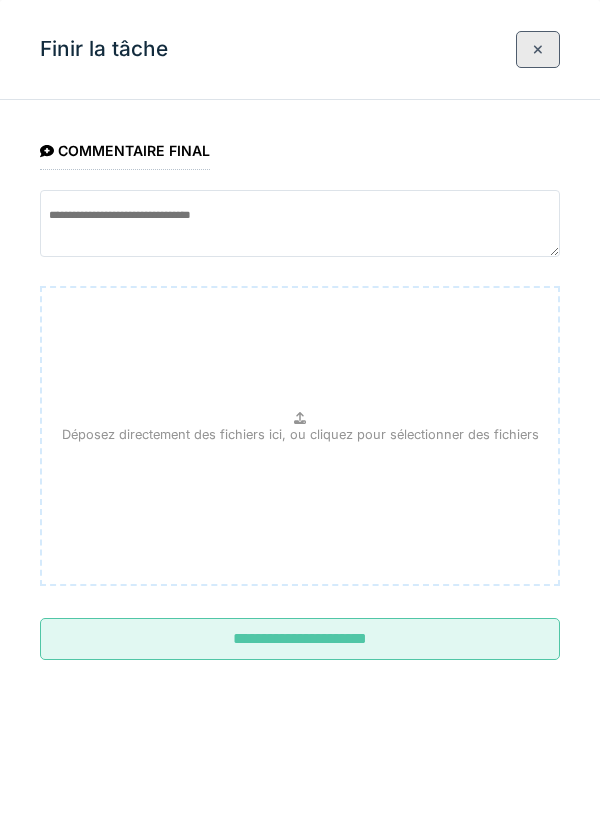 click on "**********" at bounding box center [300, 639] 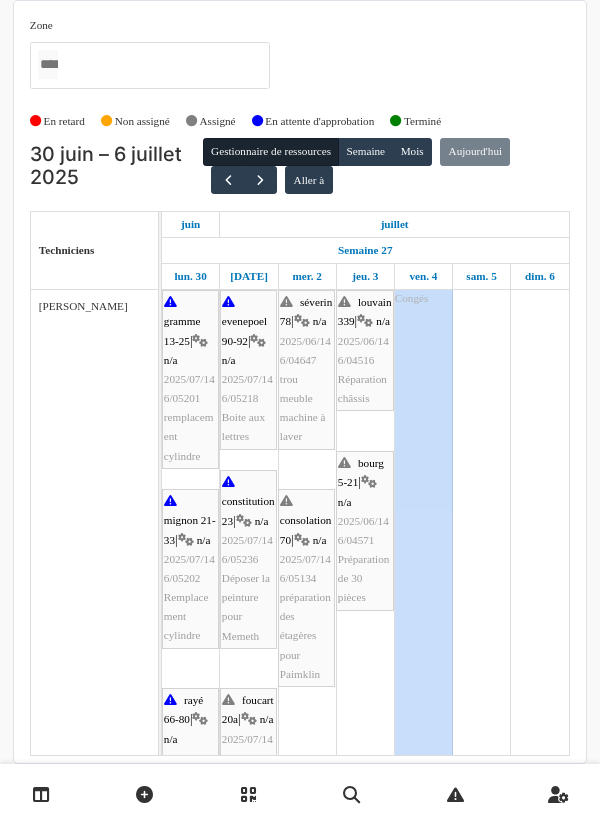 scroll, scrollTop: 0, scrollLeft: 0, axis: both 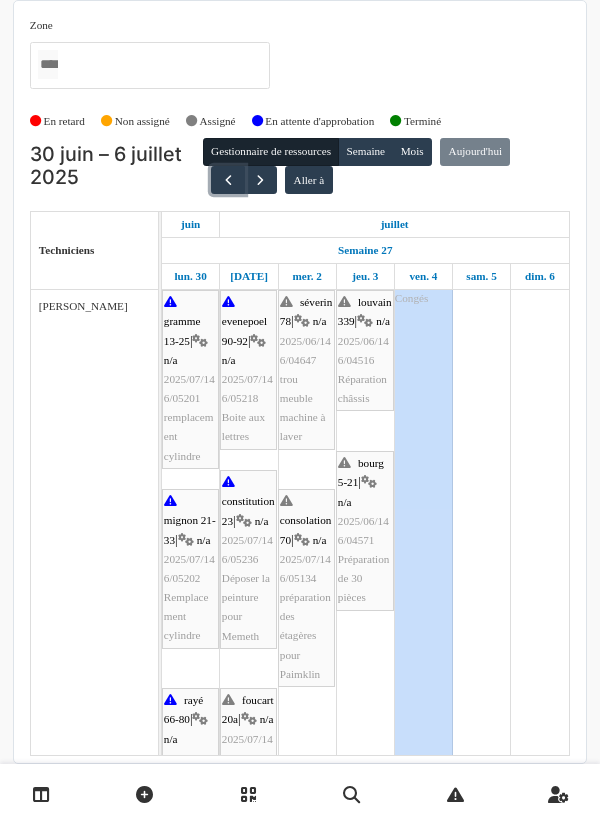 click at bounding box center [228, 180] 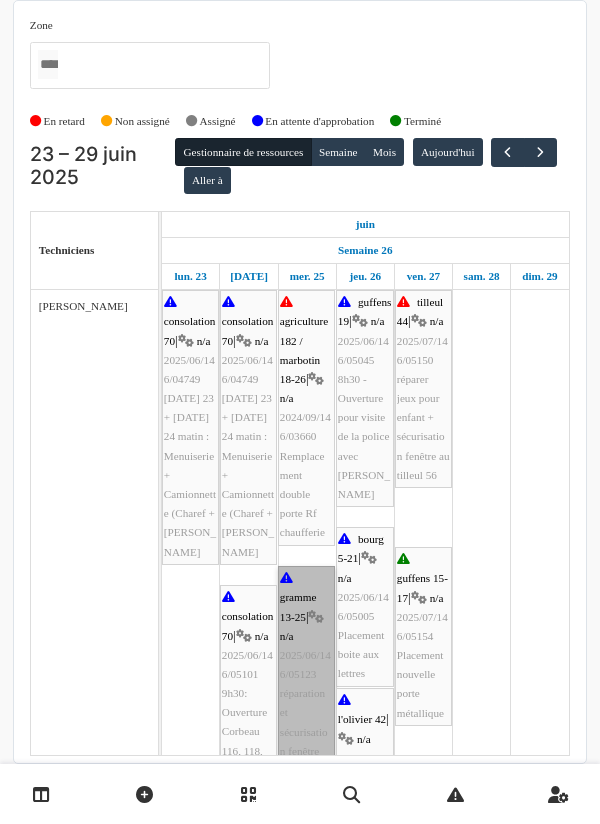 click on "gramme 13-25
|     n/a
2025/06/146/05123
réparation et sécurisation fenêtre" at bounding box center (306, 665) 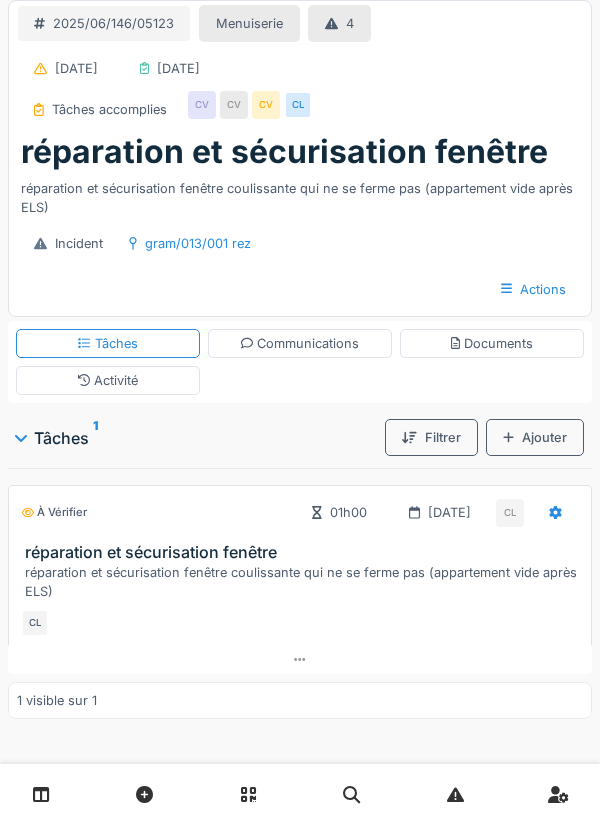 scroll, scrollTop: 0, scrollLeft: 0, axis: both 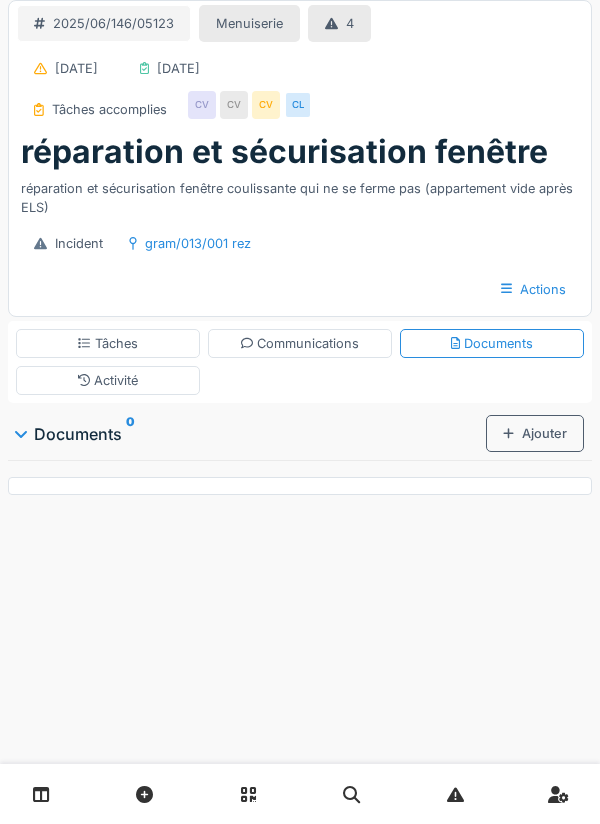 click on "Ajouter" at bounding box center [535, 433] 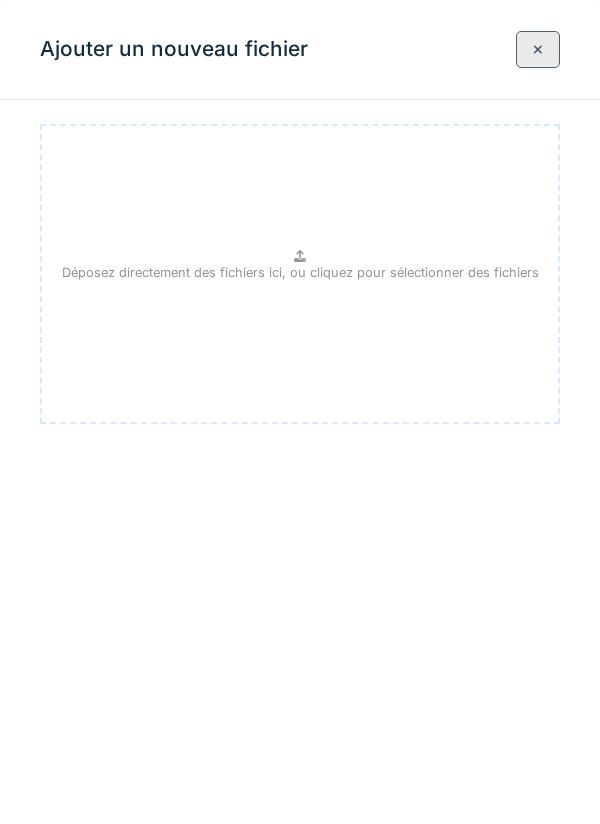 click on "Déposez directement des fichiers ici, ou cliquez pour sélectionner des fichiers" at bounding box center (300, 272) 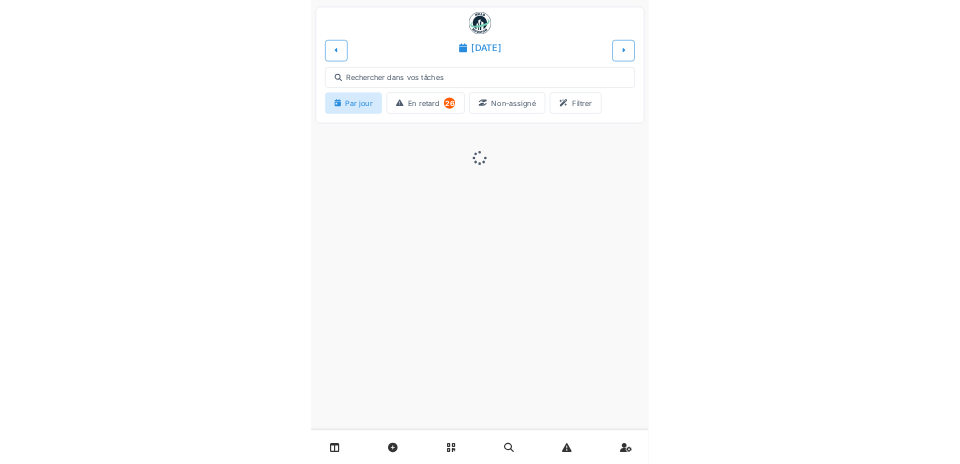 scroll, scrollTop: 0, scrollLeft: 0, axis: both 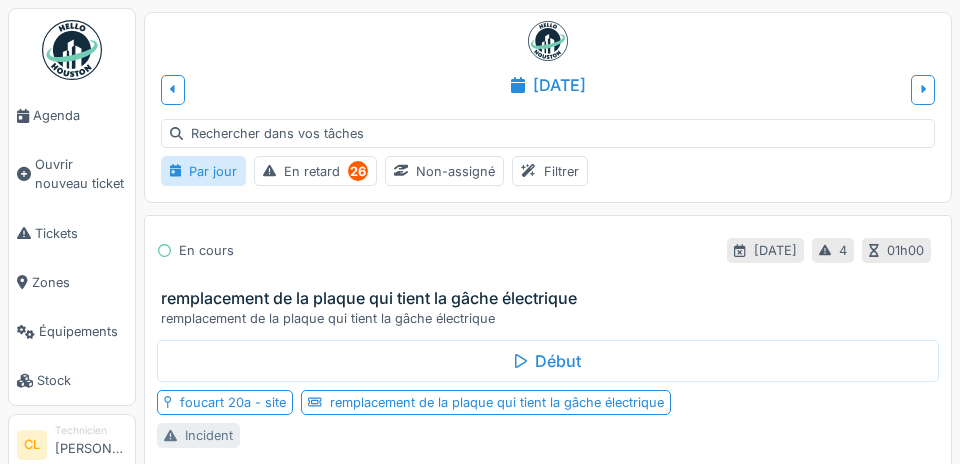 click on "Agenda" at bounding box center (80, 115) 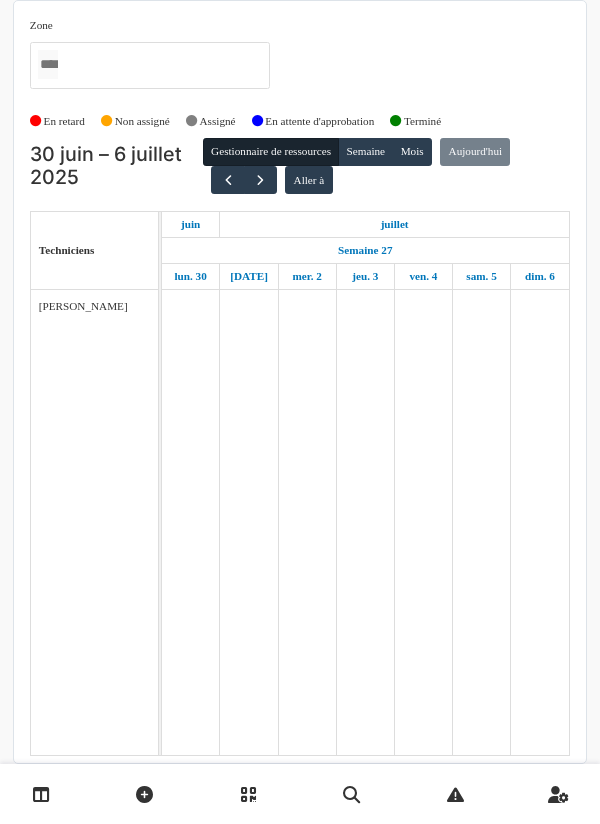 scroll, scrollTop: 0, scrollLeft: 0, axis: both 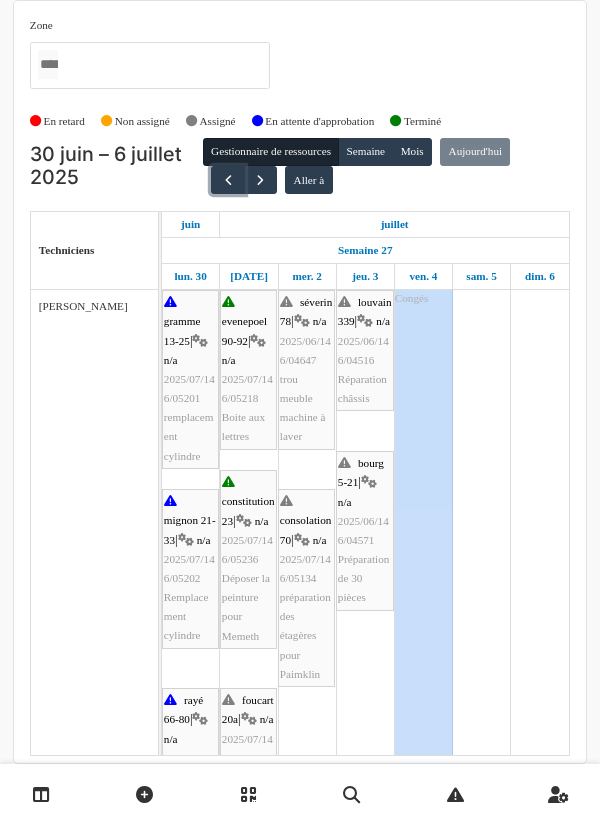 click at bounding box center (227, 180) 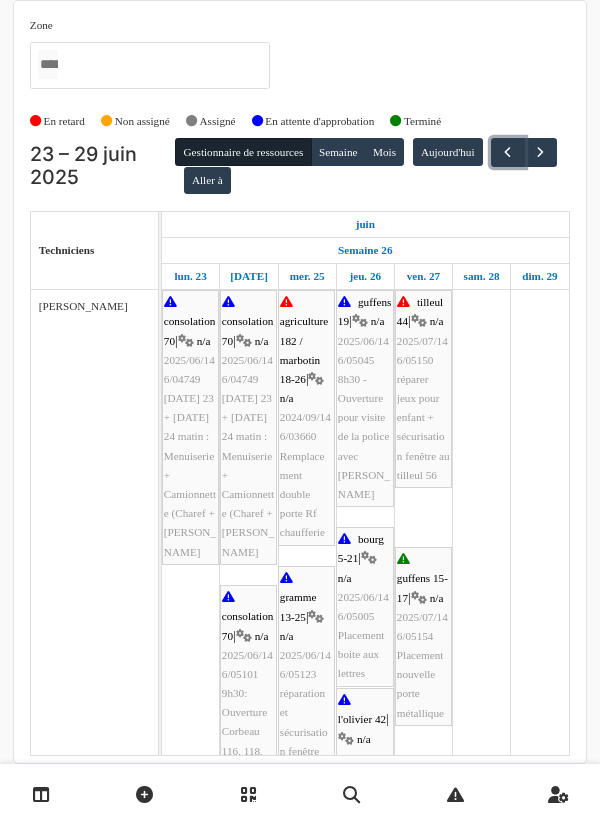 scroll, scrollTop: 139, scrollLeft: 0, axis: vertical 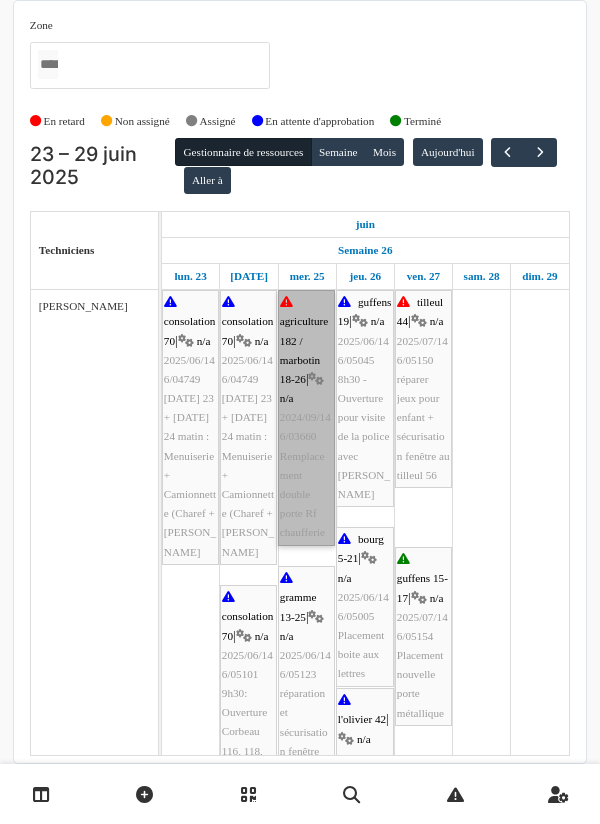 click on "agriculture 182 / marbotin 18-26
|     n/a
2024/09/146/03660
Remplacement double porte Rf chaufferie" at bounding box center (306, 417) 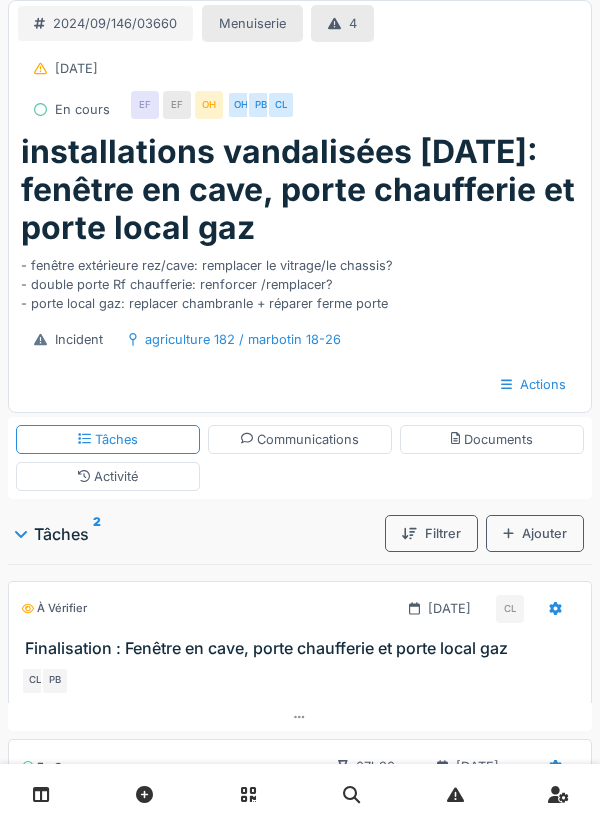 scroll, scrollTop: 0, scrollLeft: 0, axis: both 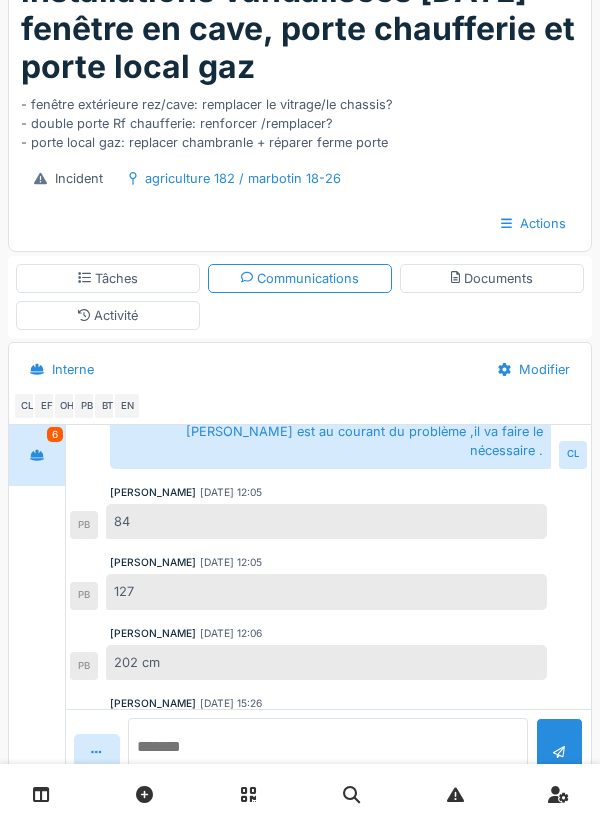 click at bounding box center (328, 750) 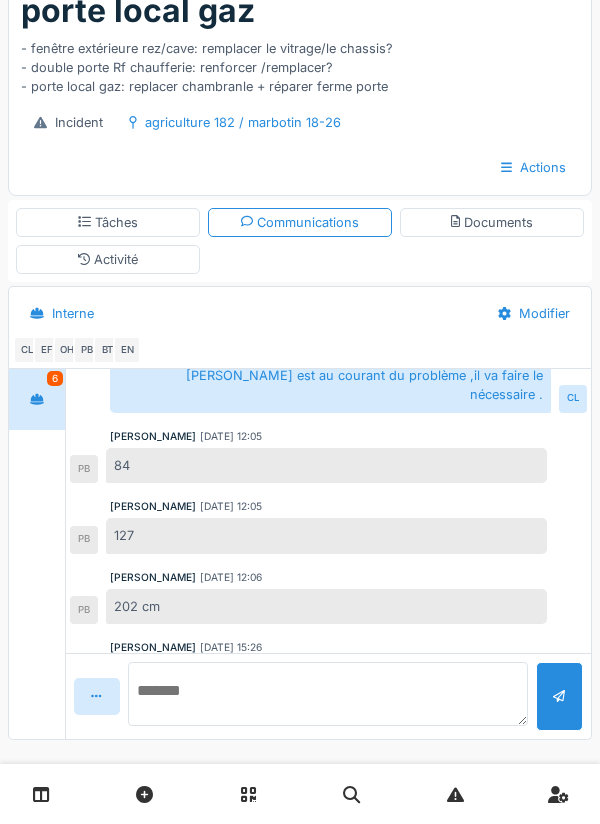 scroll, scrollTop: 542, scrollLeft: 0, axis: vertical 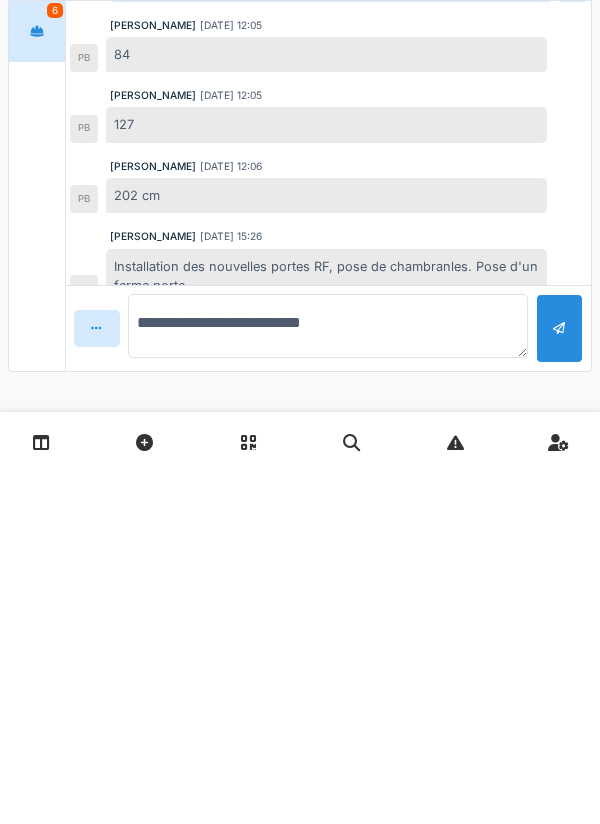 type on "**********" 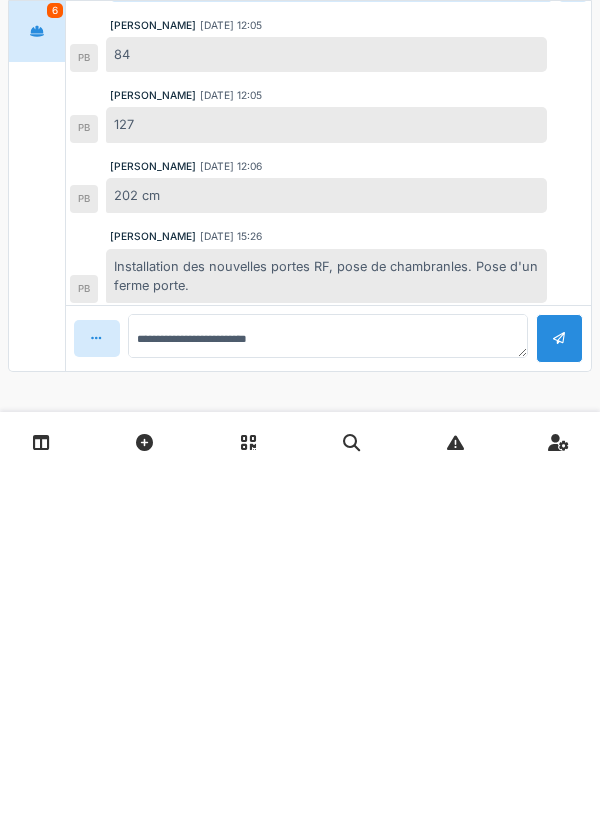 click at bounding box center (559, 690) 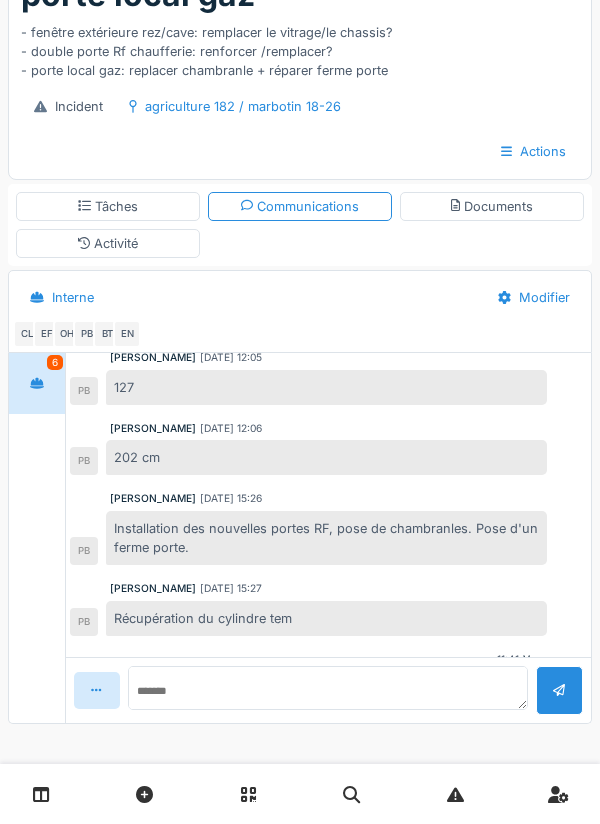 click on "Documents" at bounding box center (492, 206) 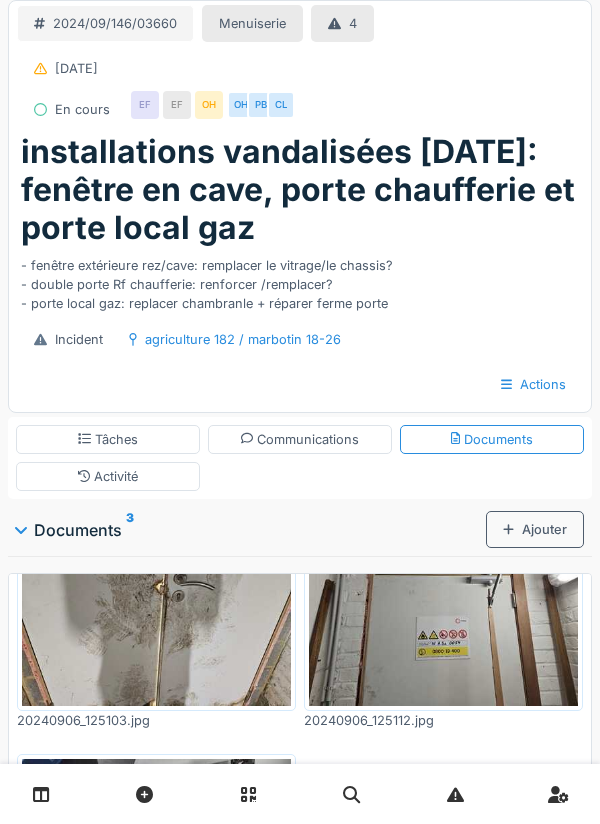 scroll, scrollTop: 0, scrollLeft: 0, axis: both 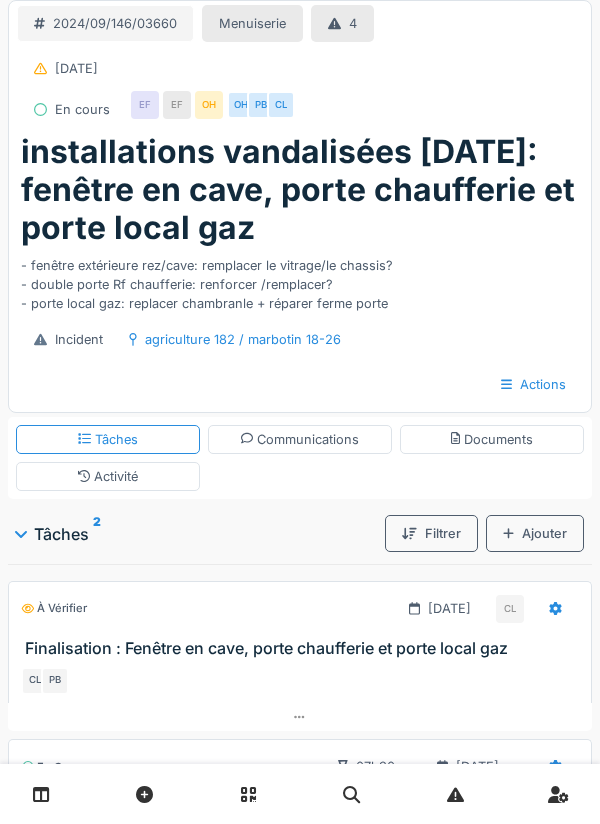 click on "Documents" at bounding box center (492, 439) 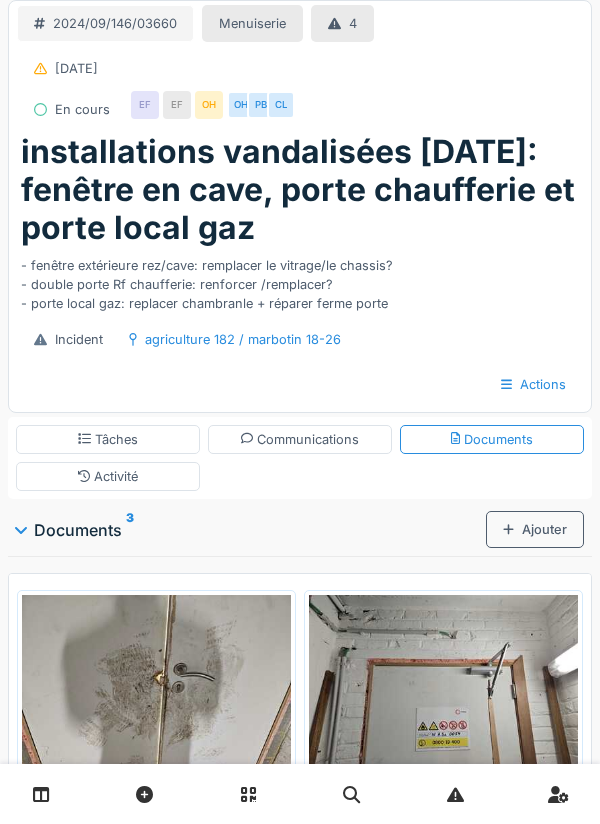 click on "Ajouter" at bounding box center (535, 529) 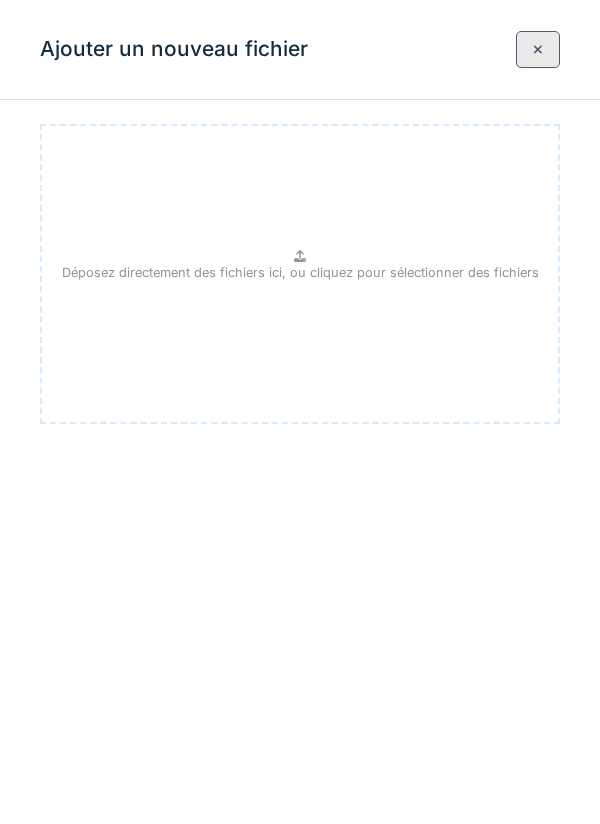click on "Déposez directement des fichiers ici, ou cliquez pour sélectionner des fichiers" at bounding box center [300, 274] 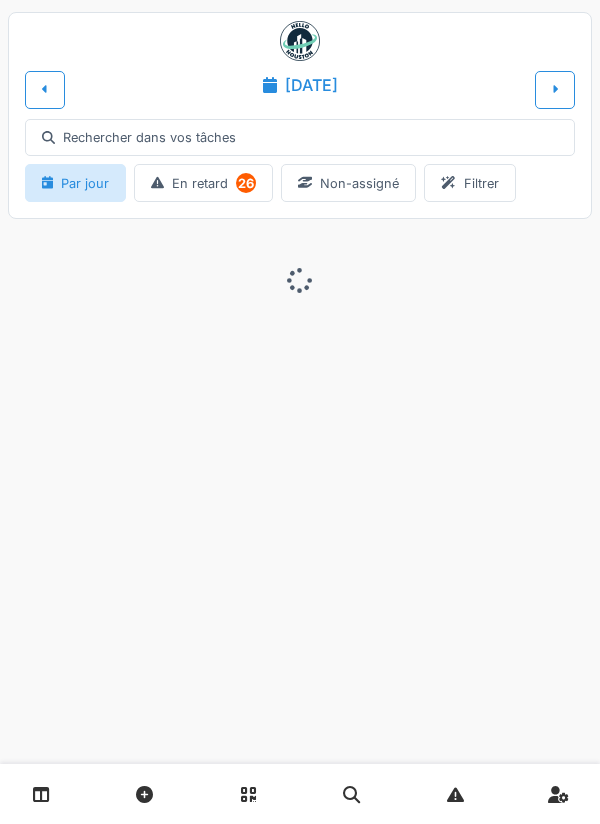 scroll, scrollTop: 0, scrollLeft: 0, axis: both 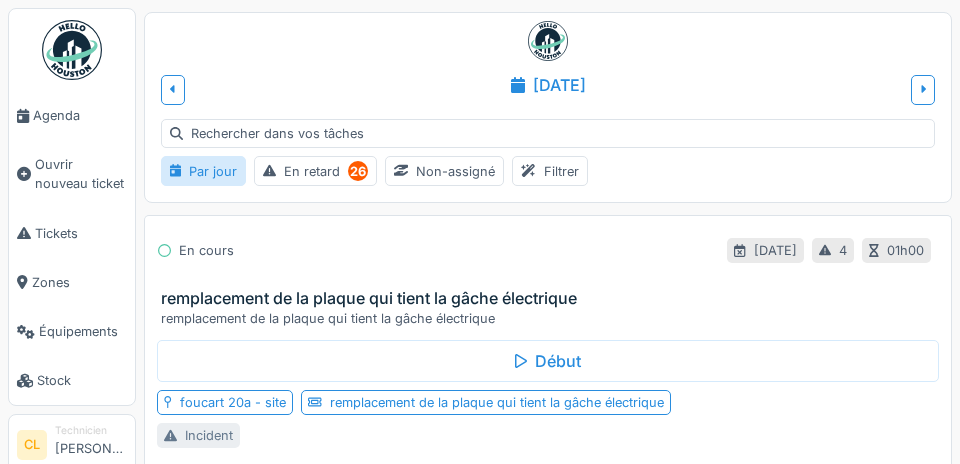 click on "Agenda" at bounding box center [80, 115] 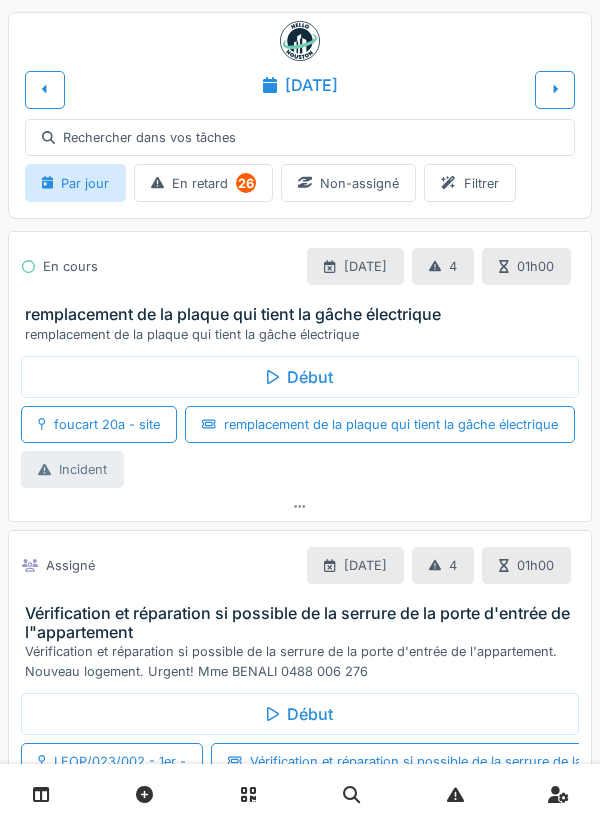 click at bounding box center [300, 506] 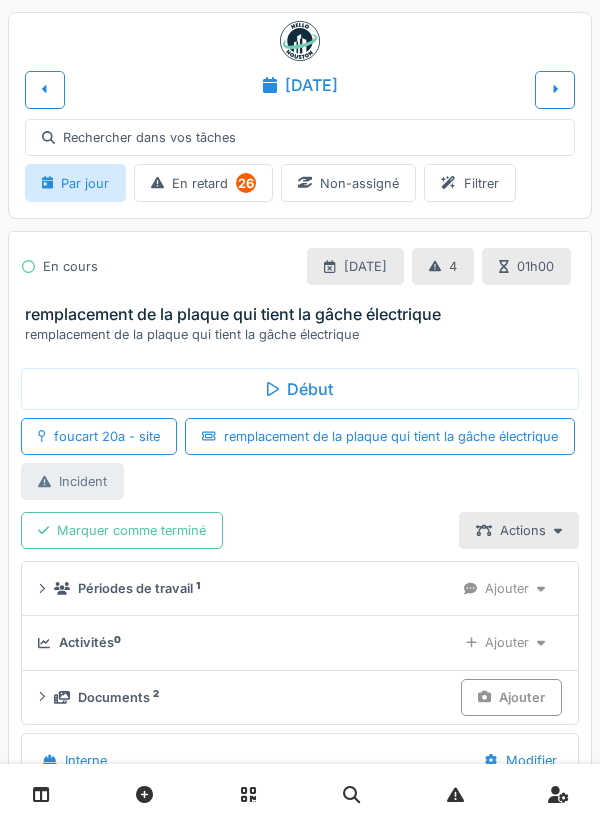 scroll, scrollTop: 151, scrollLeft: 0, axis: vertical 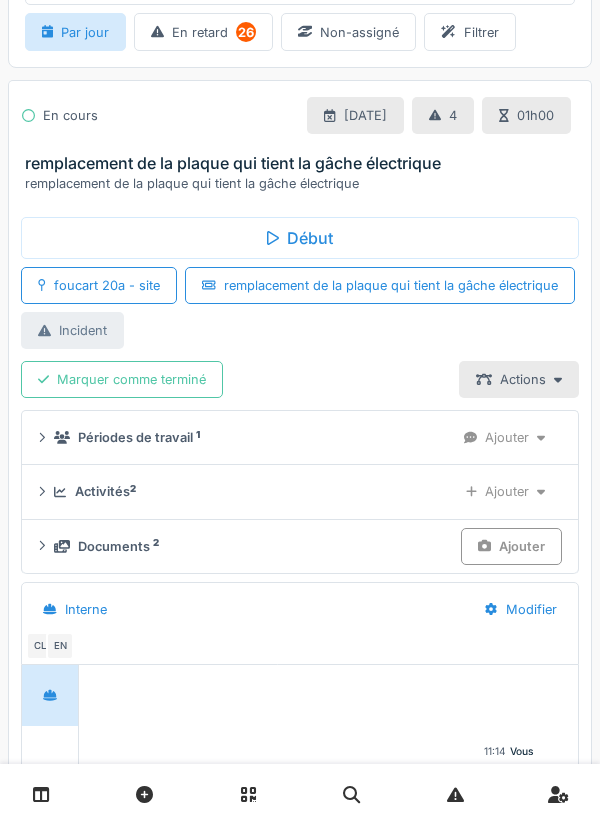 click on "Activités 2" at bounding box center (105, 491) 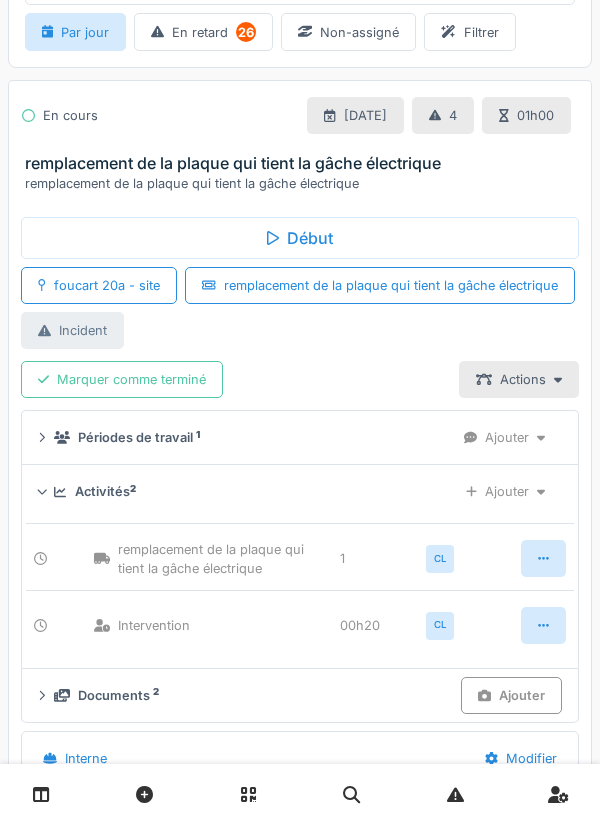 click on "Périodes de travail   1" at bounding box center (139, 437) 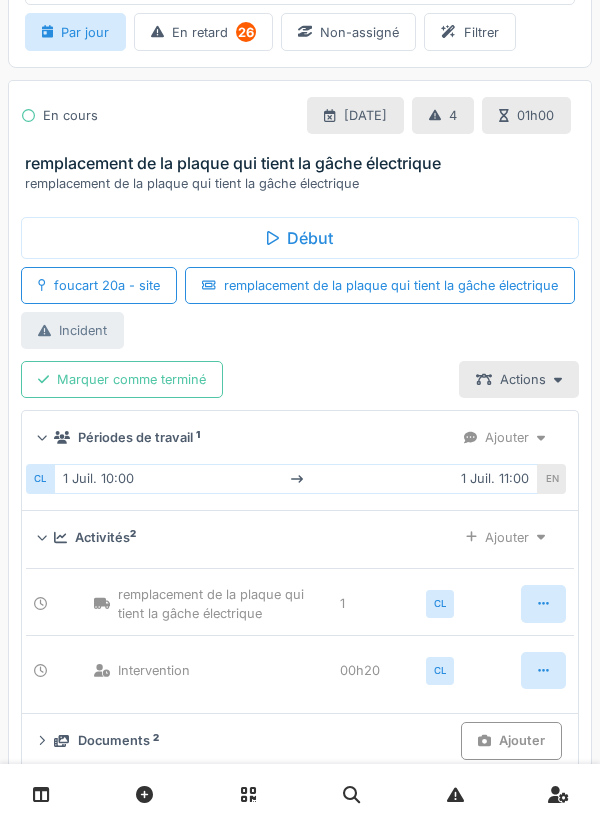 click at bounding box center (543, 670) 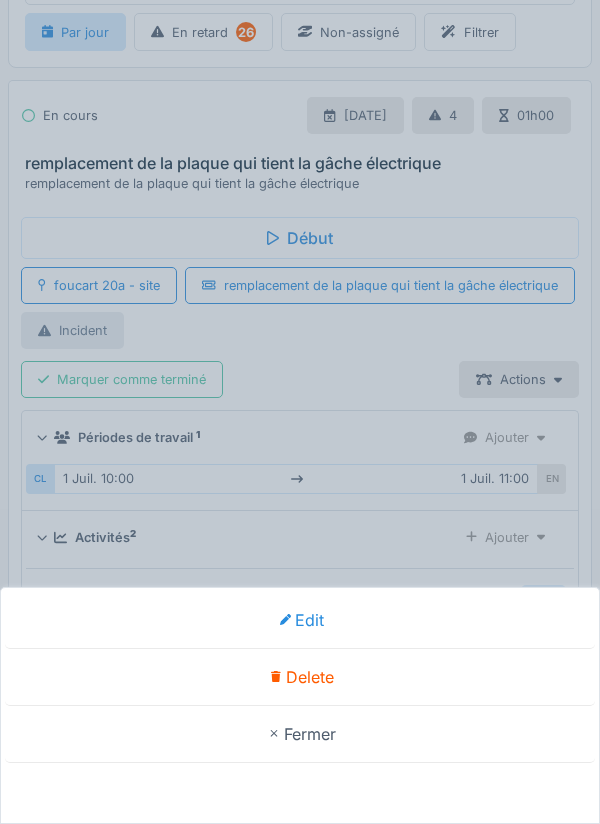 click on "Delete" at bounding box center (300, 677) 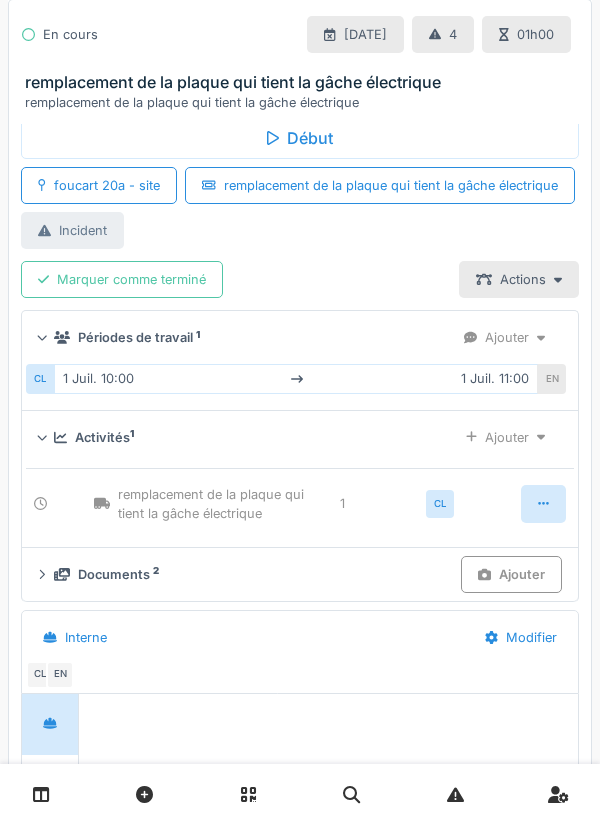scroll, scrollTop: 253, scrollLeft: 0, axis: vertical 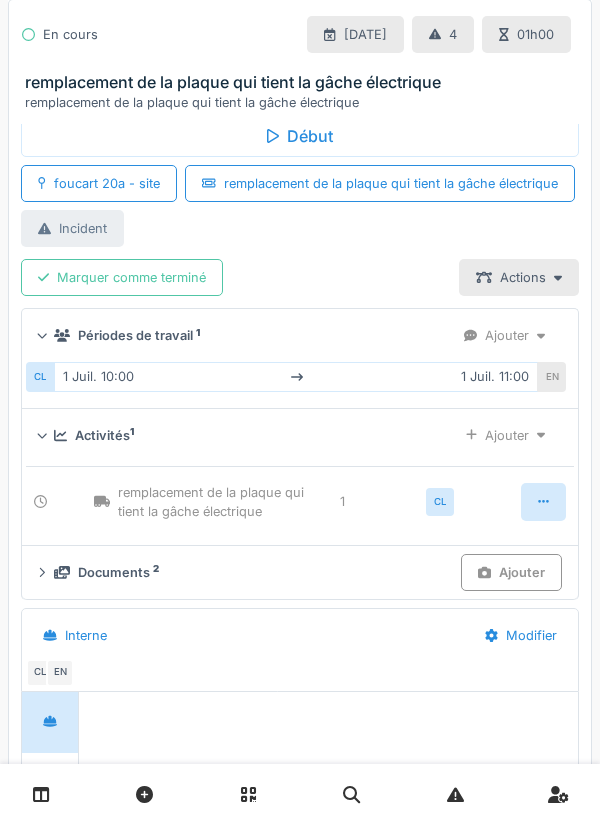 click on "Ajouter" at bounding box center [505, 435] 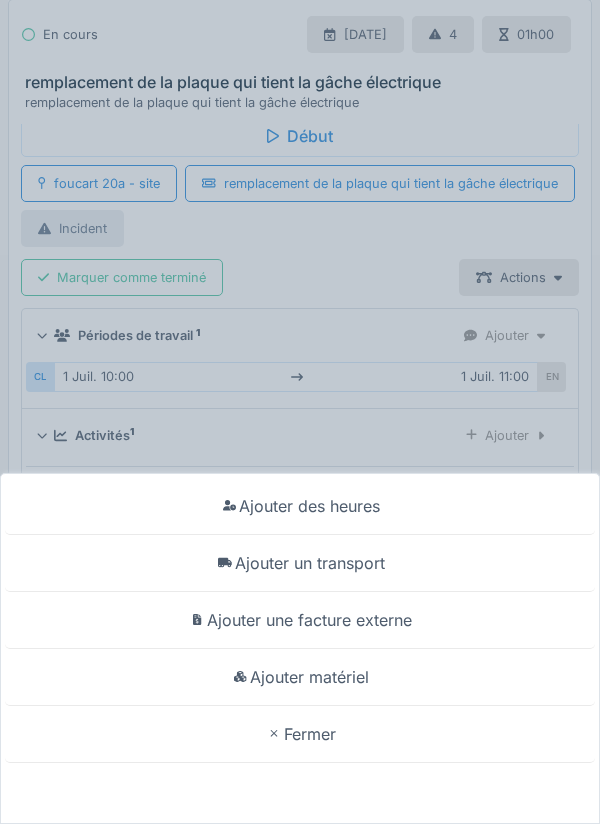click on "Ajouter des heures" at bounding box center (300, 506) 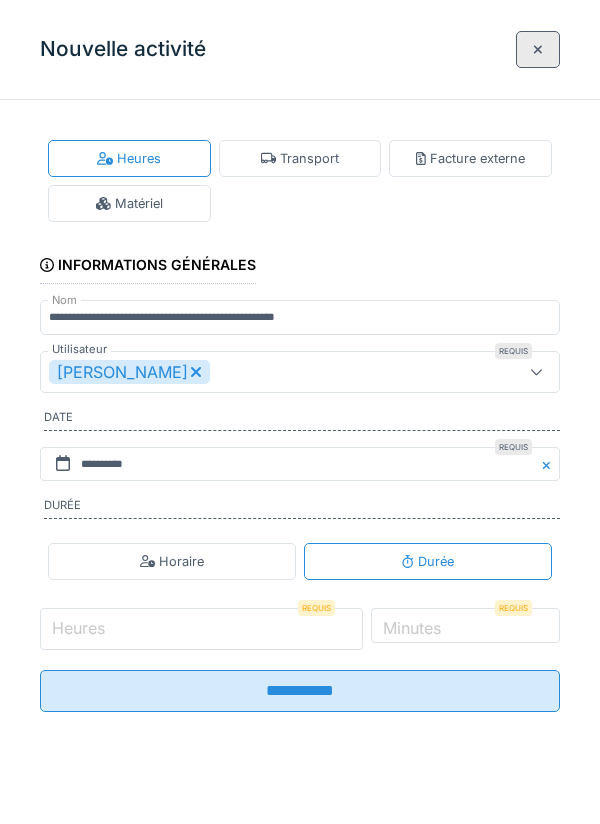 click on "Heures" at bounding box center [201, 629] 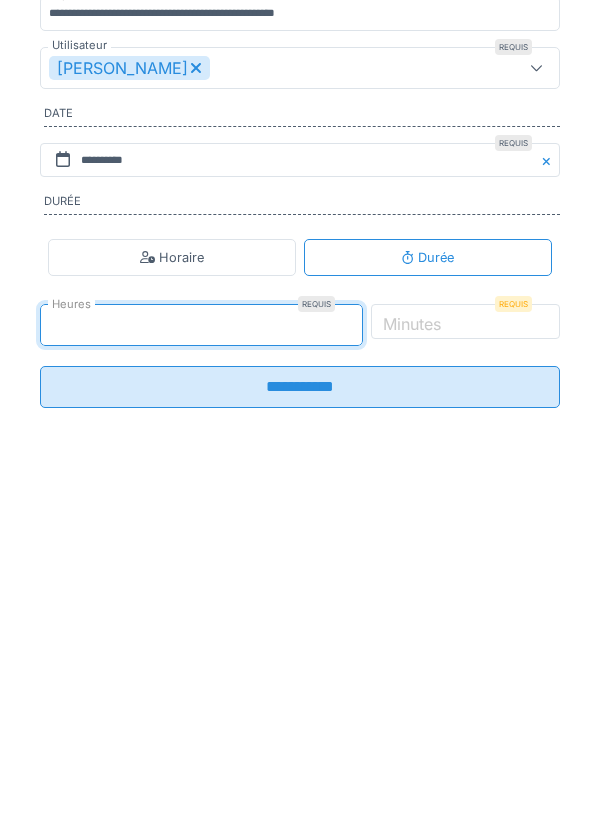 type on "*" 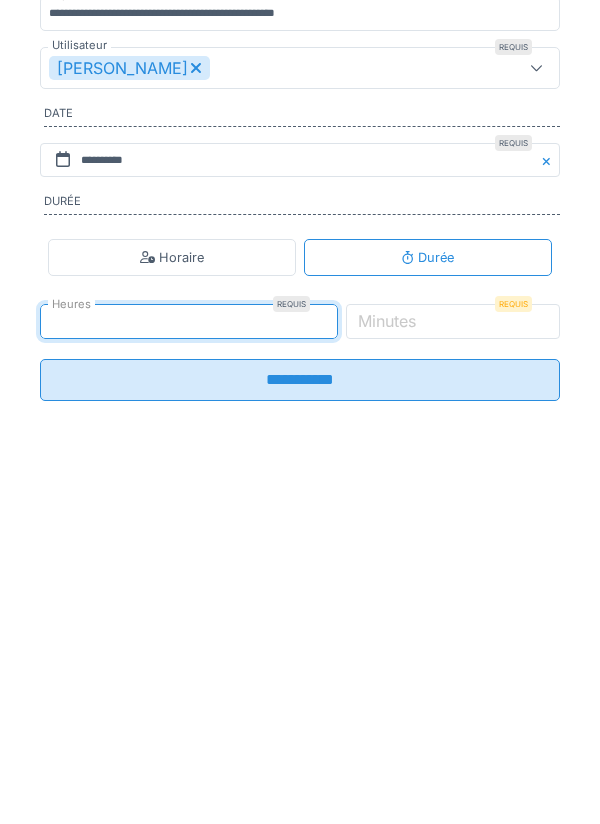 click on "Minutes" at bounding box center (387, 625) 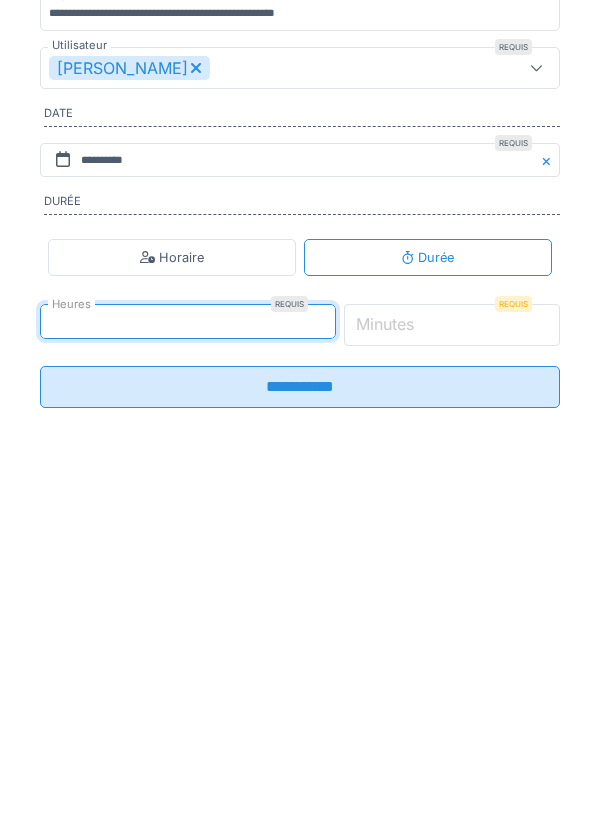 click on "*" at bounding box center [452, 629] 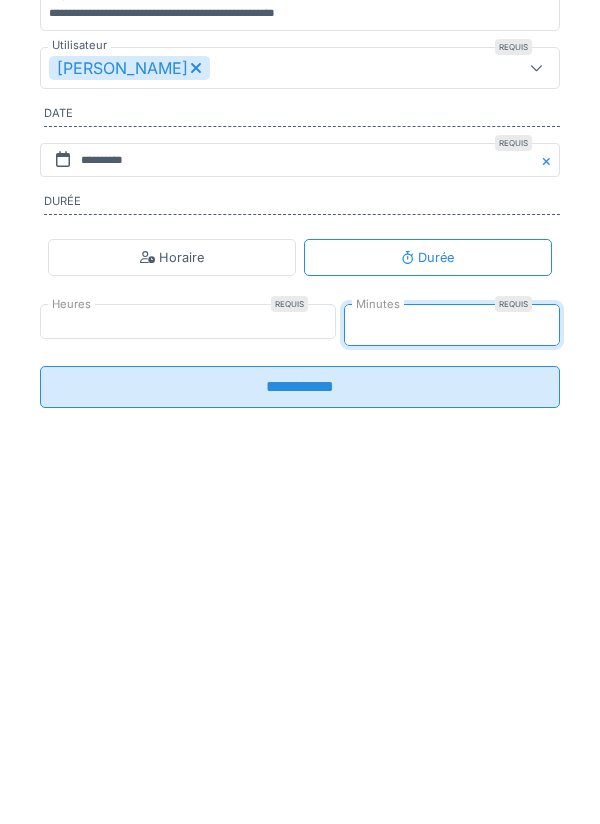 type on "**" 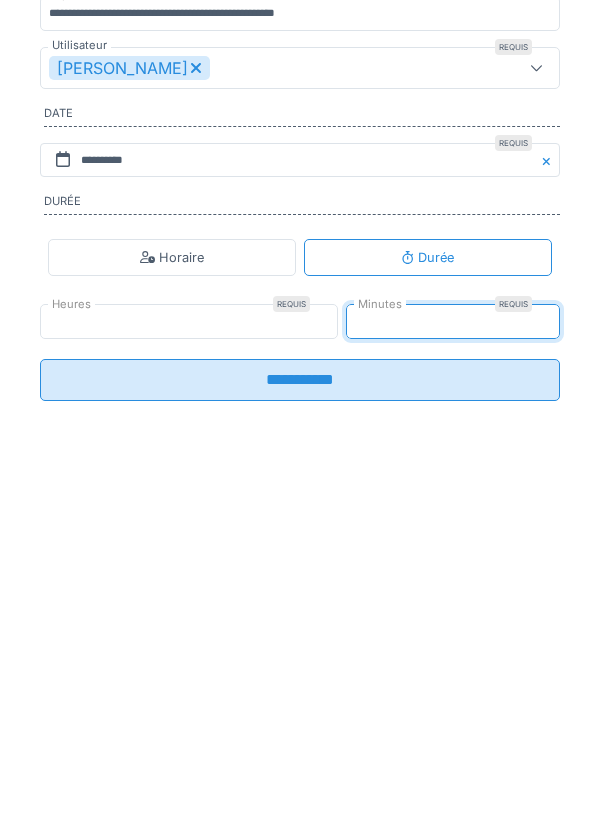 click on "**********" at bounding box center [300, 684] 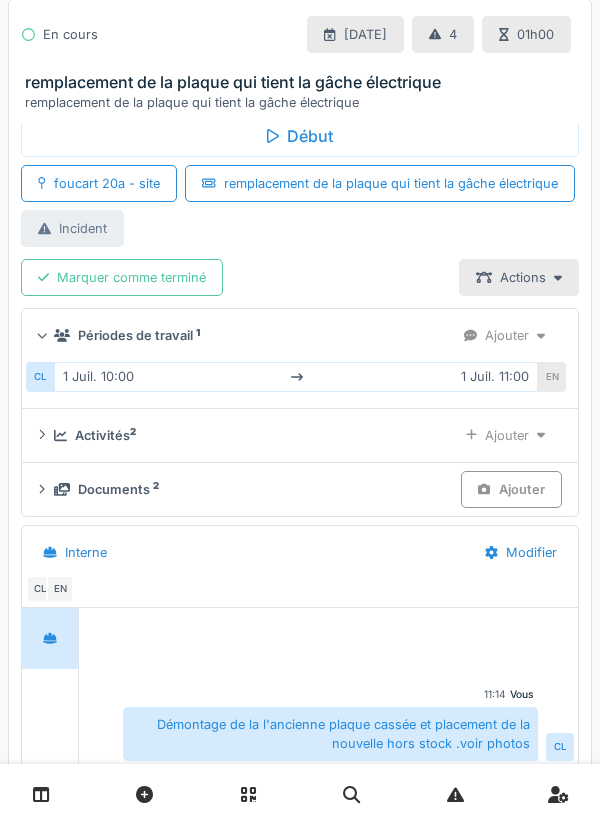 click on "Activités 2" at bounding box center (105, 435) 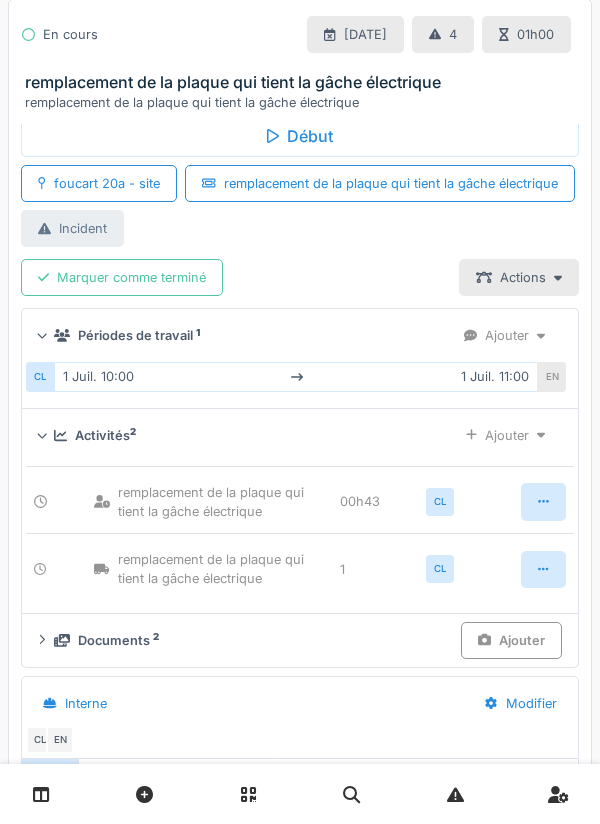 click on "Marquer comme terminé" at bounding box center (122, 277) 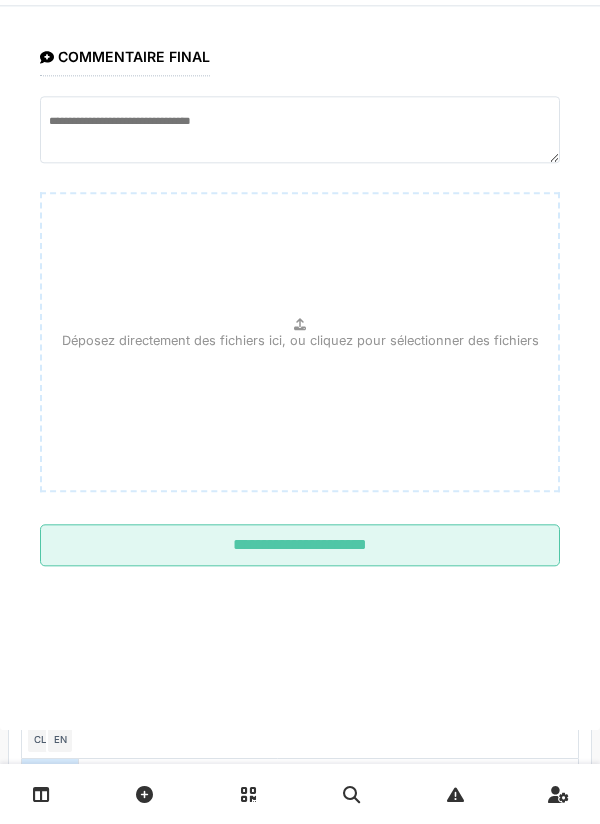 click on "Déposez directement des fichiers ici, ou cliquez pour sélectionner des fichiers" at bounding box center (300, 347) 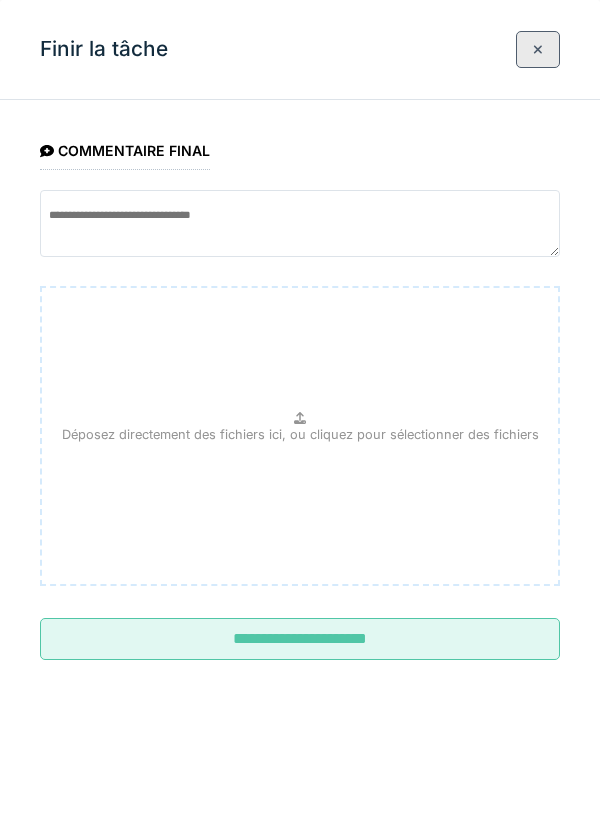 click on "**********" at bounding box center [300, 639] 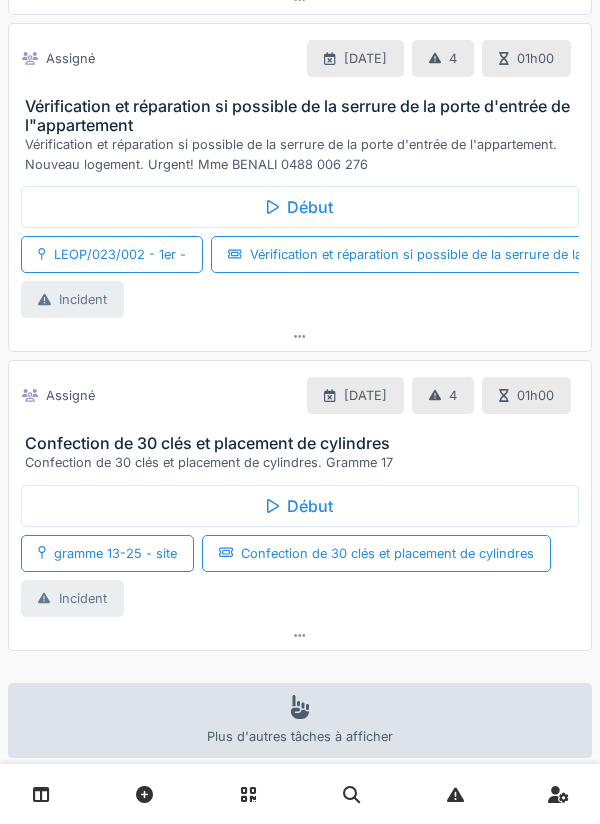 scroll, scrollTop: 438, scrollLeft: 0, axis: vertical 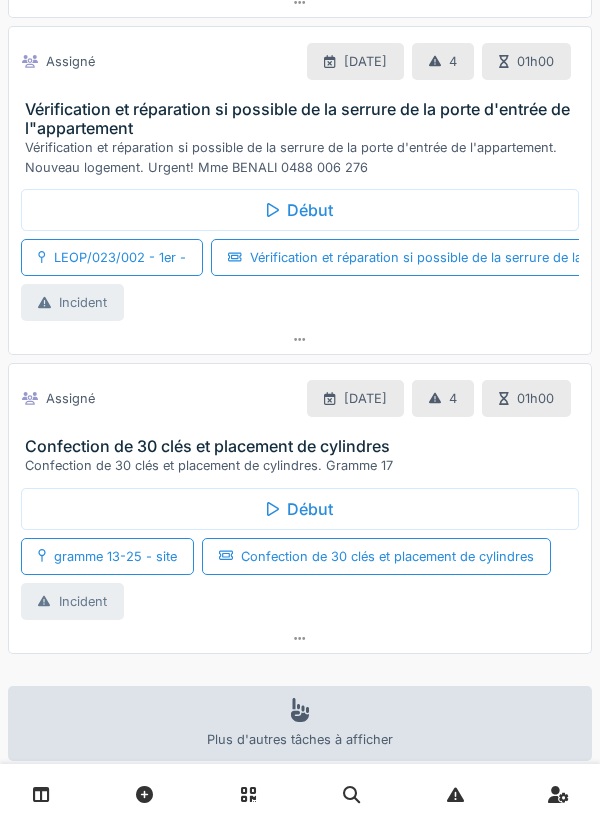 click on "Début" at bounding box center (300, 210) 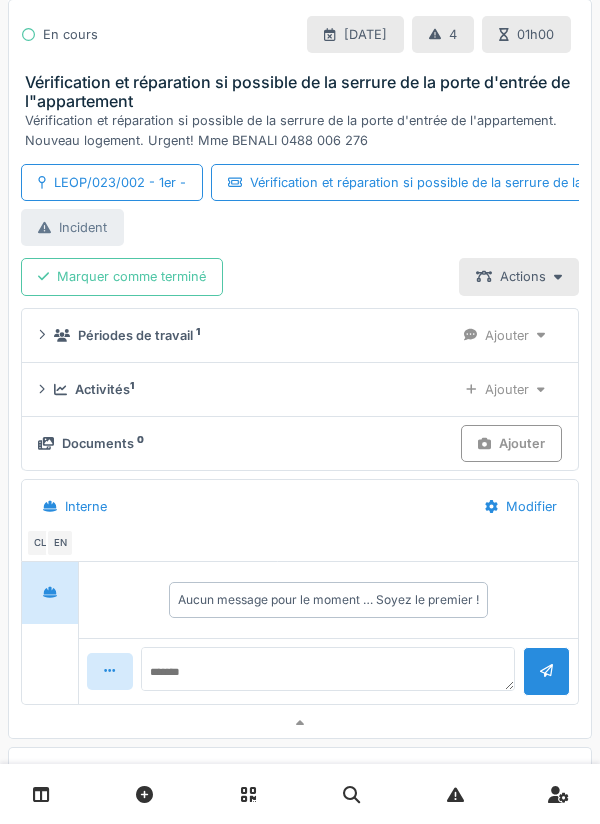 scroll, scrollTop: 558, scrollLeft: 0, axis: vertical 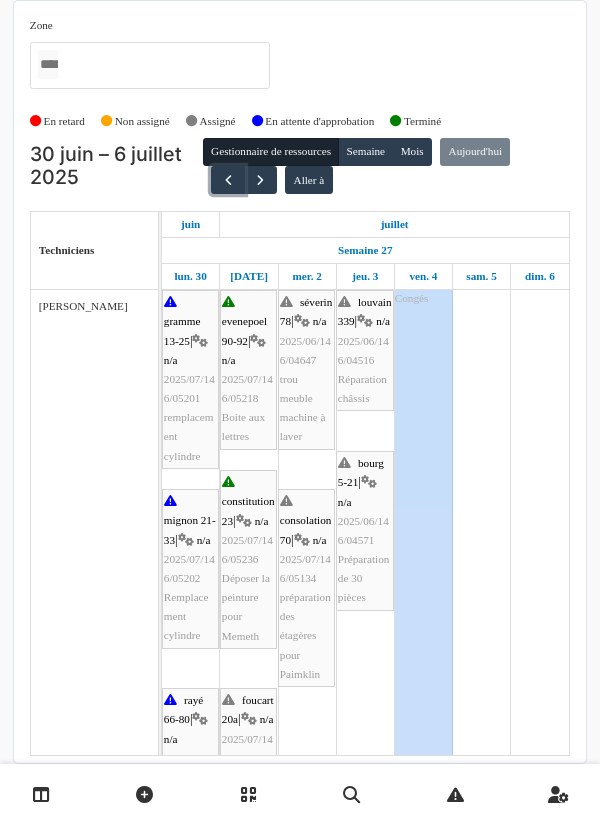 click at bounding box center [227, 180] 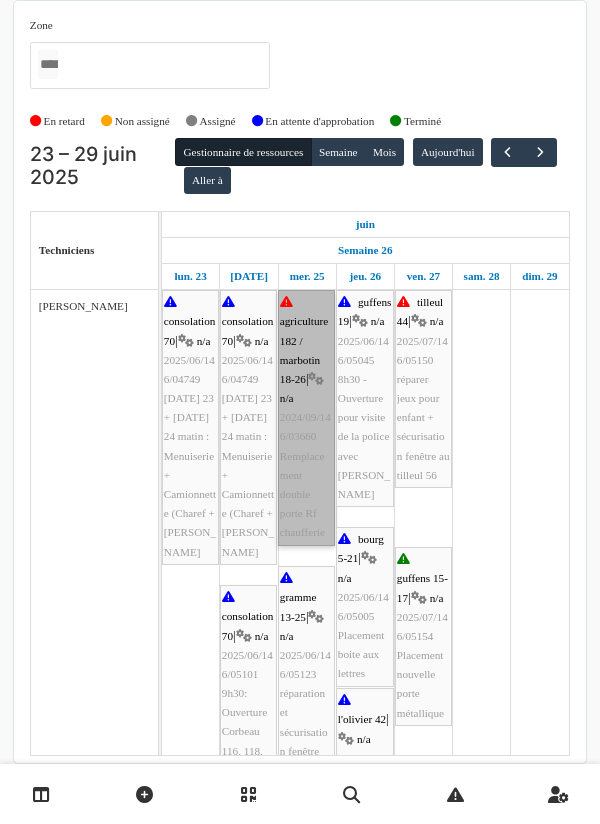 click on "agriculture 182 / marbotin 18-26
|     n/a
2024/09/146/03660
Remplacement double porte Rf chaufferie" at bounding box center (306, 417) 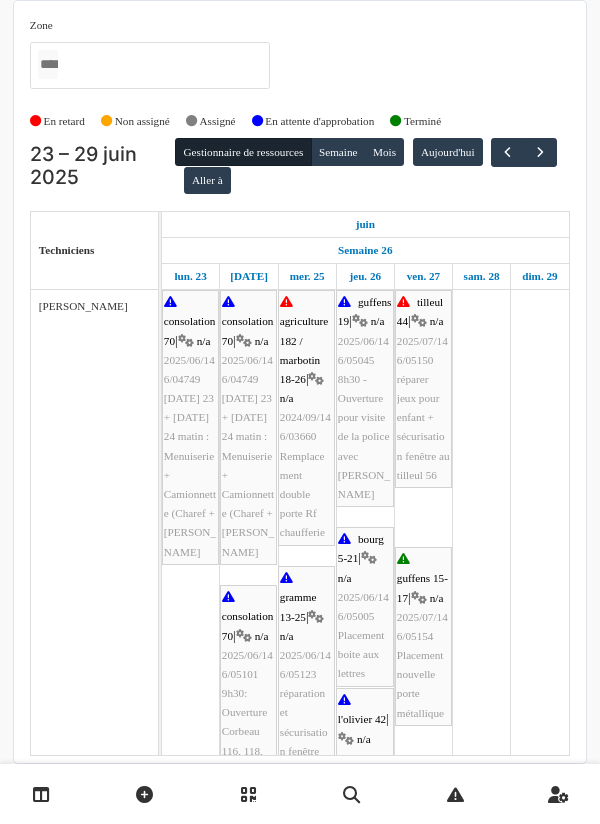 scroll, scrollTop: 69, scrollLeft: 0, axis: vertical 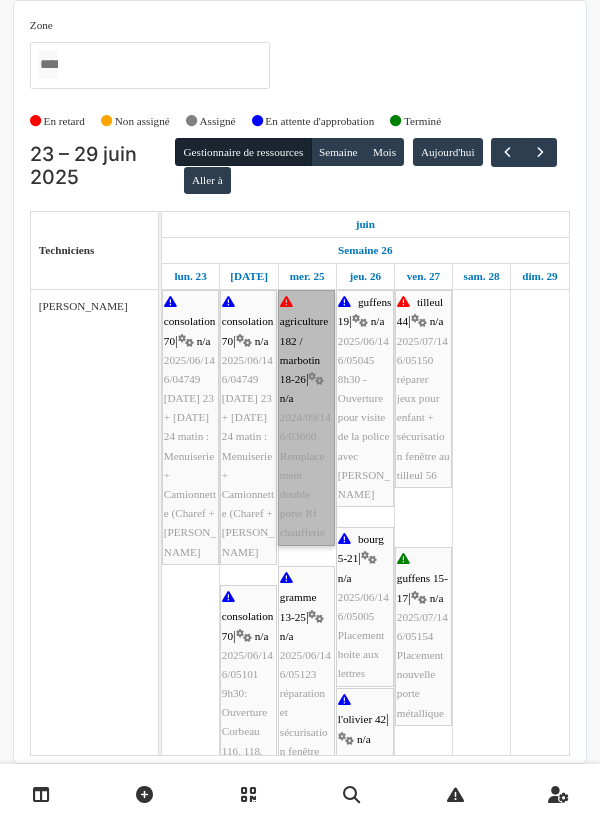 click on "agriculture 182 / marbotin 18-26
|     n/a
2024/09/146/03660
Remplacement double porte Rf chaufferie" at bounding box center (306, 417) 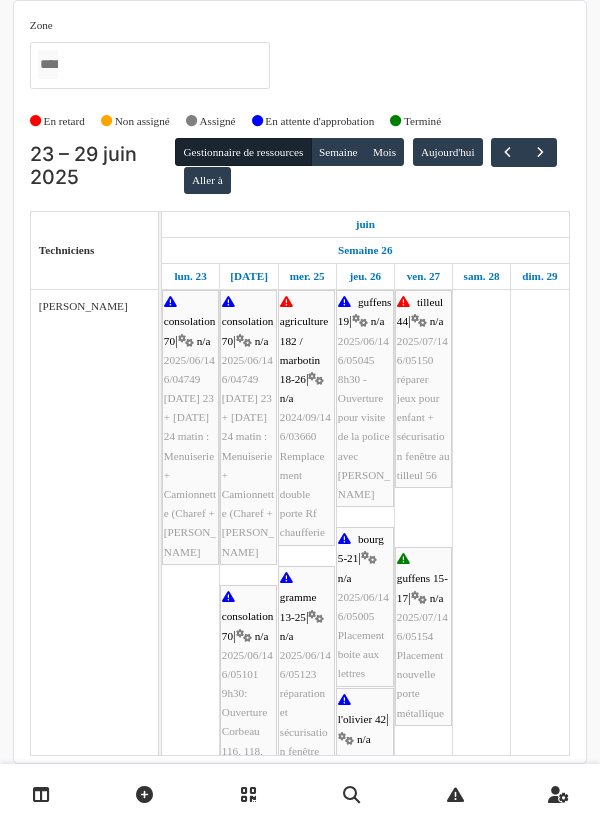 scroll, scrollTop: 109, scrollLeft: 0, axis: vertical 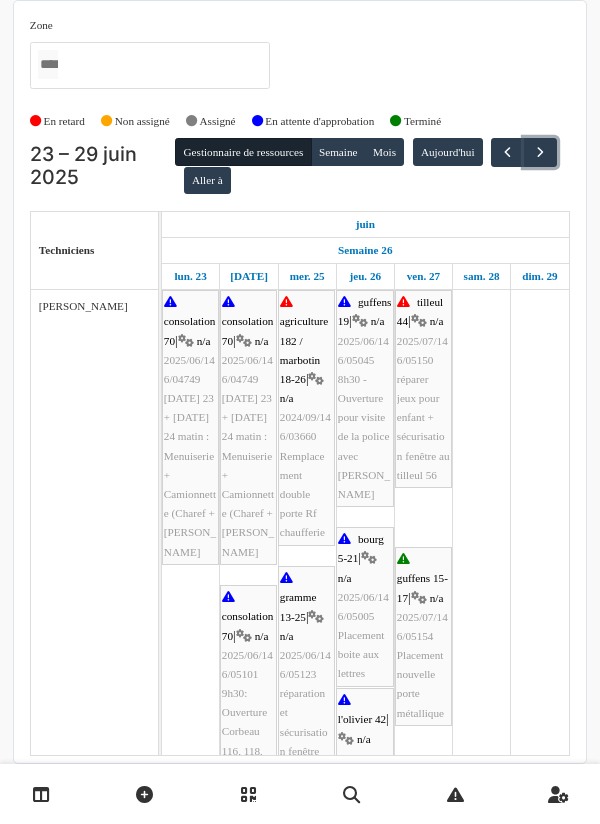 click at bounding box center (540, 152) 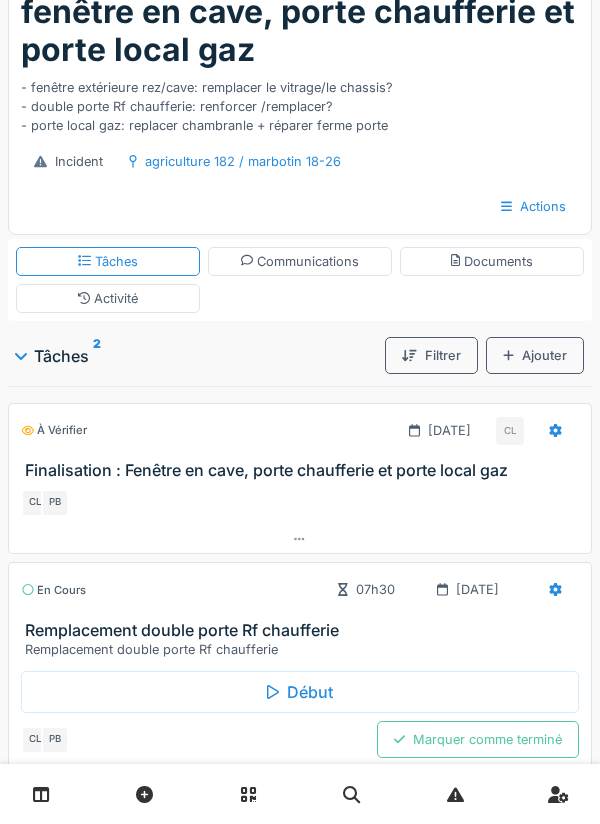 scroll, scrollTop: 189, scrollLeft: 0, axis: vertical 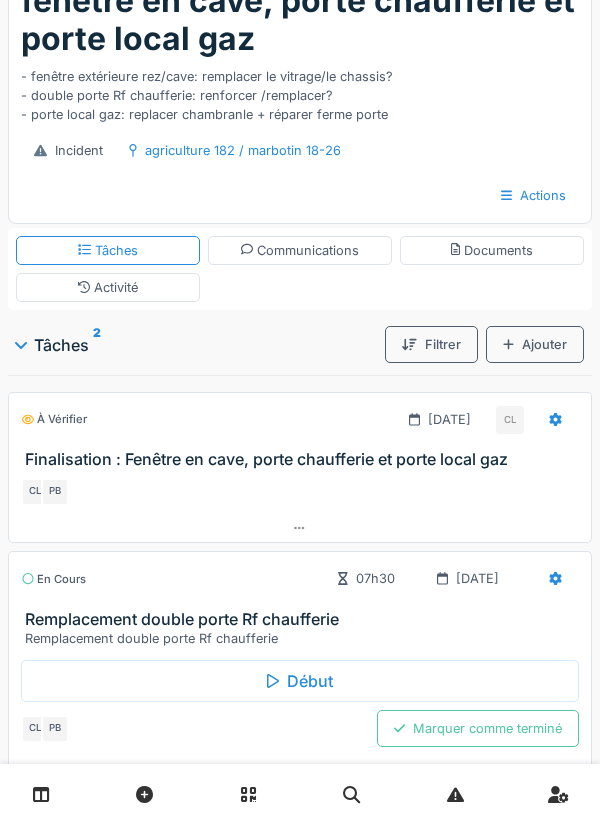 click on "Marquer comme terminé" at bounding box center [478, 728] 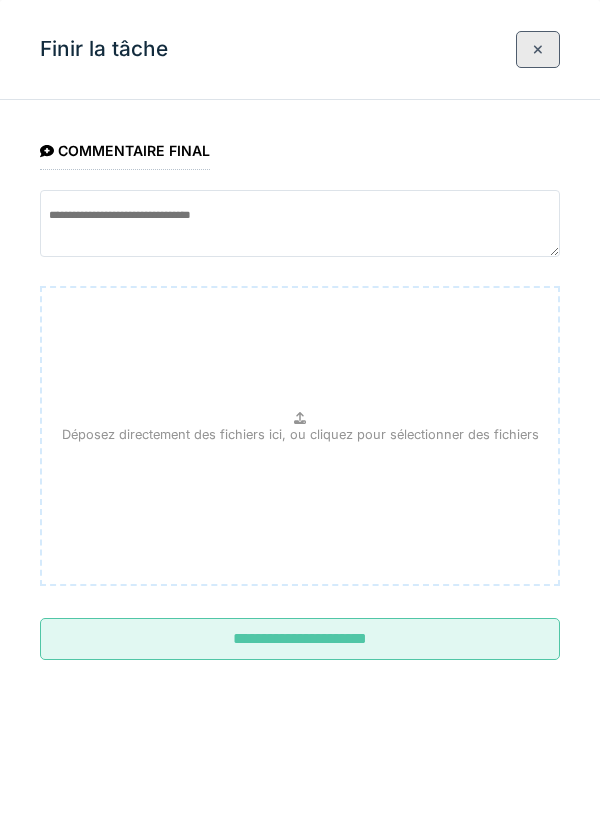 click on "**********" at bounding box center [300, 639] 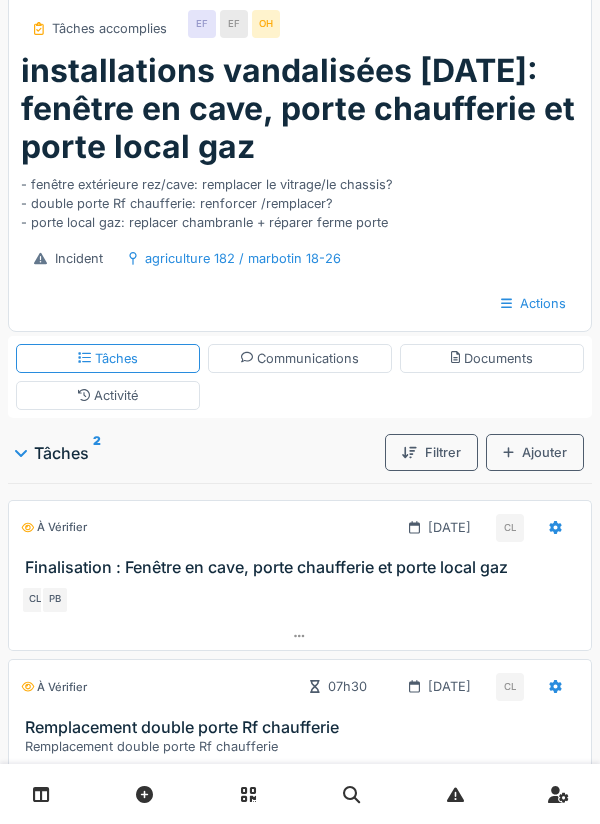 scroll, scrollTop: 0, scrollLeft: 0, axis: both 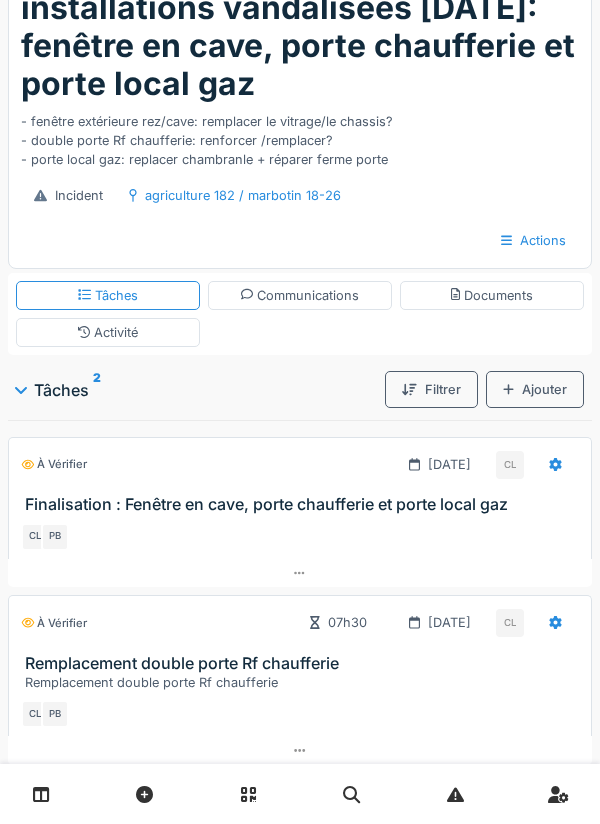 click on "Communications" at bounding box center [300, 295] 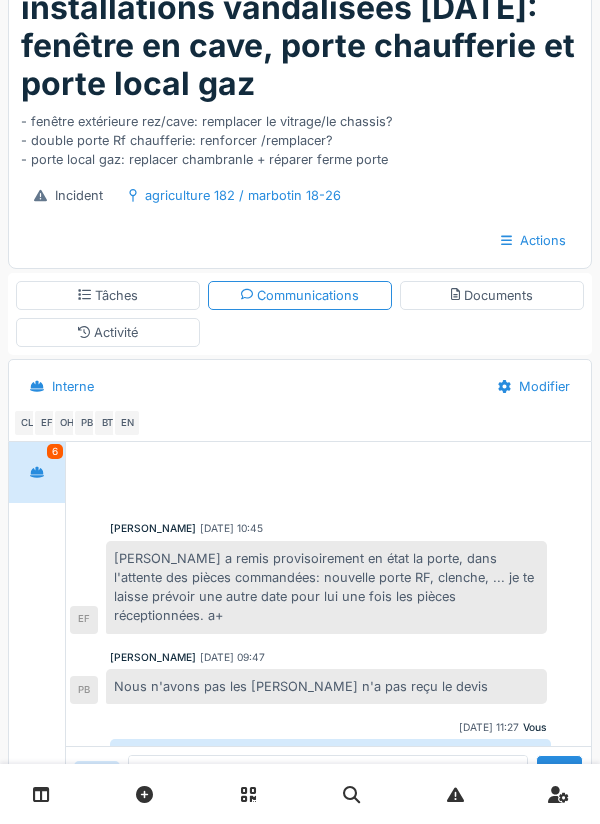 scroll, scrollTop: 526, scrollLeft: 0, axis: vertical 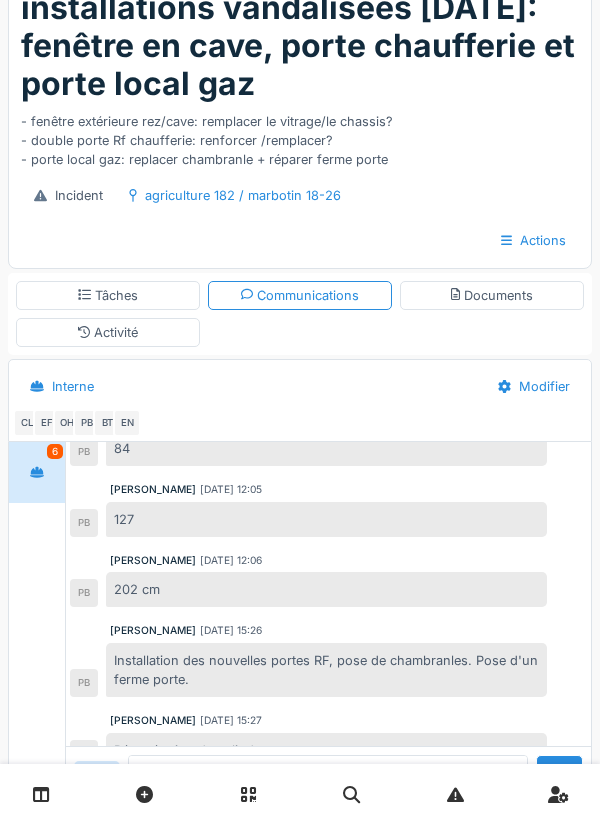 click on "Documents" at bounding box center [492, 295] 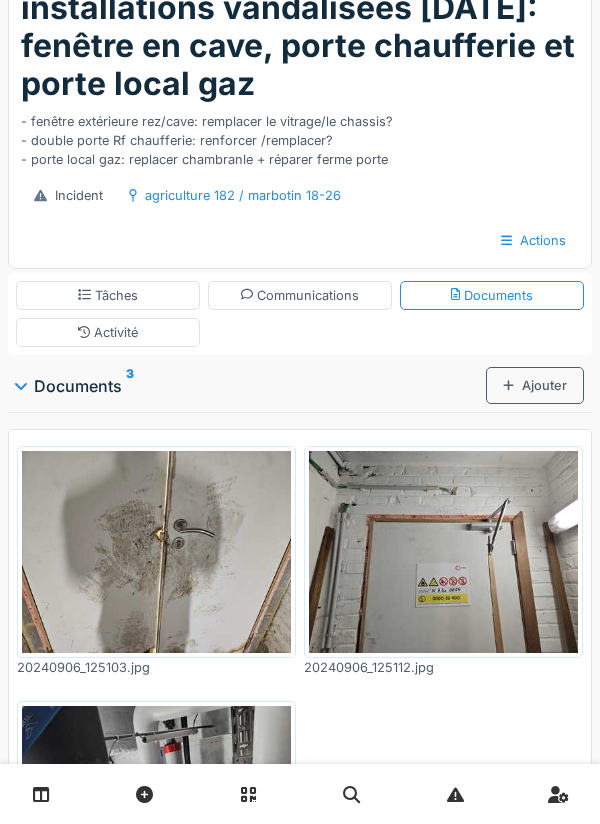 scroll, scrollTop: 0, scrollLeft: 0, axis: both 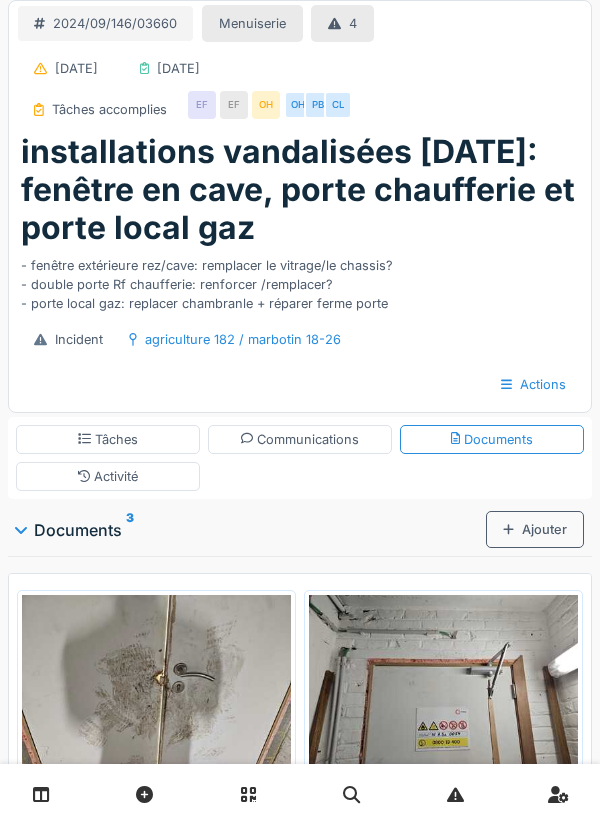 click on "Tâches" at bounding box center (108, 439) 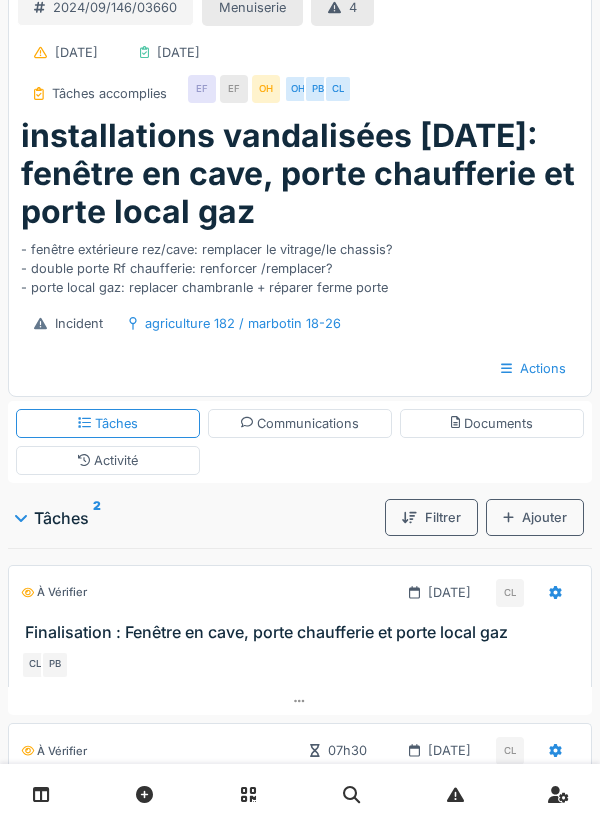 scroll, scrollTop: 0, scrollLeft: 0, axis: both 